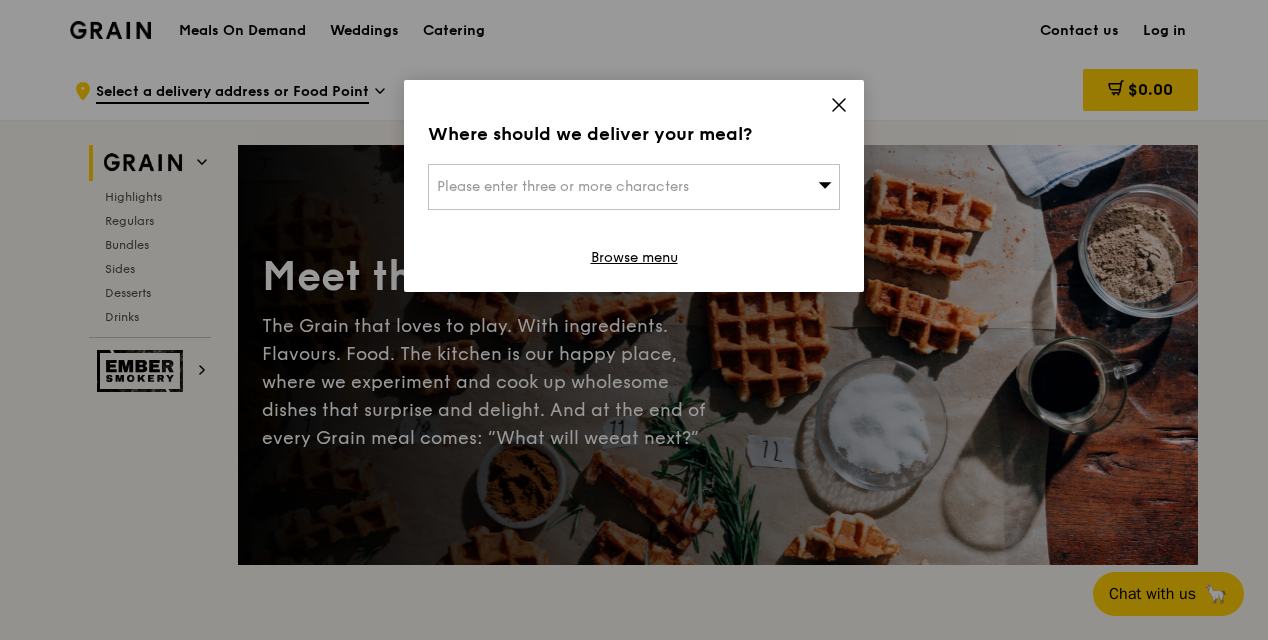 drag, startPoint x: 0, startPoint y: 0, endPoint x: 658, endPoint y: 181, distance: 682.4405 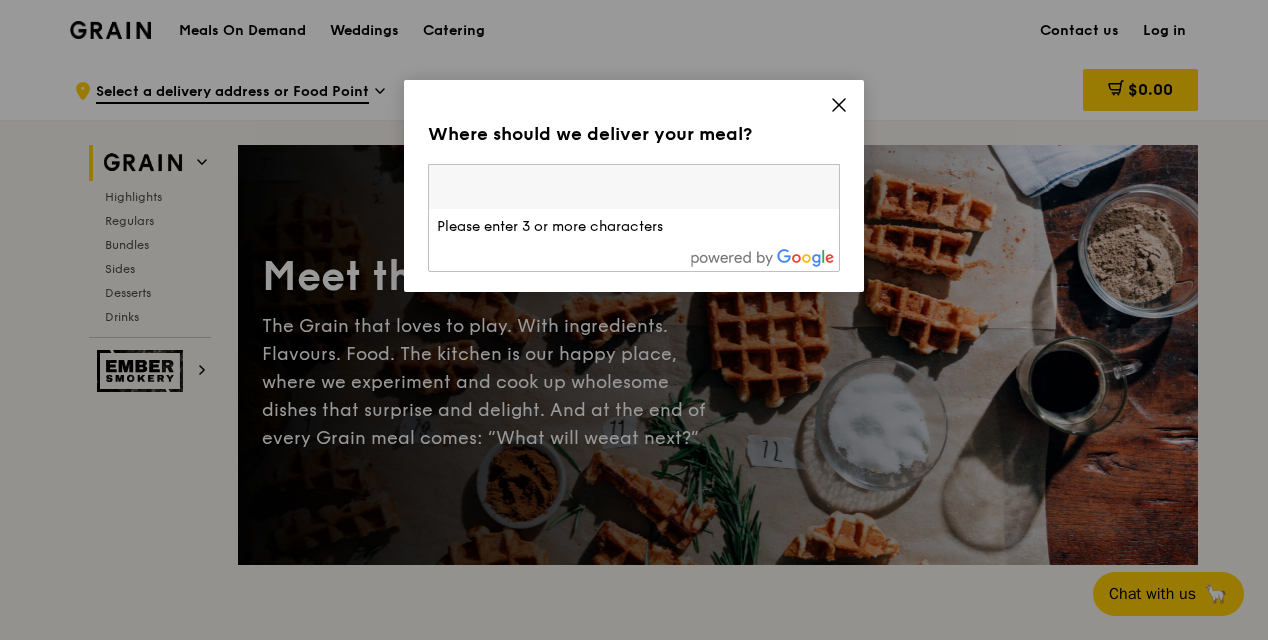 scroll, scrollTop: 0, scrollLeft: 0, axis: both 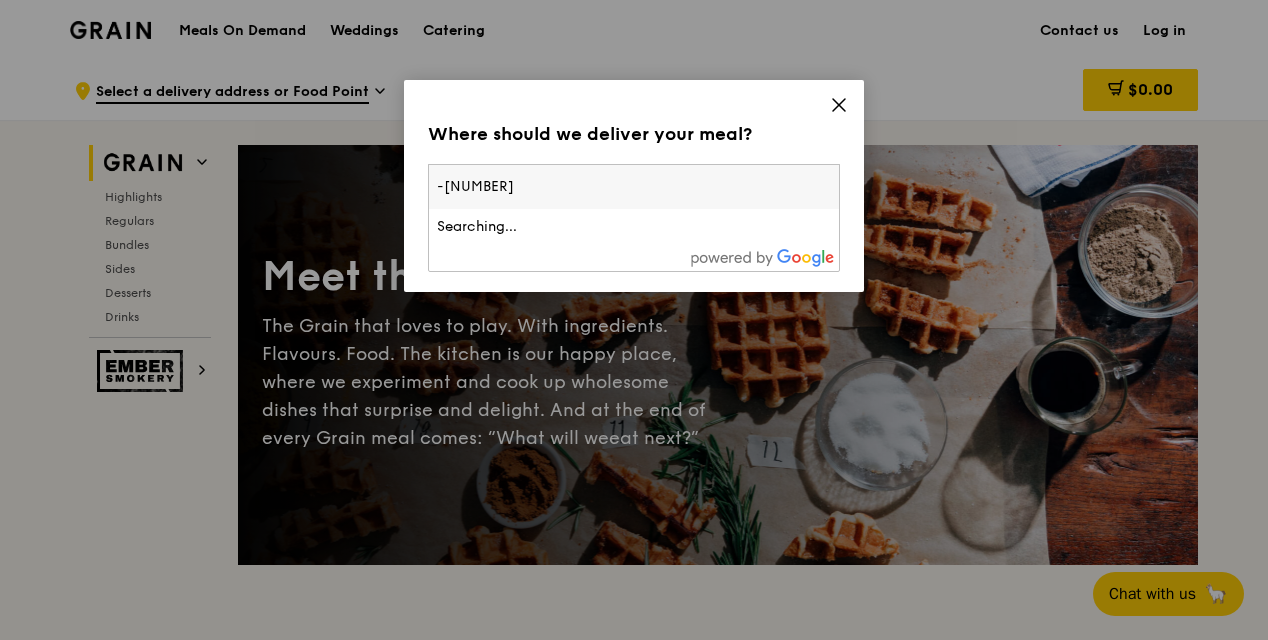 type on "-" 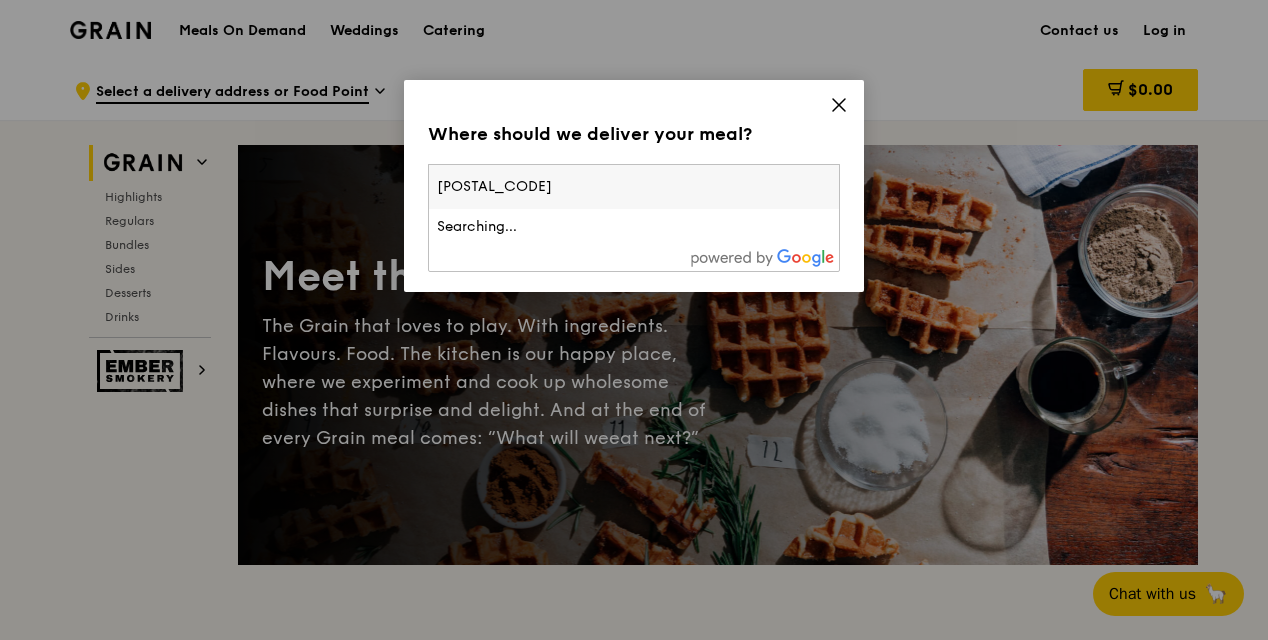 type on "[POSTAL_CODE]" 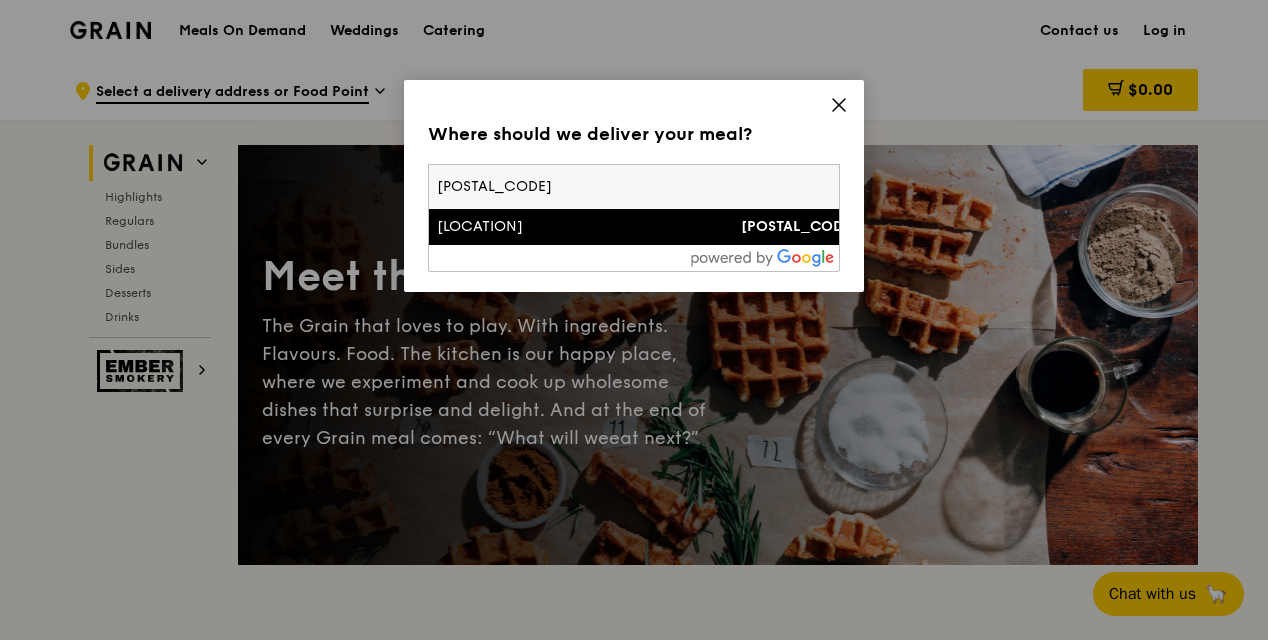 click on "[LOCATION]" at bounding box center [585, 227] 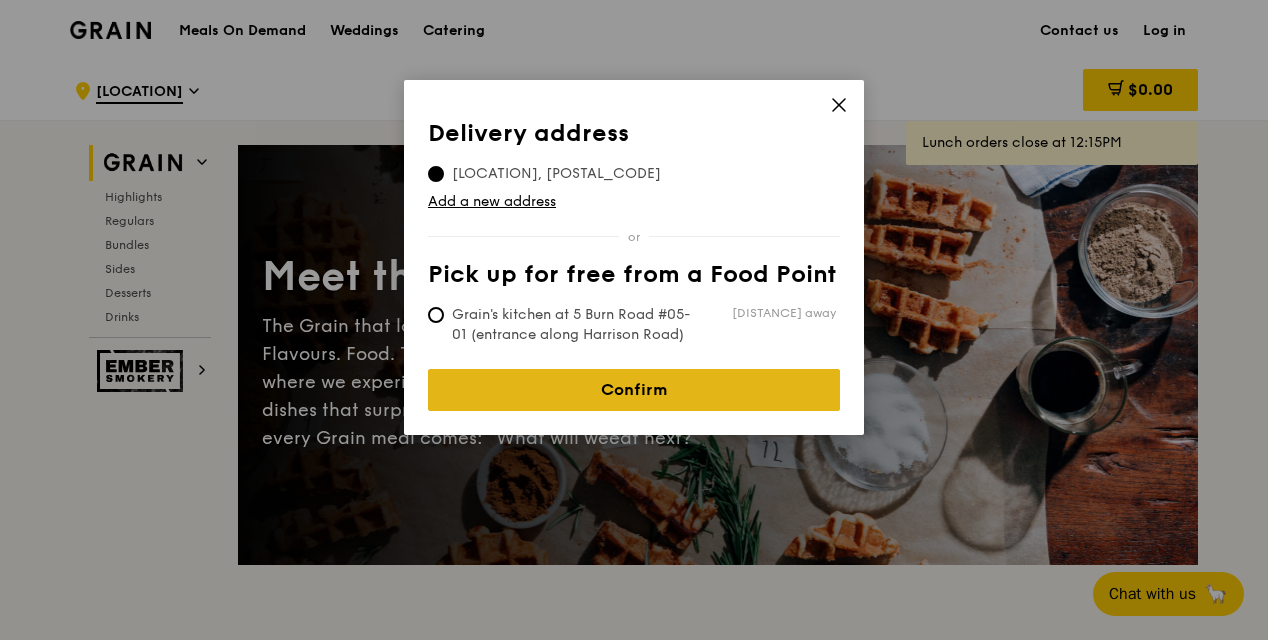 click on "Confirm" at bounding box center [634, 390] 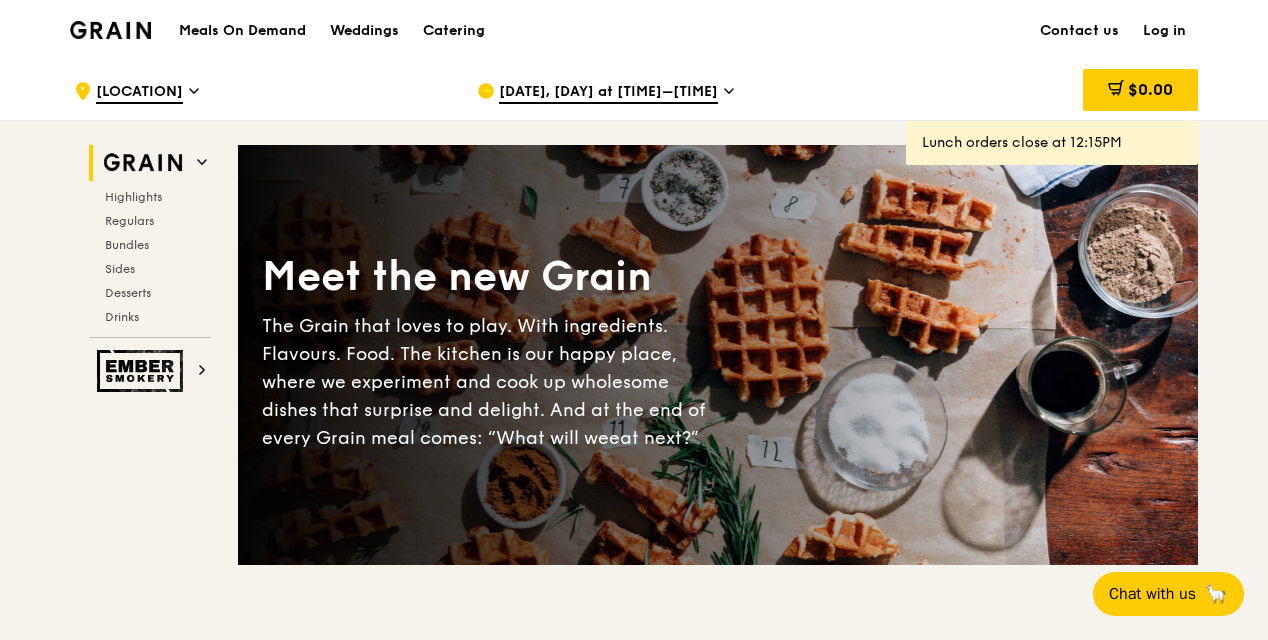 click on "[DATE], [DAY] at [TIME]–[TIME]" at bounding box center [608, 93] 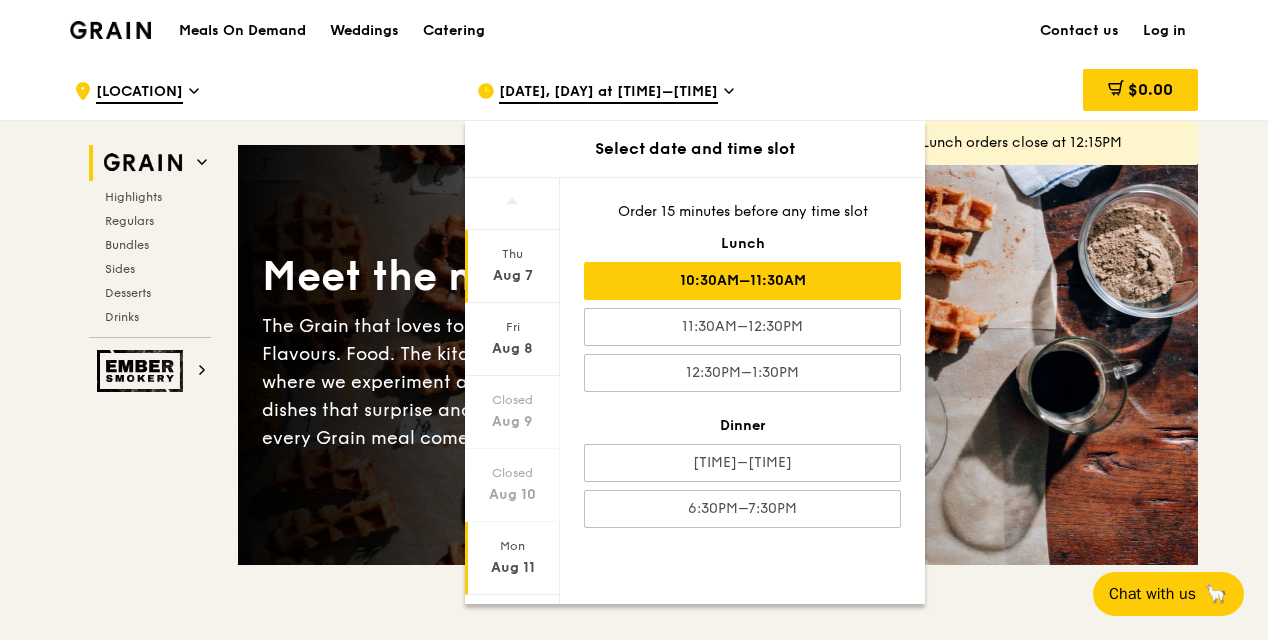 click on "Aug 11" at bounding box center [512, 568] 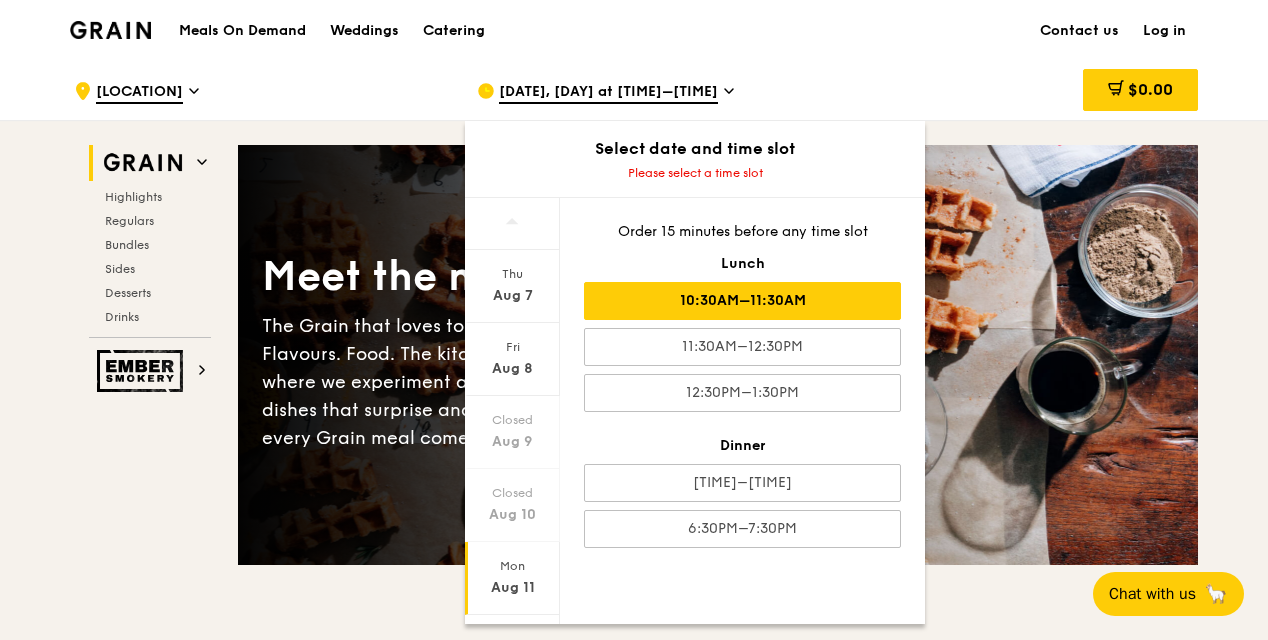 click on "10:30AM–11:30AM" at bounding box center (742, 301) 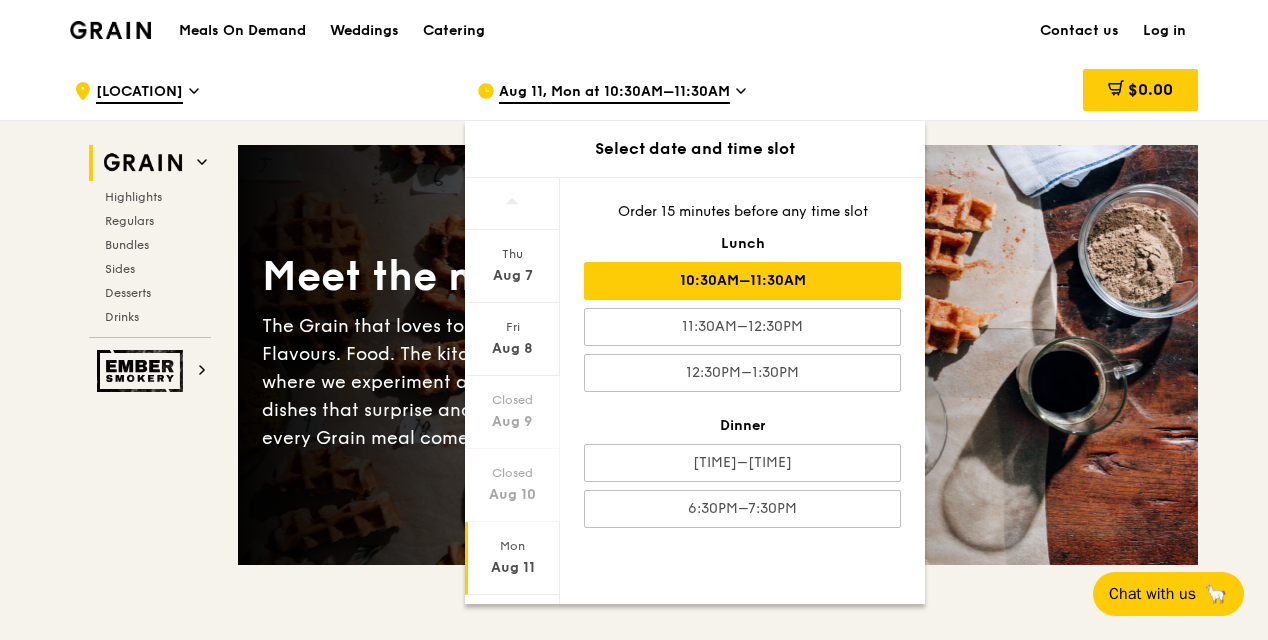 click on "[LOCATION]
[DATE], [DAY] at [TIME]–[TIME]
Select date and time slot
Thu
[DATE]
Fri
[DATE]
Closed
[DATE]
Closed
[DATE]
Mon
[DATE]
Tue
[DATE]
Wed
[DATE]
Order [NUMBER] minutes before any time slot Lunch
[TIME]–[TIME]
[TIME]–[TIME]
[TIME]–[TIME]
Dinner
[TIME]–[TIME]
[TIME]–[TIME]
$[PRICE]
Grain
Highlights
Regulars" at bounding box center [634, 4272] 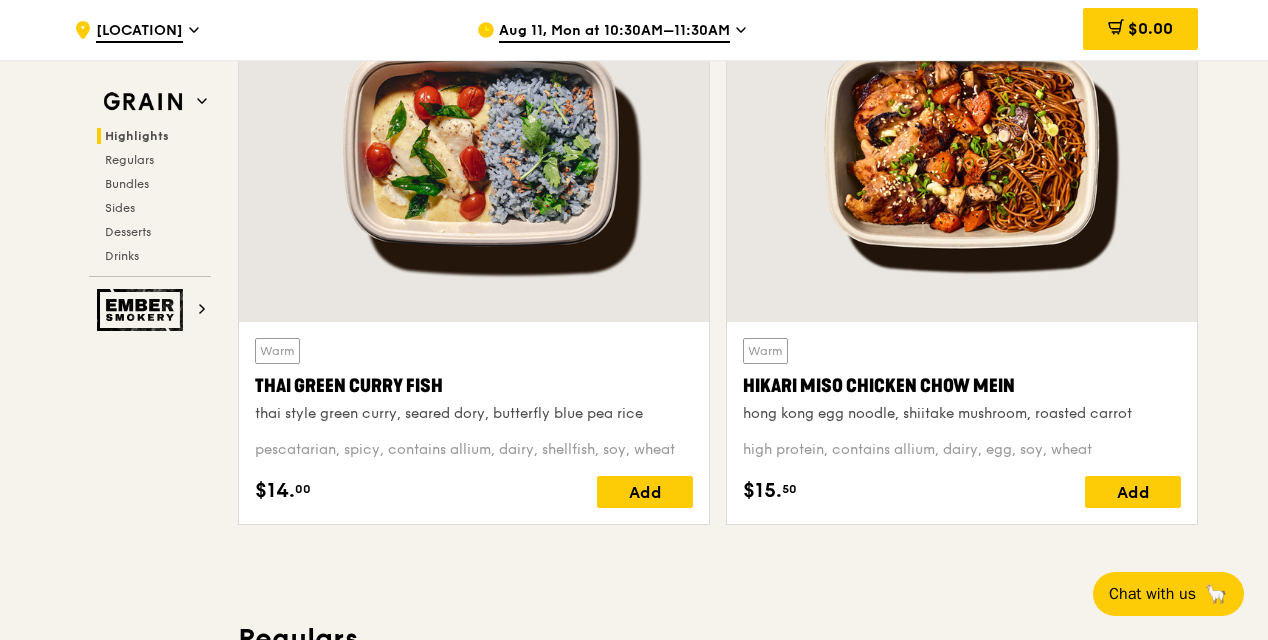 scroll, scrollTop: 700, scrollLeft: 0, axis: vertical 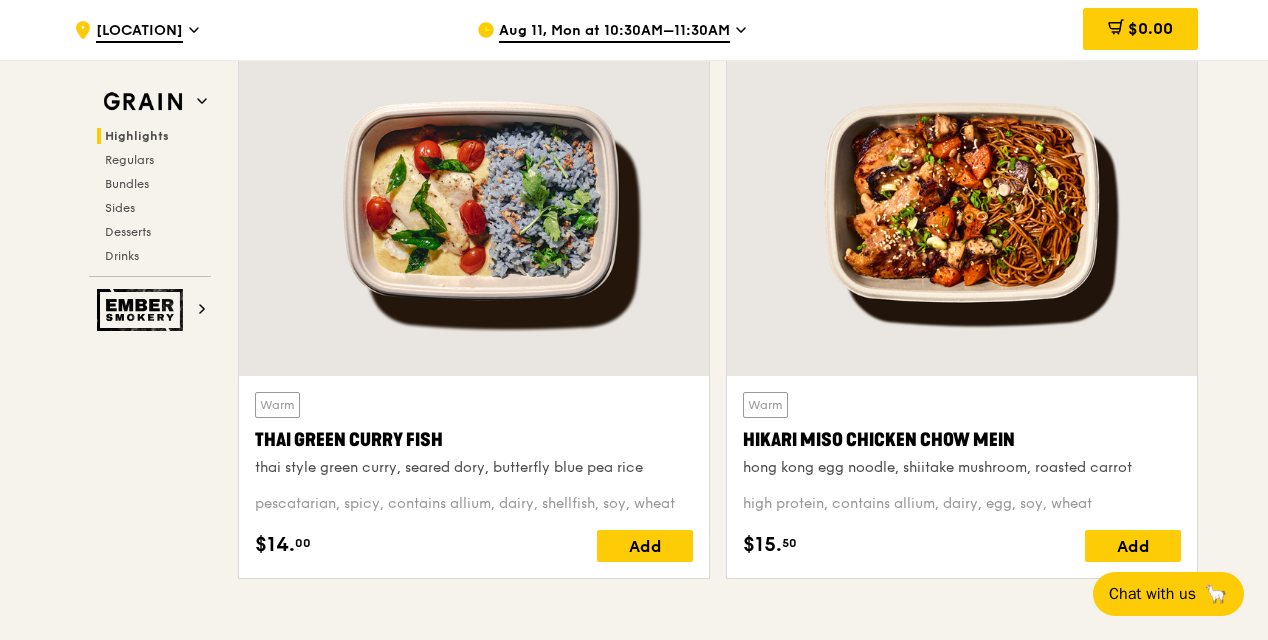 click at bounding box center [962, 202] 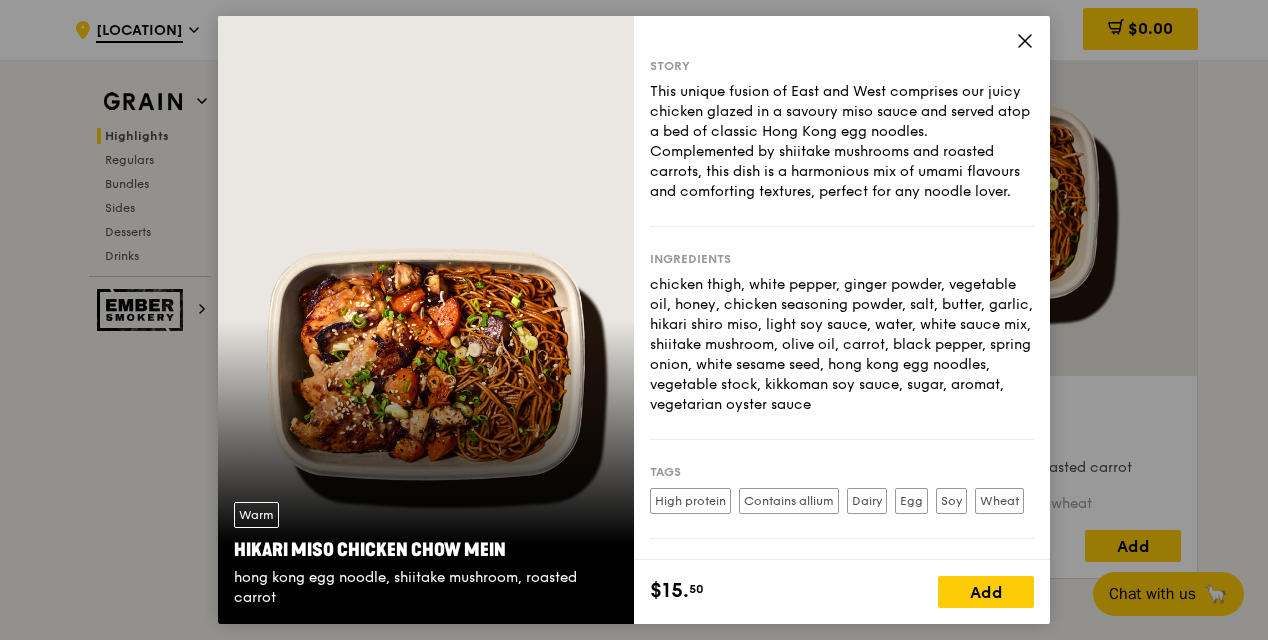 scroll, scrollTop: 200, scrollLeft: 0, axis: vertical 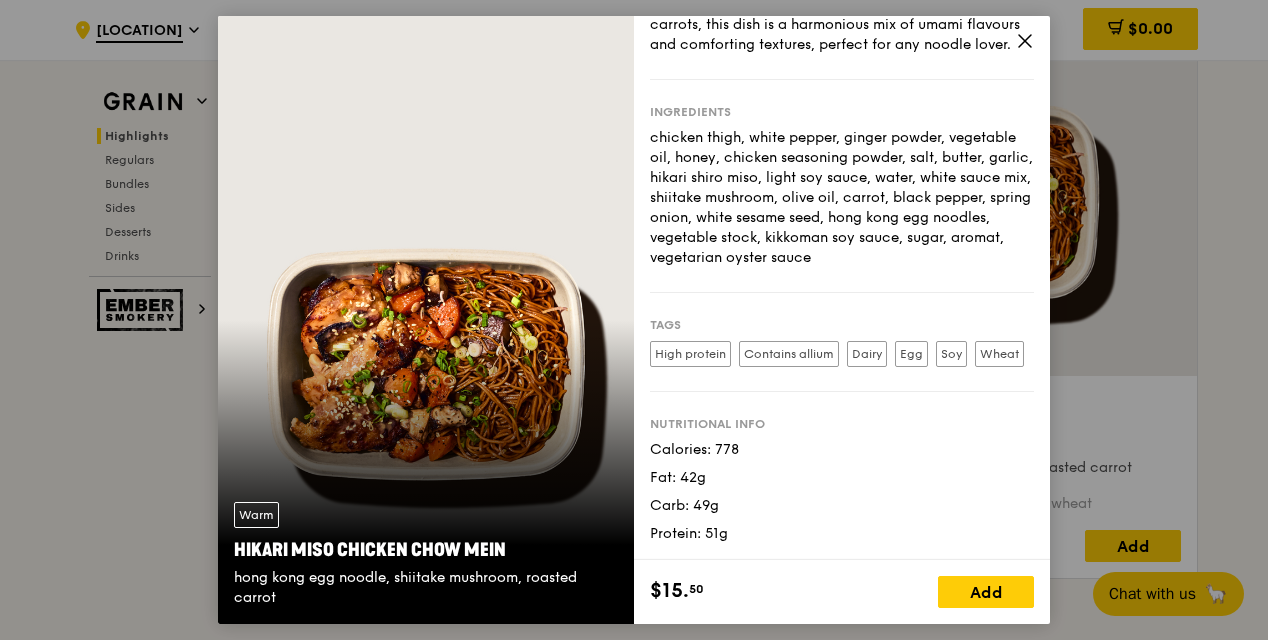 click 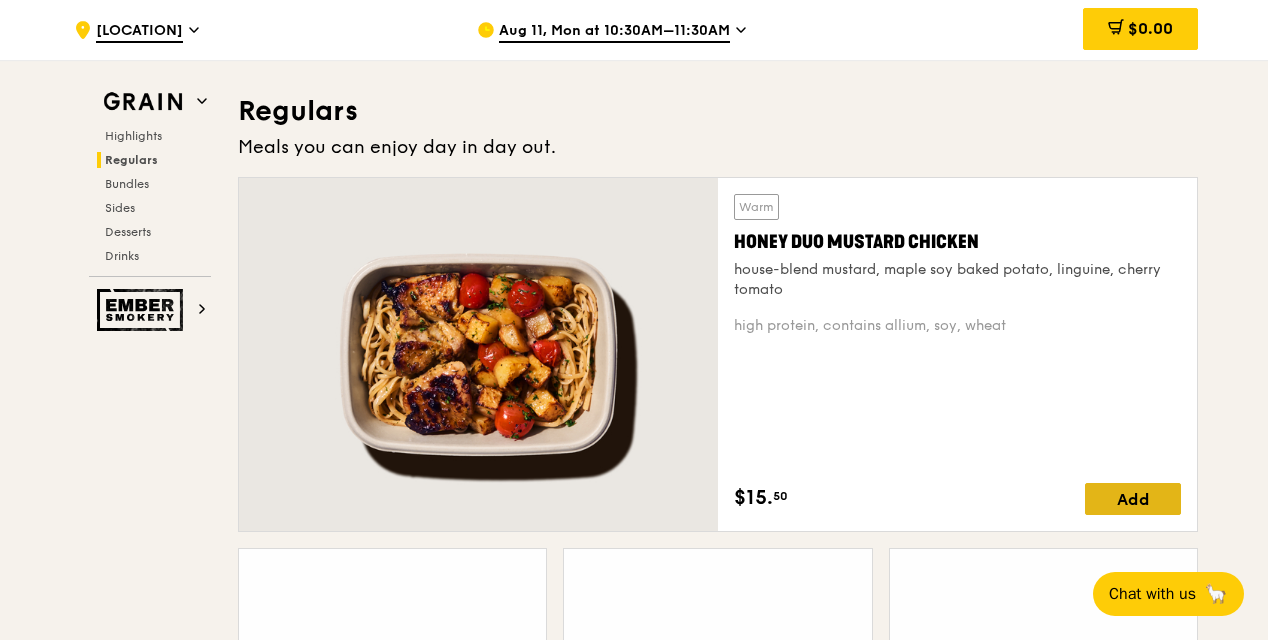 scroll, scrollTop: 1401, scrollLeft: 0, axis: vertical 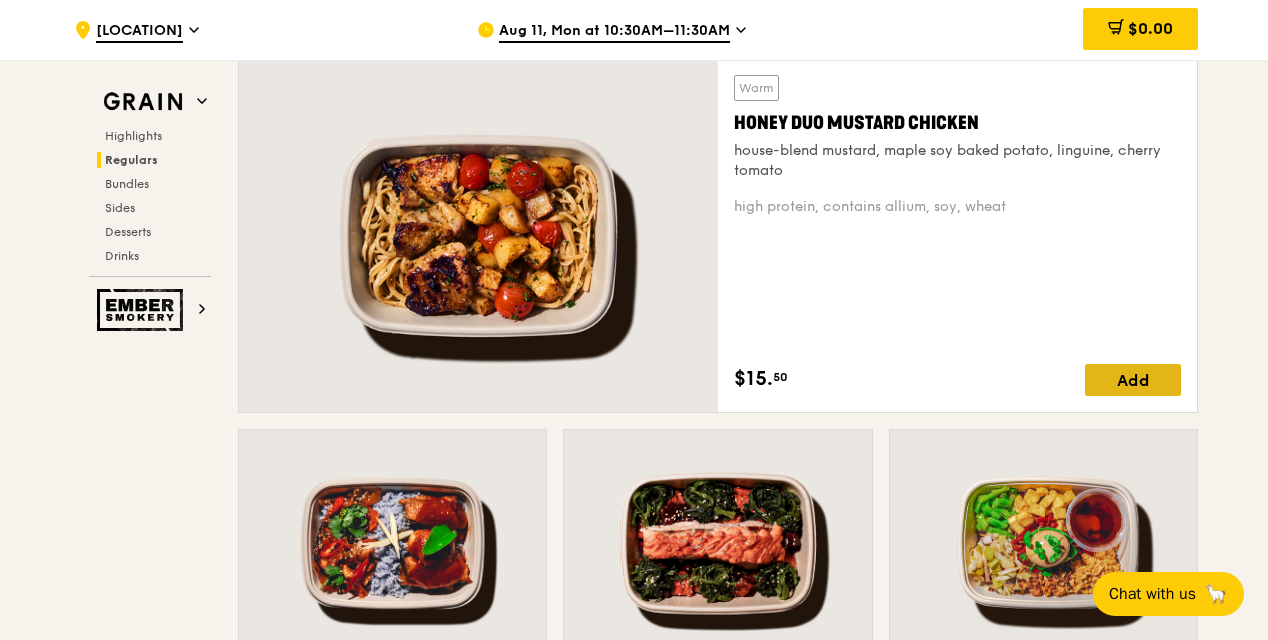 click on "Add" at bounding box center [1133, 380] 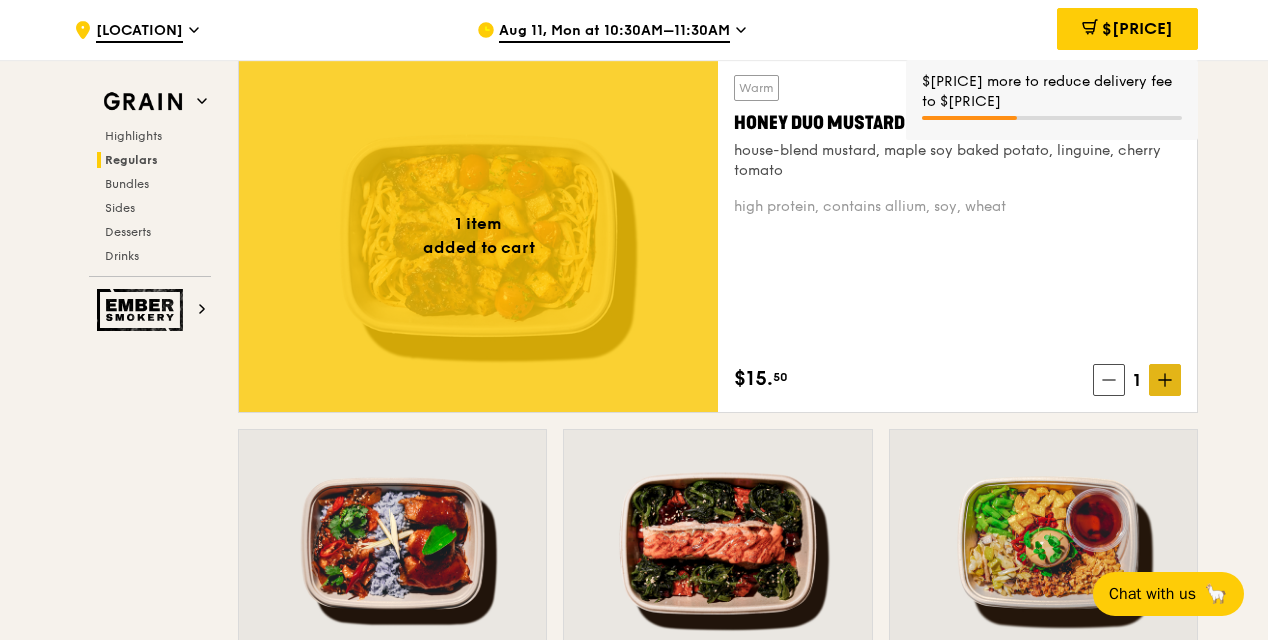 click at bounding box center [1165, 380] 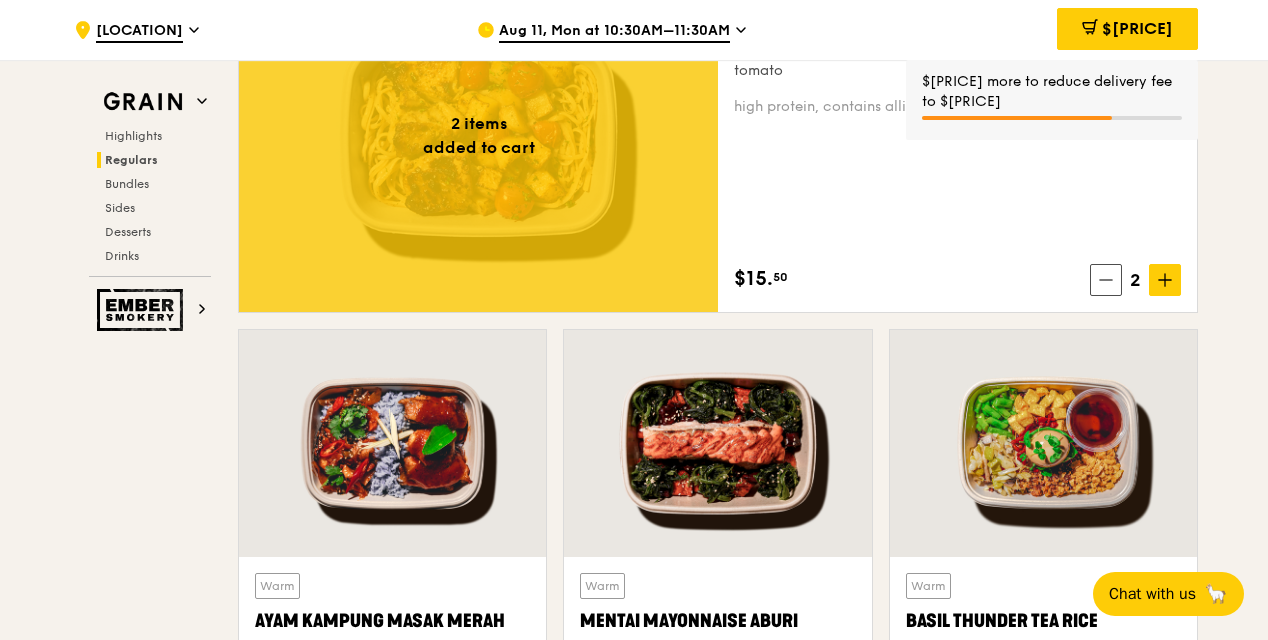 scroll, scrollTop: 1801, scrollLeft: 0, axis: vertical 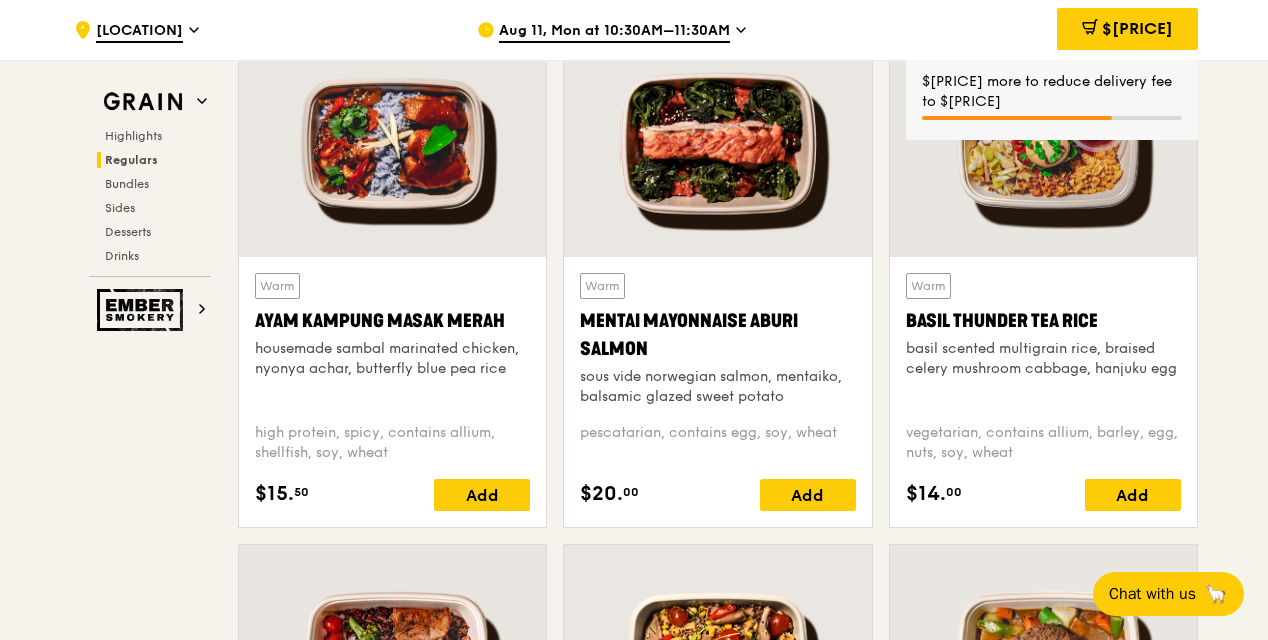 click on "Warm
Mentai Mayonnaise Aburi Salmon
sous vide norwegian salmon, mentaiko, balsamic glazed sweet potato
pescatarian, contains egg, soy, wheat
$20.
00
Add" at bounding box center (717, 392) 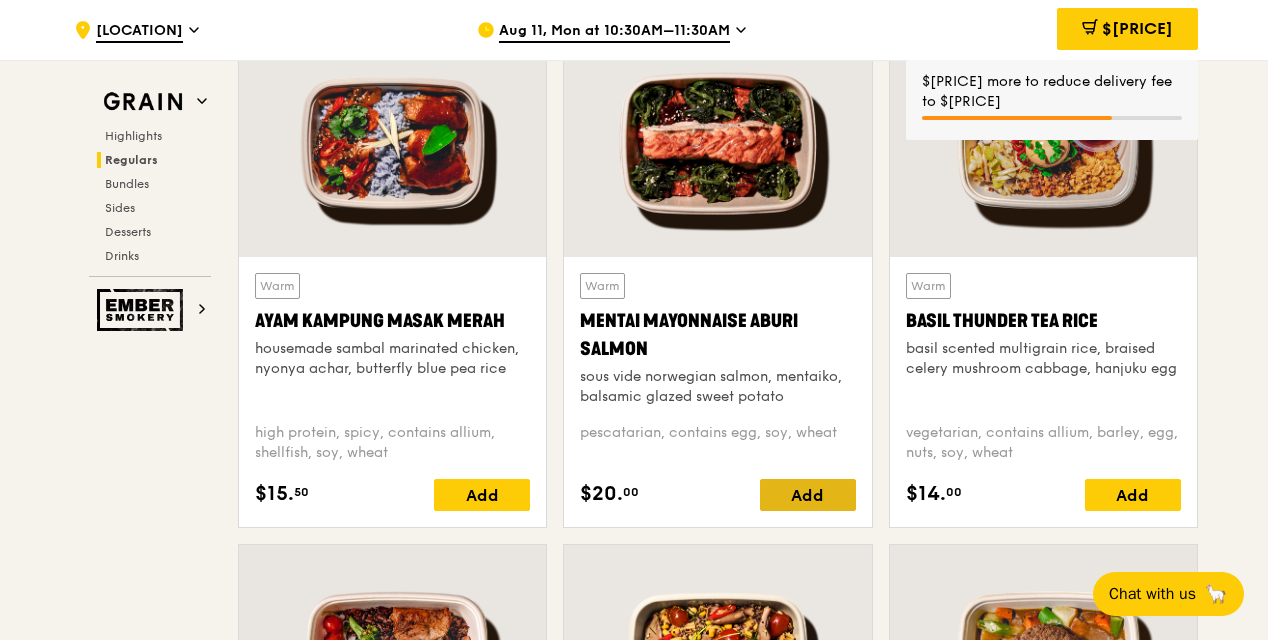 click on "Add" at bounding box center [808, 495] 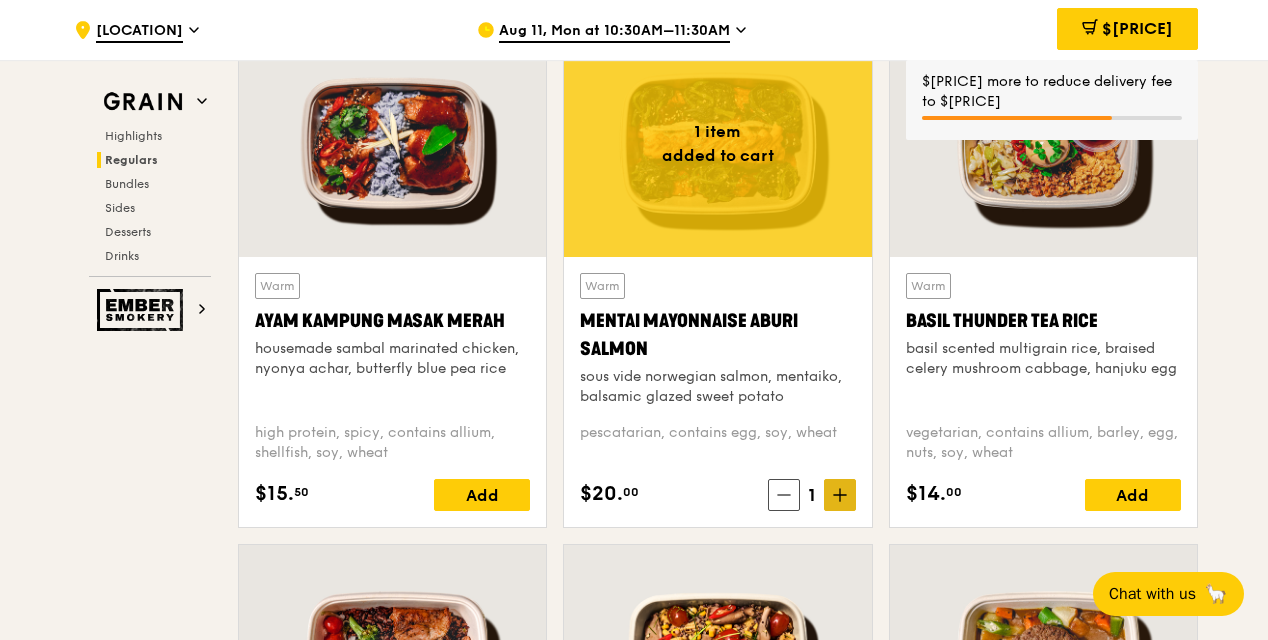 click on "Grain
Highlights
Regulars
Bundles
Sides
Desserts
Drinks
Ember Smokery
Meet the new Grain The Grain that loves to play. With ingredients. Flavours. Food. The kitchen is our happy place, where we experiment and cook up wholesome dishes that surprise and delight. And at the end of every Grain meal comes: “What will we  eat next?”
Highlights
Weekly rotating dishes inspired by flavours from around the world.
Warm
Thai Green Curry Fish
thai style green curry, seared dory, butterfly blue pea rice
pescatarian, spicy, contains allium, dairy, shellfish, soy, wheat
$14.
00
Add
Warm
Hikari Miso Chicken Chow Mein
hong kong egg noodle, shiitake mushroom, roasted carrot
high protein, contains allium, dairy, egg, soy, wheat
$15.
50
Add
Regulars" at bounding box center (634, 2501) 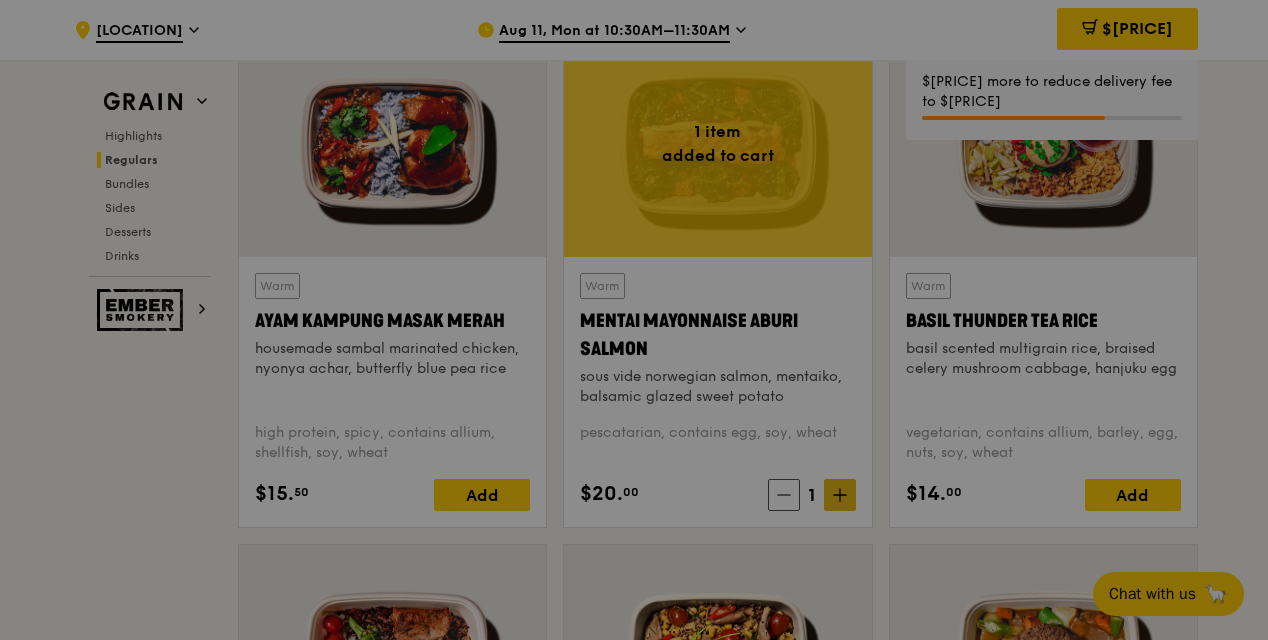 click at bounding box center [634, 320] 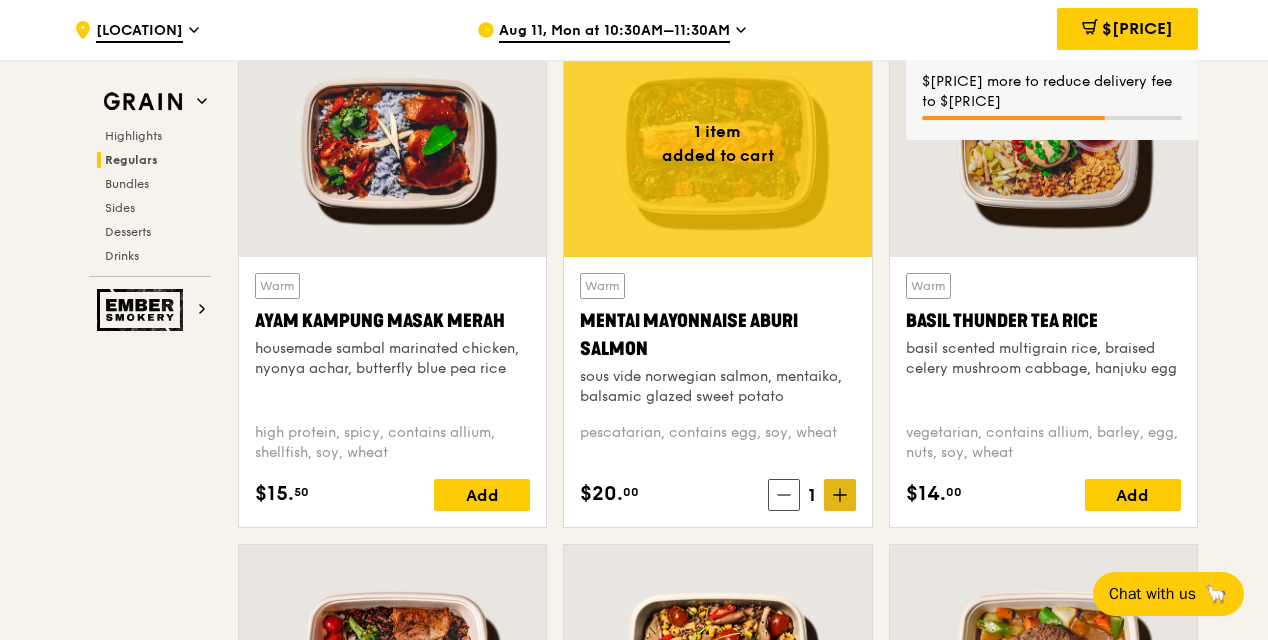 click 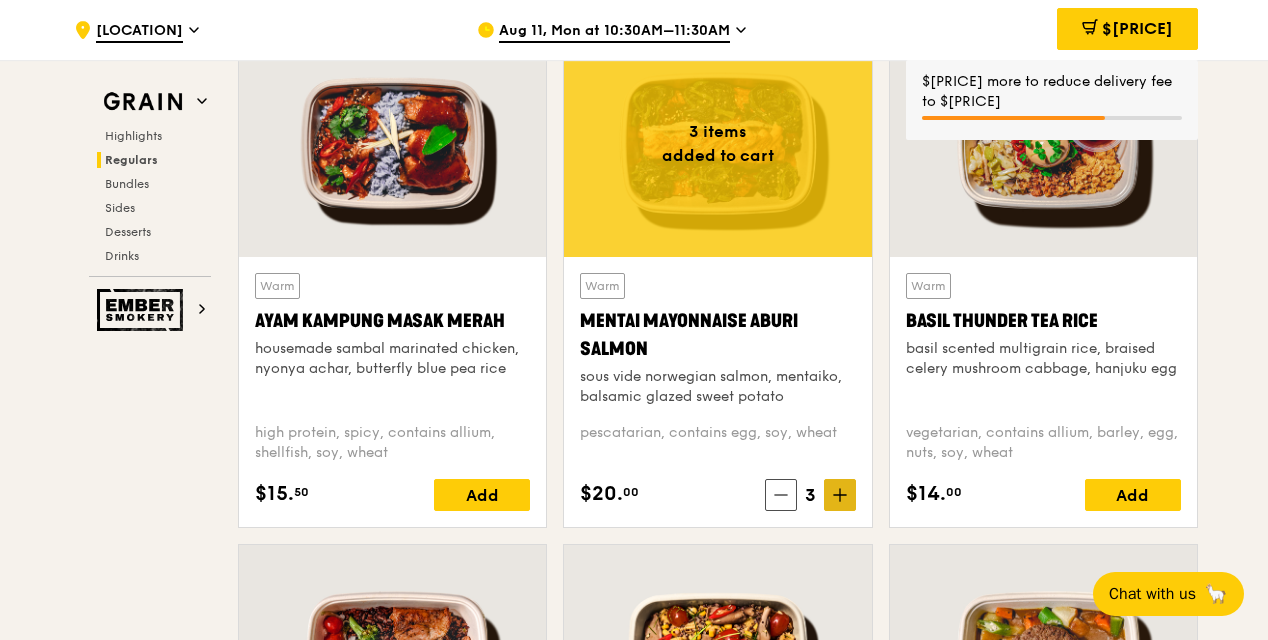 click 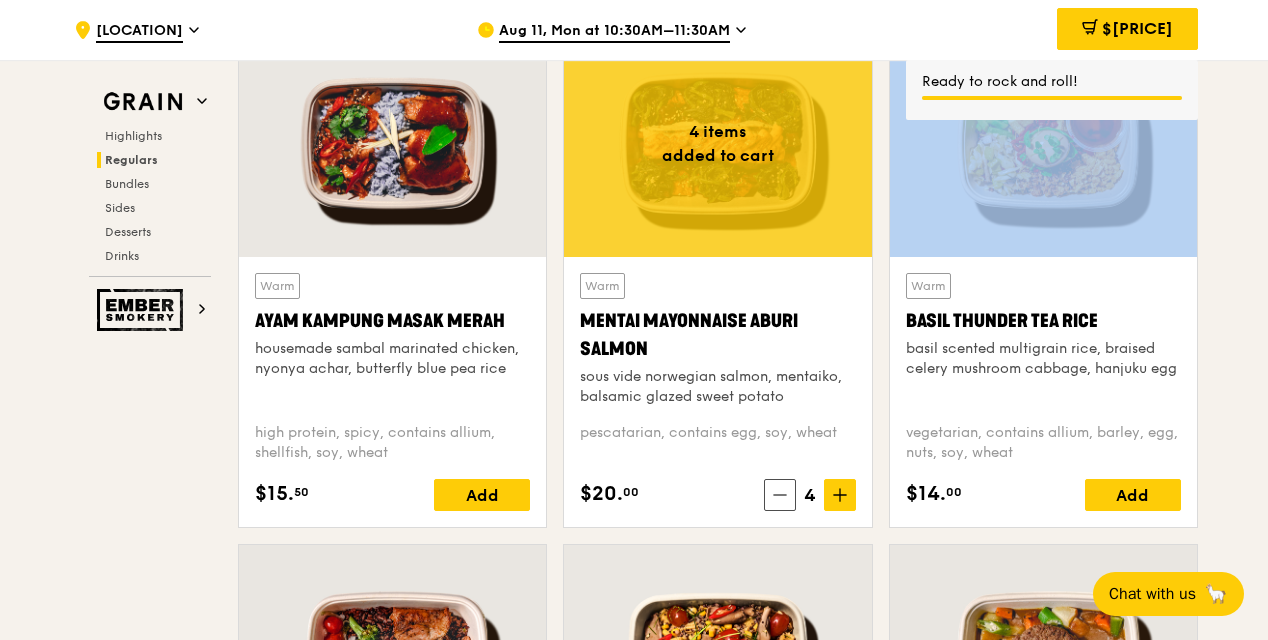 click on "[LOCATION]
[DATE], [DAY] at [TIME]–[TIME]
$[PRICE]
[NUMBER]
Ready to rock and roll!
Grain
Highlights
Regulars
Bundles
Sides
Desserts
Drinks
Ember Smokery
Meet the new Grain The Grain that loves to play. With ingredients. Flavours. Food. The kitchen is our happy place, where we experiment and cook up wholesome dishes that surprise and delight. And at the end of every Grain meal comes: “What will we  eat next?”
$14." at bounding box center [634, 2471] 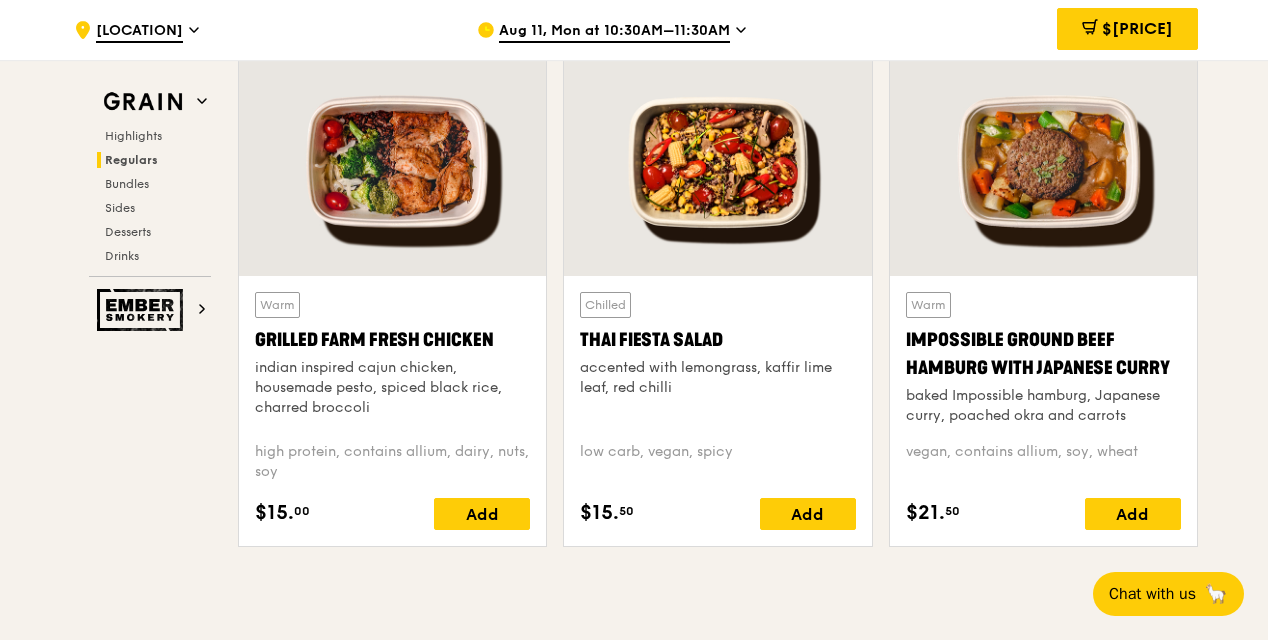 scroll, scrollTop: 2302, scrollLeft: 0, axis: vertical 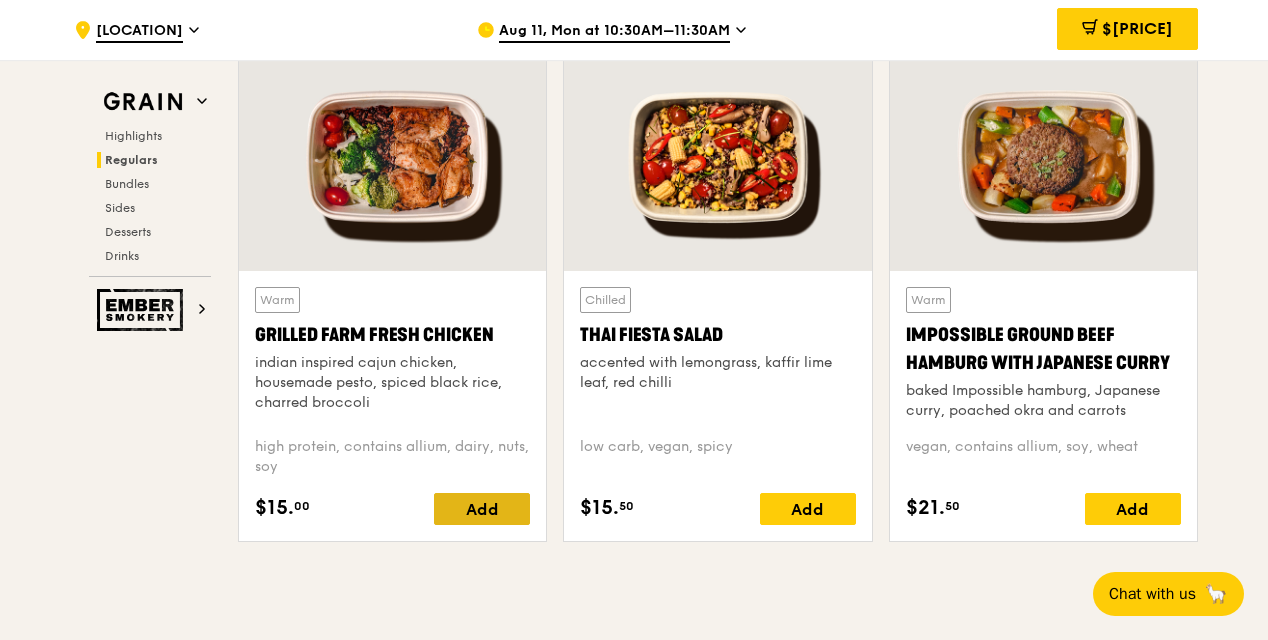 click on "Add" at bounding box center (482, 509) 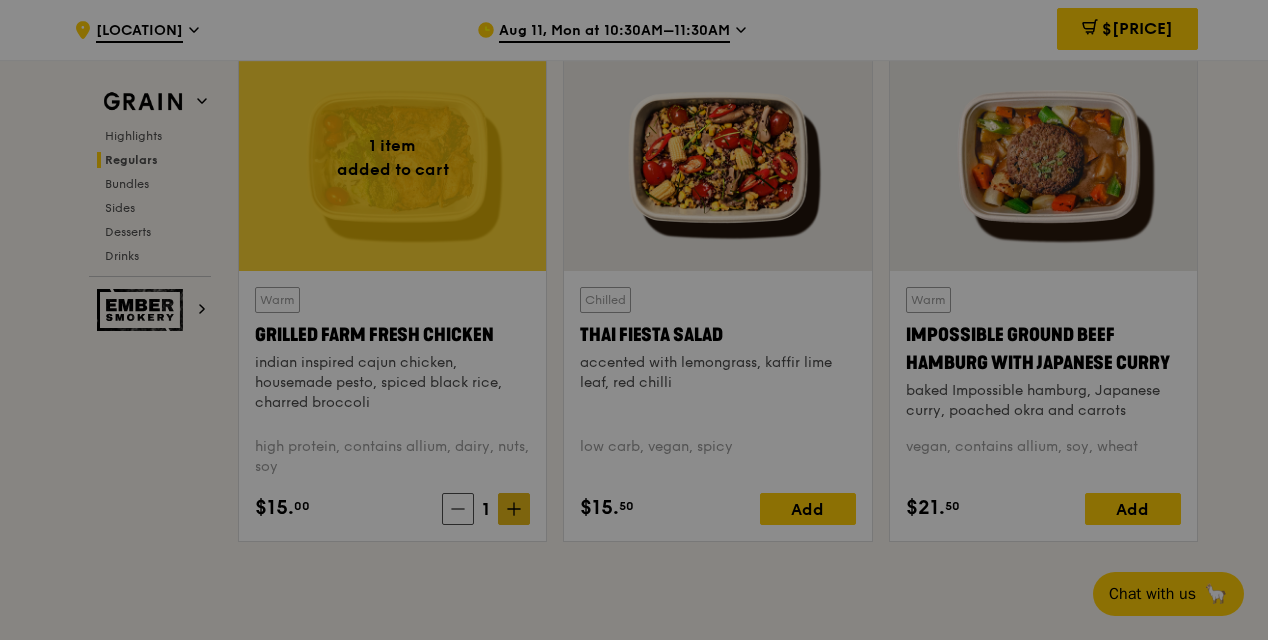 click on "Grain
Highlights
Regulars
Bundles
Sides
Desserts
Drinks
Ember Smokery
Meet the new Grain The Grain that loves to play. With ingredients. Flavours. Food. The kitchen is our happy place, where we experiment and cook up wholesome dishes that surprise and delight. And at the end of every Grain meal comes: “What will we  eat next?”
Highlights
Weekly rotating dishes inspired by flavours from around the world.
Warm
Thai Green Curry Fish
thai style green curry, seared dory, butterfly blue pea rice
pescatarian, spicy, contains allium, dairy, shellfish, soy, wheat
$14.
00
Add
Warm
Hikari Miso Chicken Chow Mein
hong kong egg noodle, shiitake mushroom, roasted carrot
high protein, contains allium, dairy, egg, soy, wheat
$15.
50
Add
Regulars" at bounding box center (634, 2000) 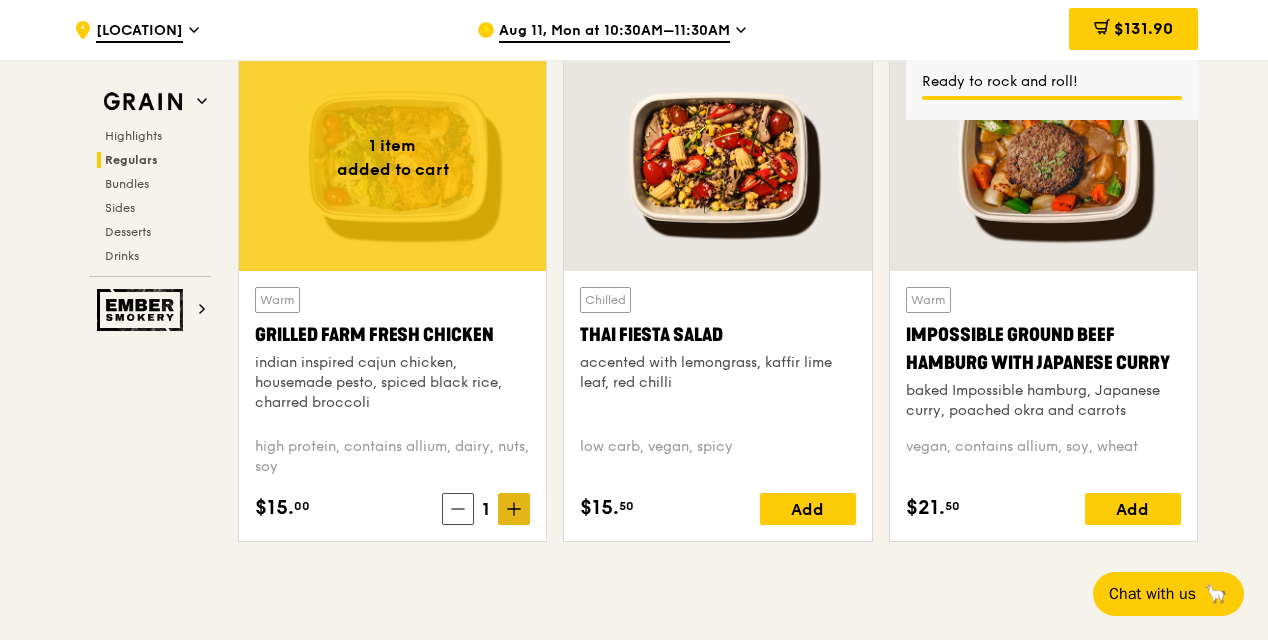 click 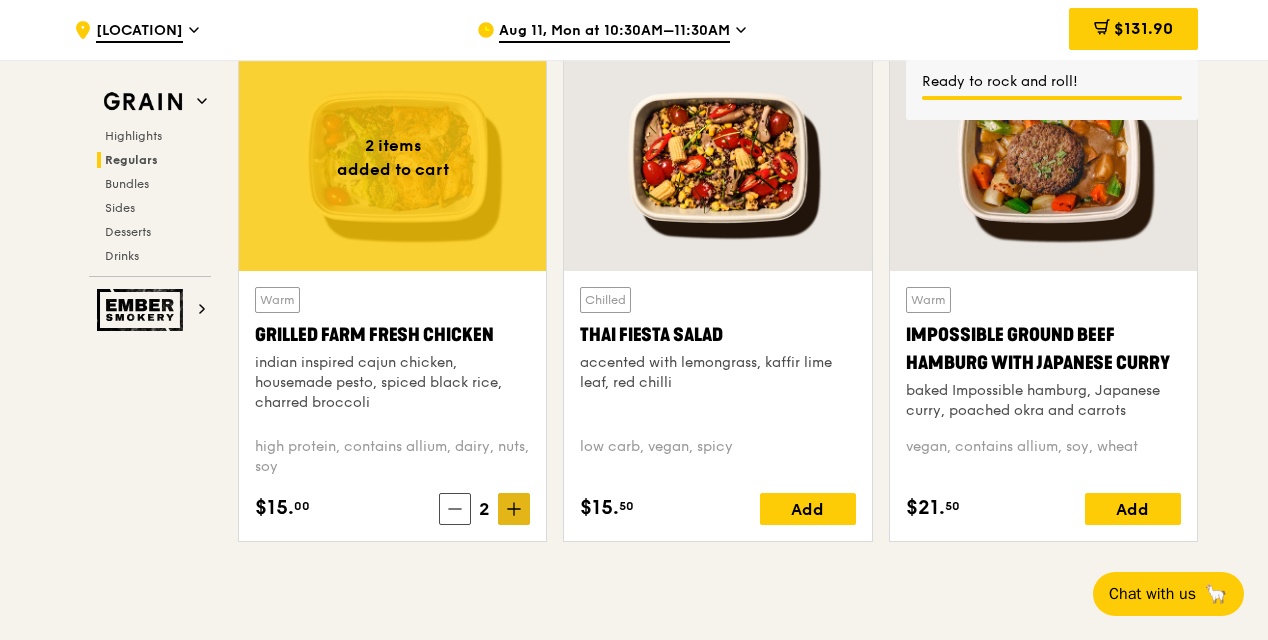 click 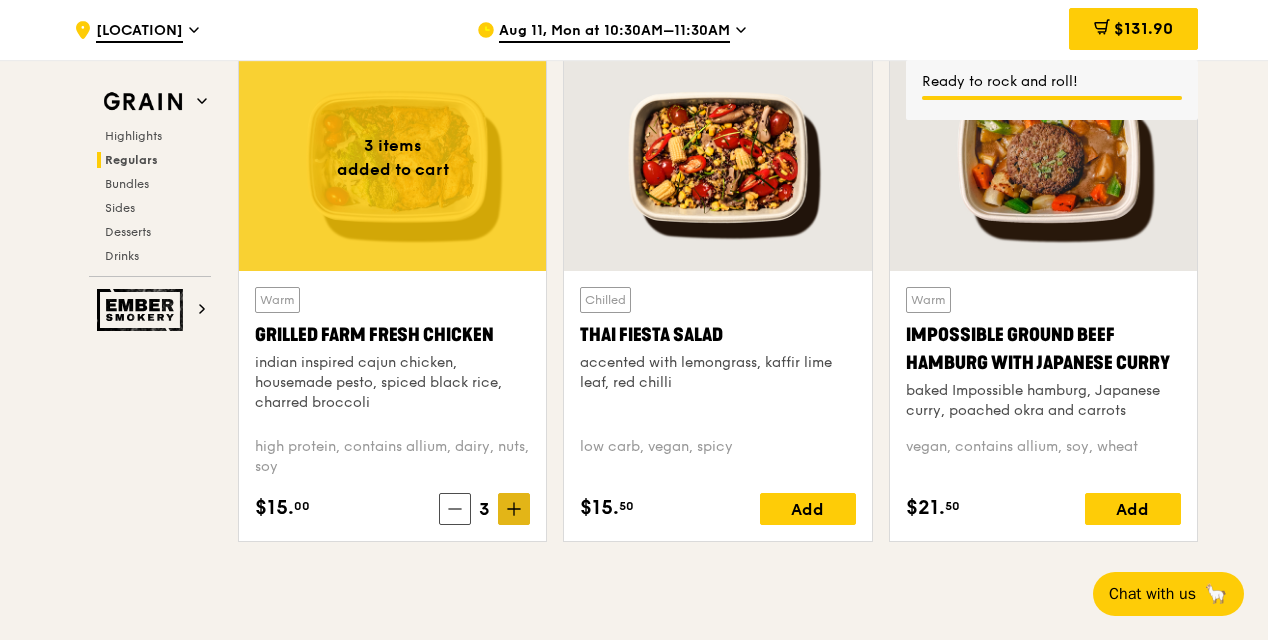 click 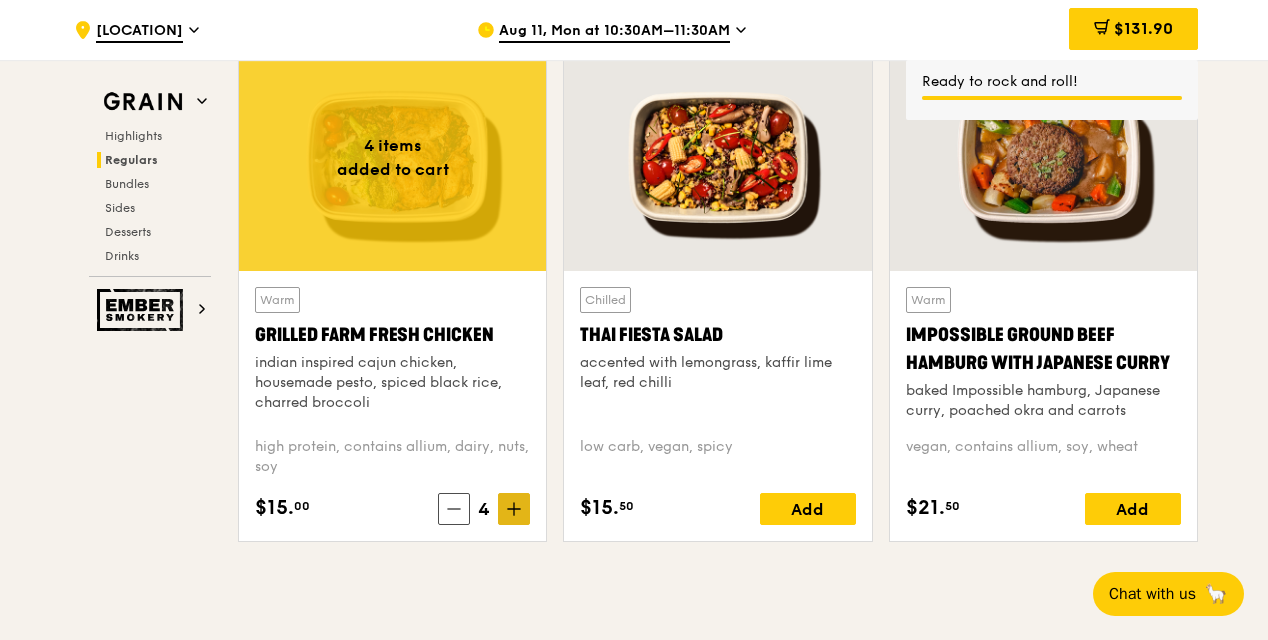 click 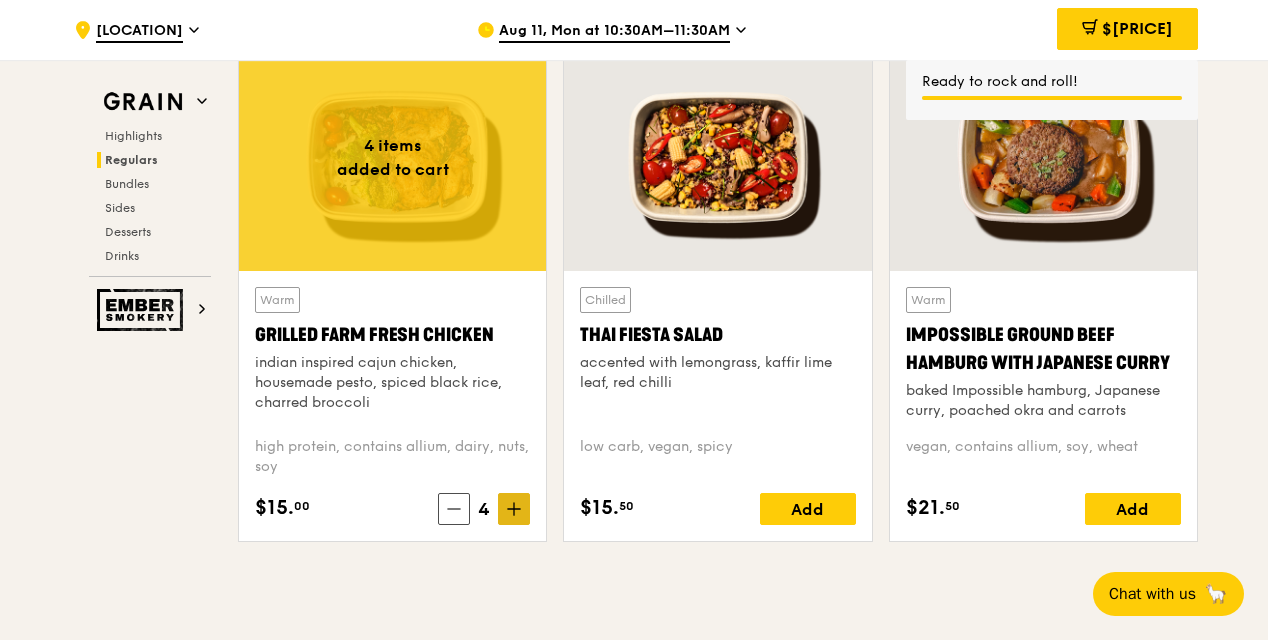 click at bounding box center [514, 509] 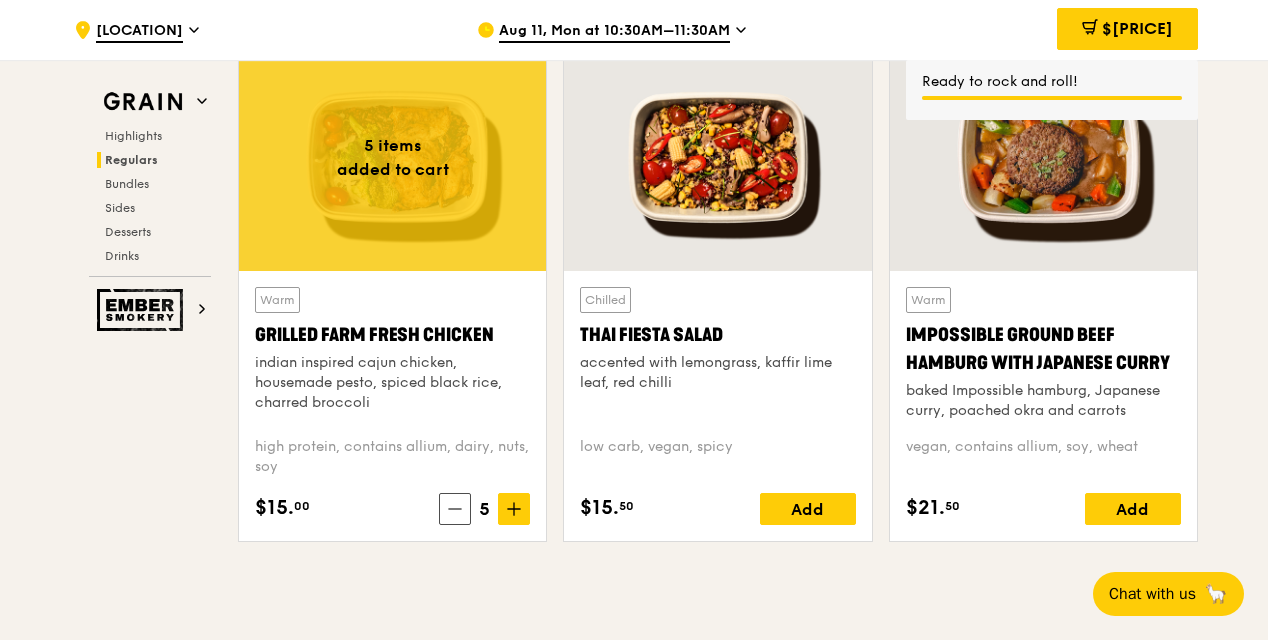 click on "Grain
Highlights
Regulars
Bundles
Sides
Desserts
Drinks
Ember Smokery
Meet the new Grain The Grain that loves to play. With ingredients. Flavours. Food. The kitchen is our happy place, where we experiment and cook up wholesome dishes that surprise and delight. And at the end of every Grain meal comes: “What will we  eat next?”
Highlights
Weekly rotating dishes inspired by flavours from around the world.
Warm
Thai Green Curry Fish
thai style green curry, seared dory, butterfly blue pea rice
pescatarian, spicy, contains allium, dairy, shellfish, soy, wheat
$14.
00
Add
Warm
Hikari Miso Chicken Chow Mein
hong kong egg noodle, shiitake mushroom, roasted carrot
high protein, contains allium, dairy, egg, soy, wheat
$15.
50
Add
Regulars" at bounding box center (634, 2000) 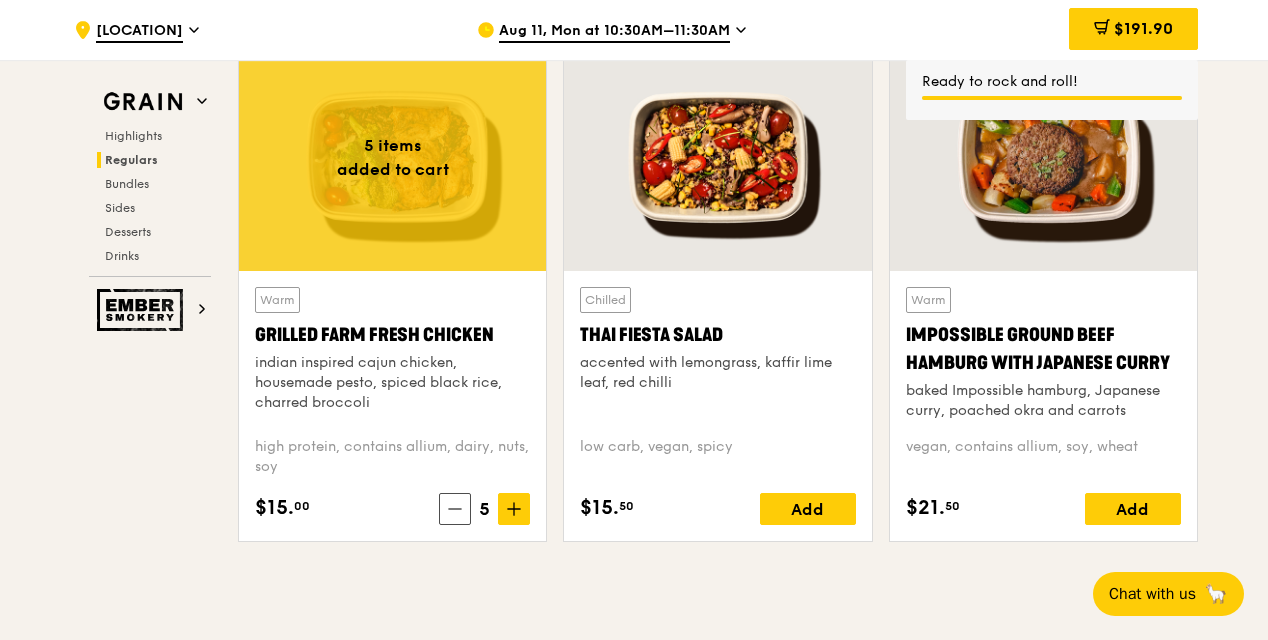 click on "Grain
Highlights
Regulars
Bundles
Sides
Desserts
Drinks
Ember Smokery
Meet the new Grain The Grain that loves to play. With ingredients. Flavours. Food. The kitchen is our happy place, where we experiment and cook up wholesome dishes that surprise and delight. And at the end of every Grain meal comes: “What will we  eat next?”
Highlights
Weekly rotating dishes inspired by flavours from around the world.
Warm
Thai Green Curry Fish
thai style green curry, seared dory, butterfly blue pea rice
pescatarian, spicy, contains allium, dairy, shellfish, soy, wheat
$14.
00
Add
Warm
Hikari Miso Chicken Chow Mein
hong kong egg noodle, shiitake mushroom, roasted carrot
high protein, contains allium, dairy, egg, soy, wheat
$15.
50
Add
Regulars" at bounding box center (634, 2000) 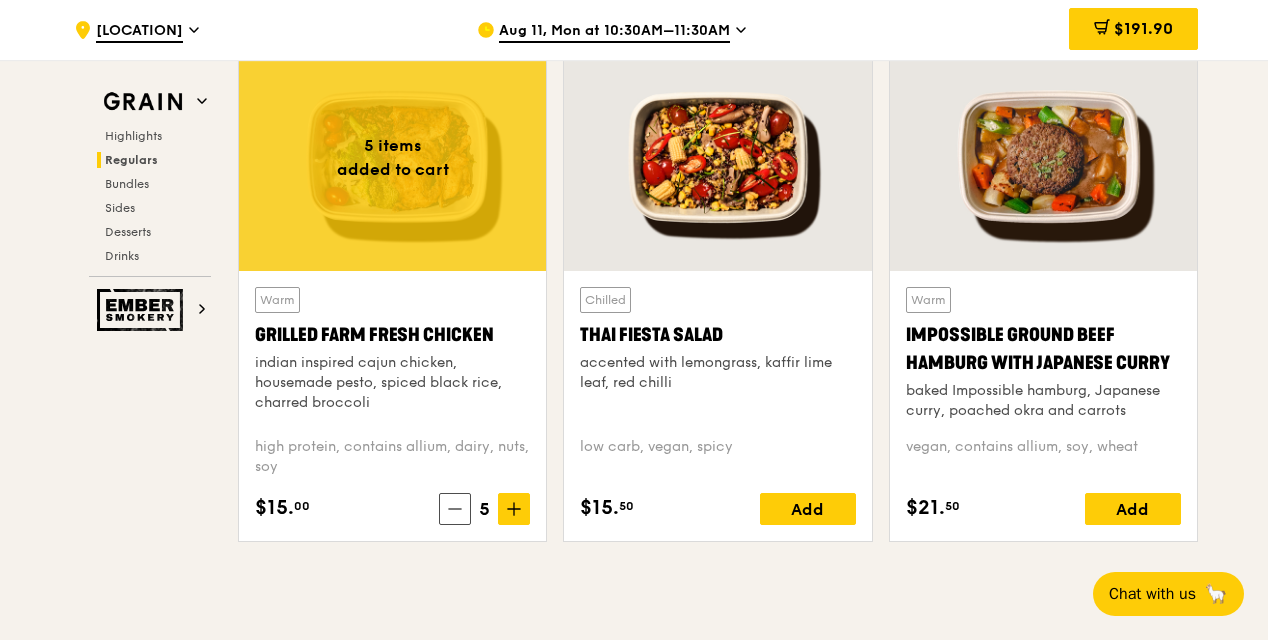 click on "Grain
Highlights
Regulars
Bundles
Sides
Desserts
Drinks
Ember Smokery
Meet the new Grain The Grain that loves to play. With ingredients. Flavours. Food. The kitchen is our happy place, where we experiment and cook up wholesome dishes that surprise and delight. And at the end of every Grain meal comes: “What will we  eat next?”
Highlights
Weekly rotating dishes inspired by flavours from around the world.
Warm
Thai Green Curry Fish
thai style green curry, seared dory, butterfly blue pea rice
pescatarian, spicy, contains allium, dairy, shellfish, soy, wheat
$14.
00
Add
Warm
Hikari Miso Chicken Chow Mein
hong kong egg noodle, shiitake mushroom, roasted carrot
high protein, contains allium, dairy, egg, soy, wheat
$15.
50
Add
Regulars" at bounding box center [634, 2000] 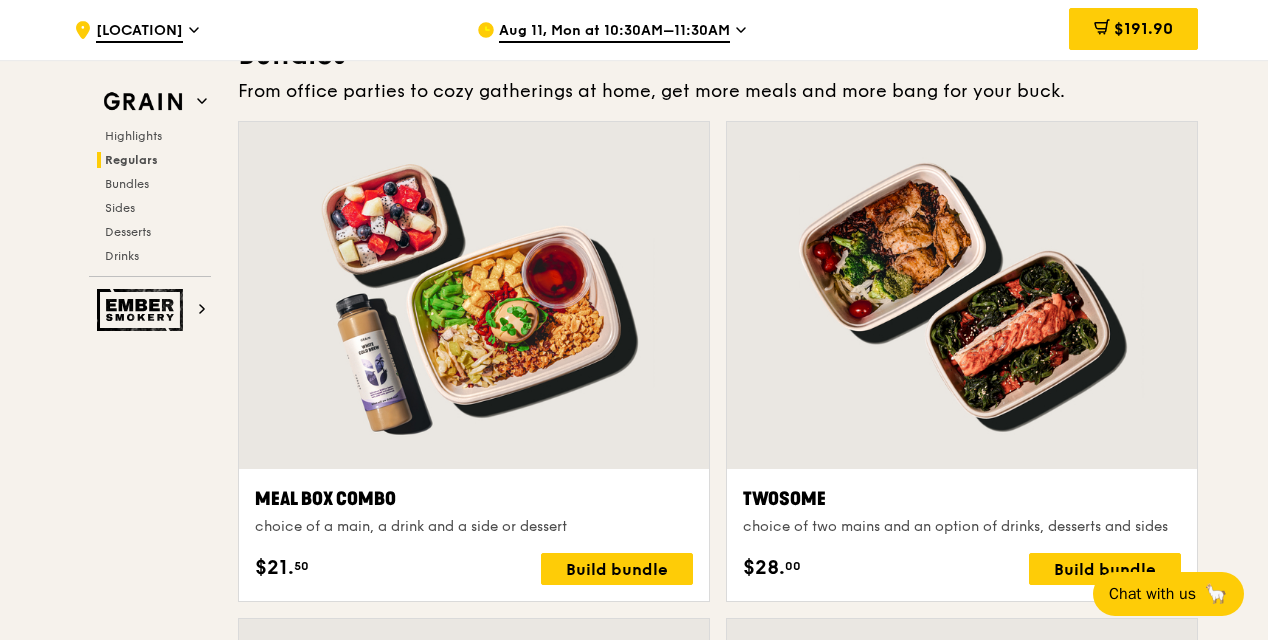 scroll, scrollTop: 2302, scrollLeft: 0, axis: vertical 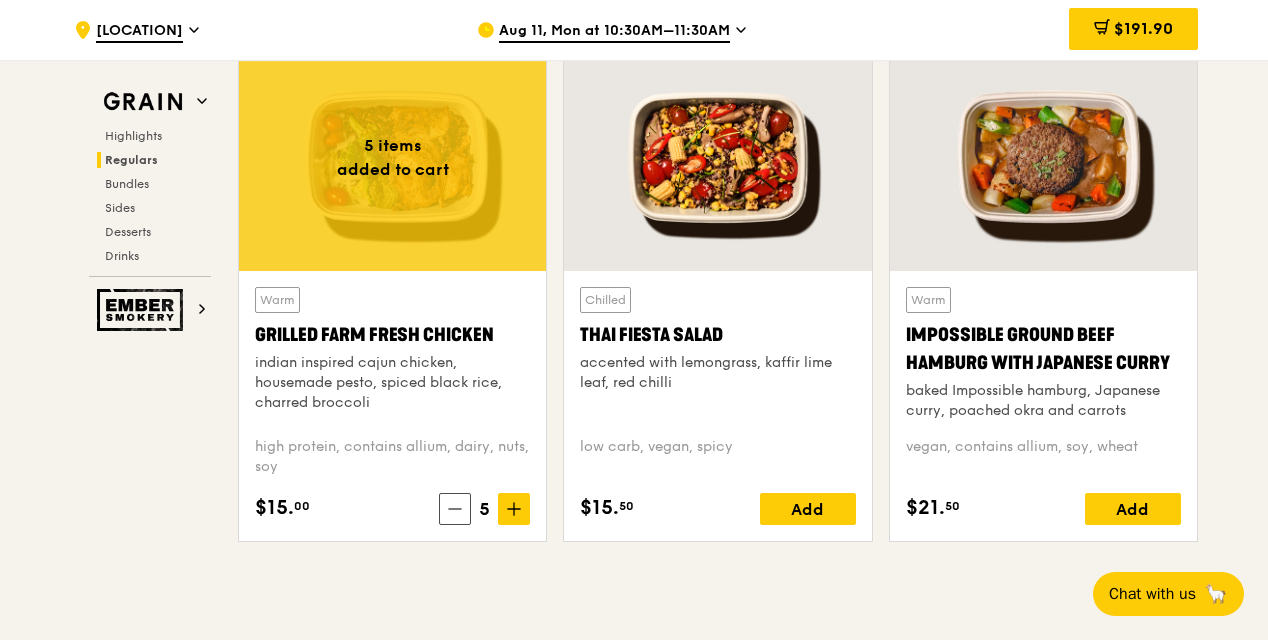 click on "Highlights
Weekly rotating dishes inspired by flavours from around the world.
Warm
Thai Green Curry Fish
thai style green curry, seared dory, butterfly blue pea rice
pescatarian, spicy, contains allium, dairy, shellfish, soy, wheat
$[PRICE].
[PRICE]
Add
Warm
Hikari Miso Chicken Chow Mein
hong kong egg noodle, shiitake mushroom, roasted carrot
high protein, contains allium, dairy, egg, soy, wheat
$[PRICE].
[PRICE]
Add
Regulars
Meals you can enjoy day in day out.
[NUMBER] items added to cart
Warm
Honey Duo Mustard Chicken
house-blend mustard, maple soy baked potato, linguine, cherry tomato
high protein, contains allium, soy, wheat
$[PRICE].
[PRICE]
[NUMBER]
Warm
Ayam Kampung Masak Merah
housemade sambal marinated chicken, nyonya achar, butterfly blue pea rice" at bounding box center (718, 2262) 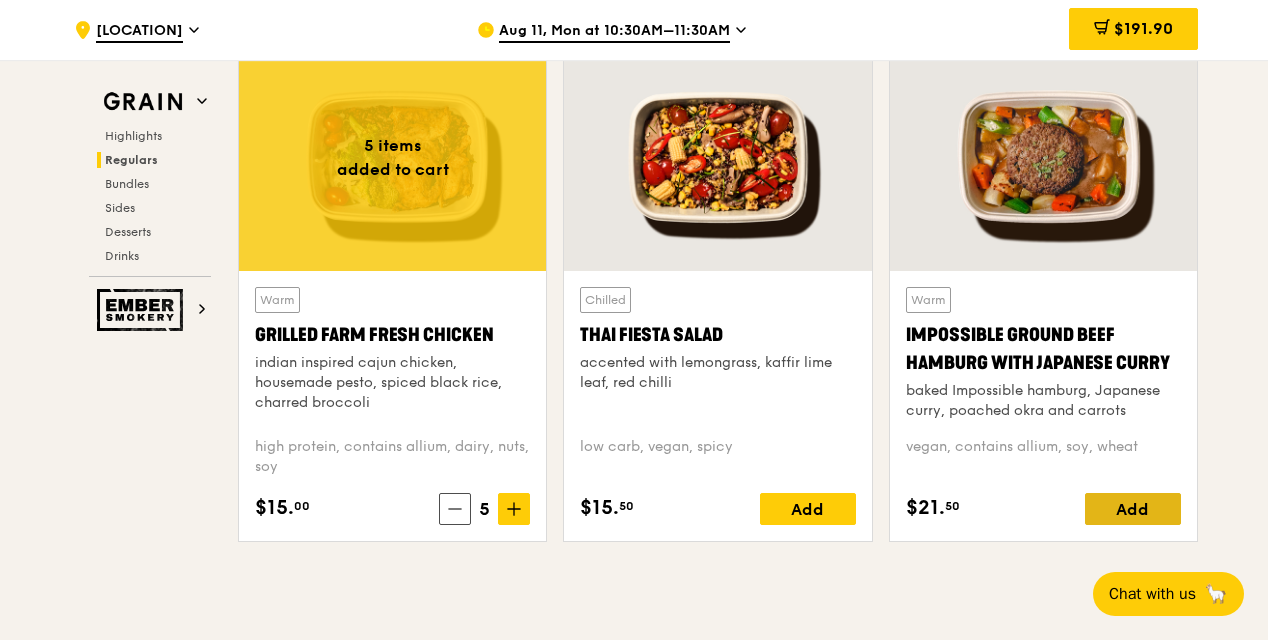 click on "Add" at bounding box center [1133, 509] 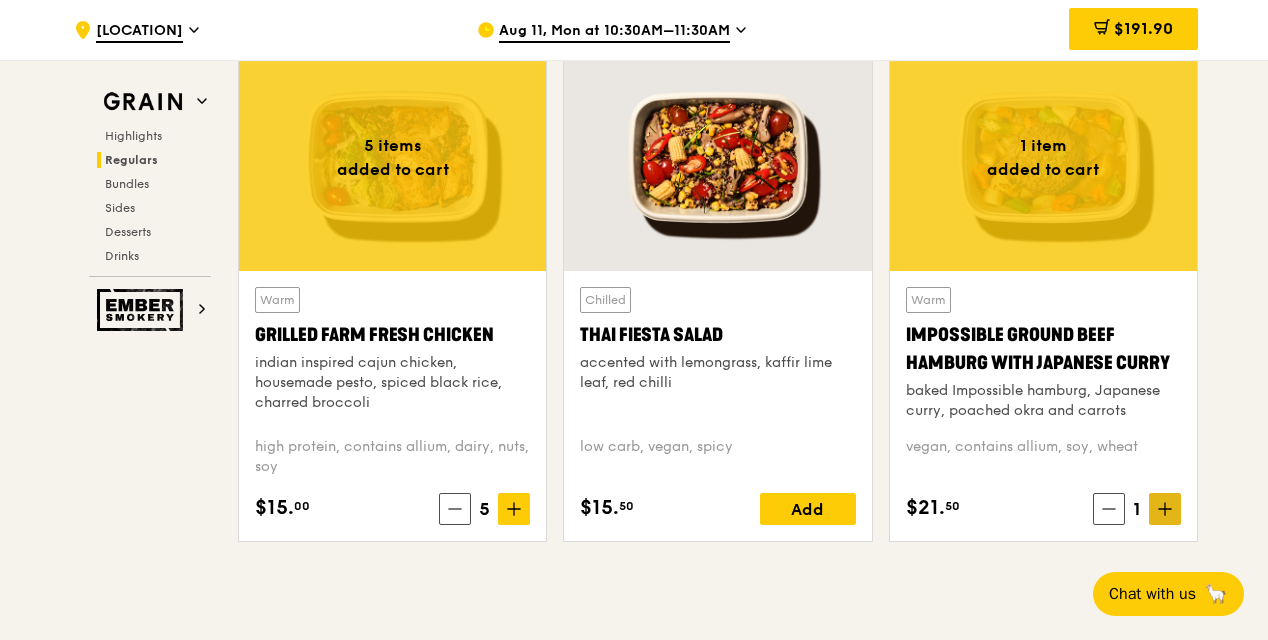 click on "Grain
Highlights
Regulars
Bundles
Sides
Desserts
Drinks
Ember Smokery
Meet the new Grain The Grain that loves to play. With ingredients. Flavours. Food. The kitchen is our happy place, where we experiment and cook up wholesome dishes that surprise and delight. And at the end of every Grain meal comes: “What will we  eat next?”
Highlights
Weekly rotating dishes inspired by flavours from around the world.
Warm
Thai Green Curry Fish
thai style green curry, seared dory, butterfly blue pea rice
pescatarian, spicy, contains allium, dairy, shellfish, soy, wheat
$14.
00
Add
Warm
Hikari Miso Chicken Chow Mein
hong kong egg noodle, shiitake mushroom, roasted carrot
high protein, contains allium, dairy, egg, soy, wheat
$15.
50
Add
Regulars" at bounding box center [634, 2000] 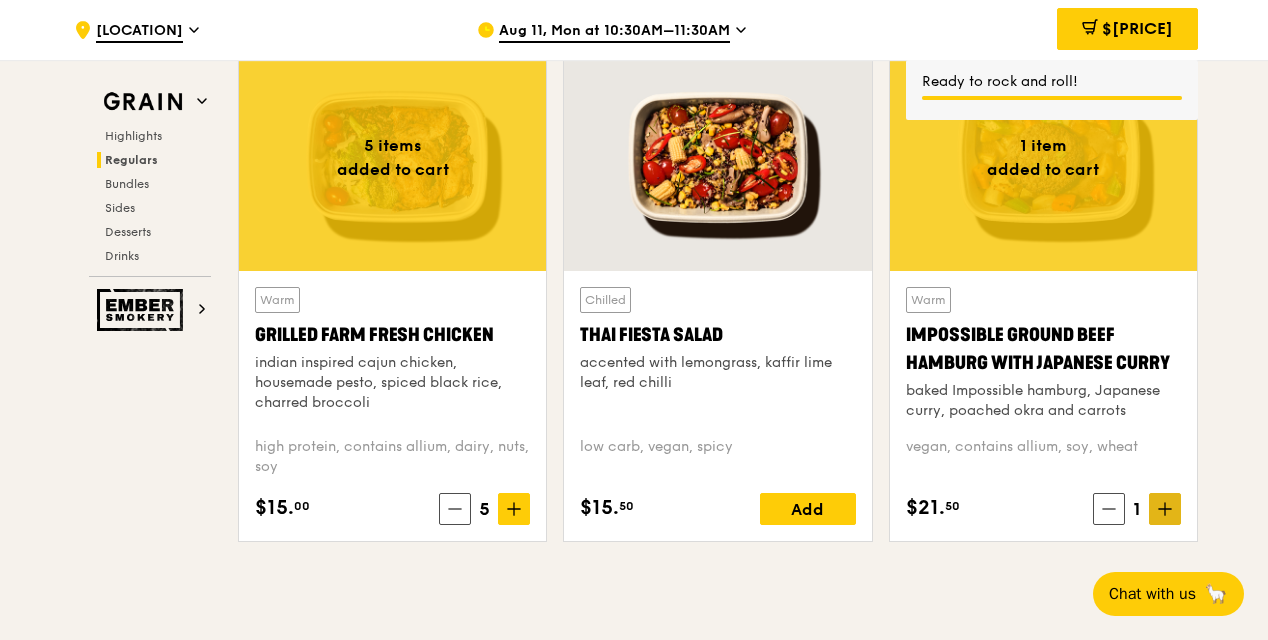 click 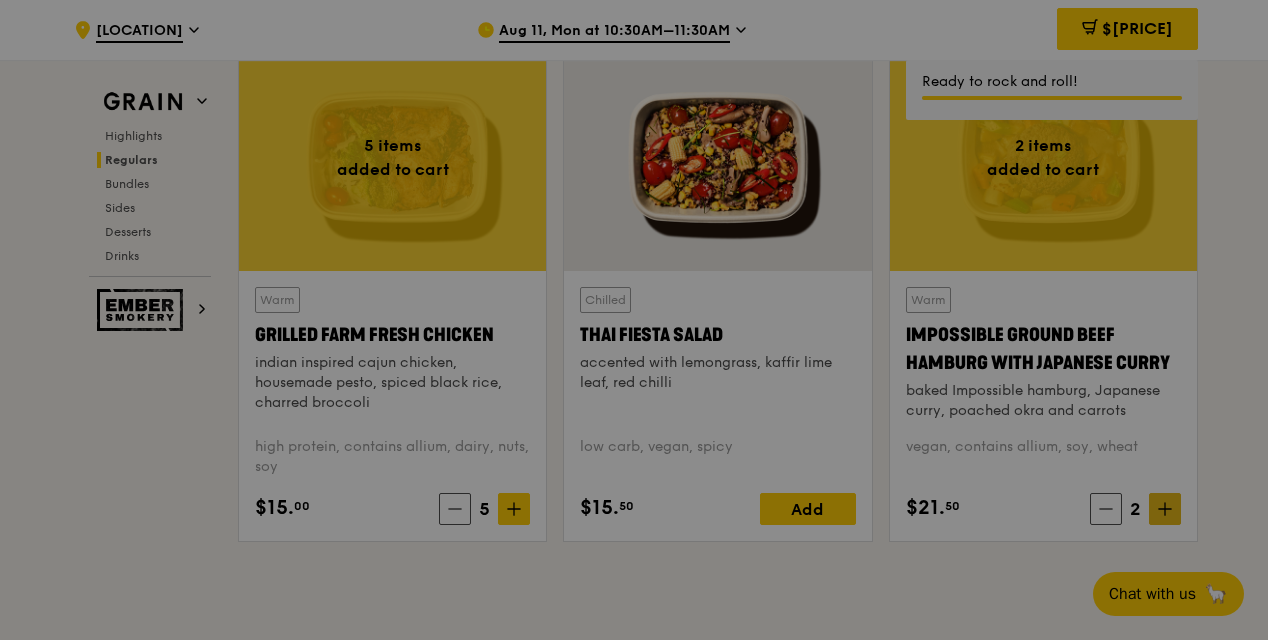 click on "Grain
Highlights
Regulars
Bundles
Sides
Desserts
Drinks
Ember Smokery
Meet the new Grain The Grain that loves to play. With ingredients. Flavours. Food. The kitchen is our happy place, where we experiment and cook up wholesome dishes that surprise and delight. And at the end of every Grain meal comes: “What will we  eat next?”
Highlights
Weekly rotating dishes inspired by flavours from around the world.
Warm
Thai Green Curry Fish
thai style green curry, seared dory, butterfly blue pea rice
pescatarian, spicy, contains allium, dairy, shellfish, soy, wheat
$14.
00
Add
Warm
Hikari Miso Chicken Chow Mein
hong kong egg noodle, shiitake mushroom, roasted carrot
high protein, contains allium, dairy, egg, soy, wheat
$15.
50
Add
Regulars" at bounding box center (634, 2000) 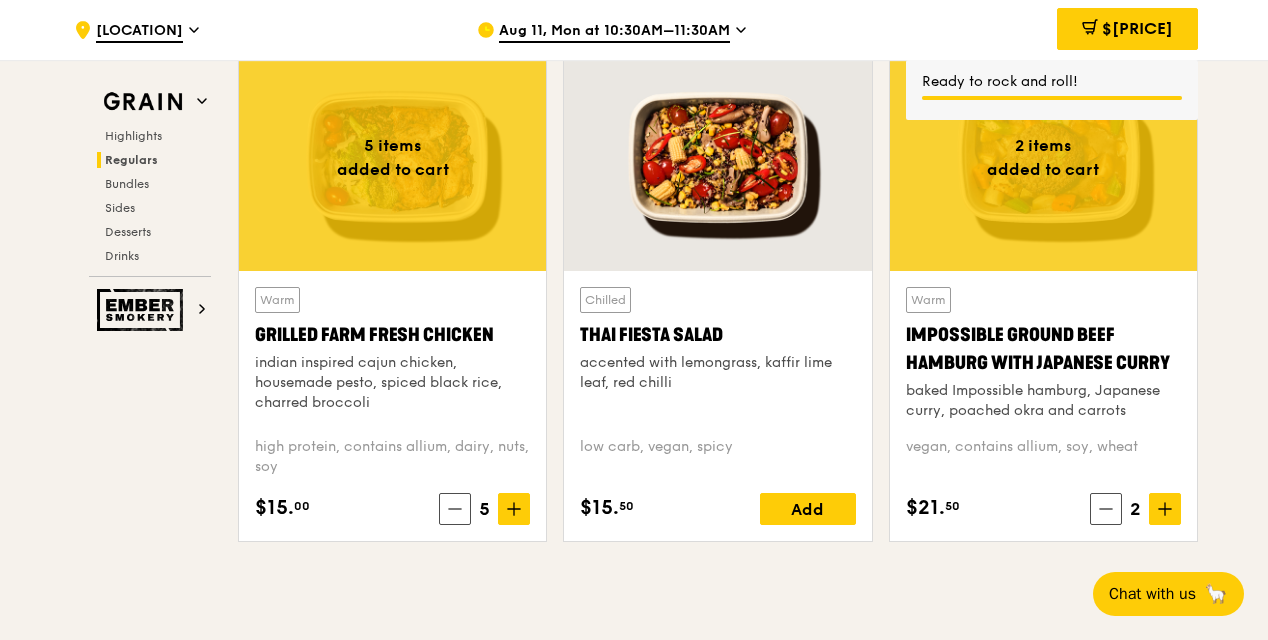 click 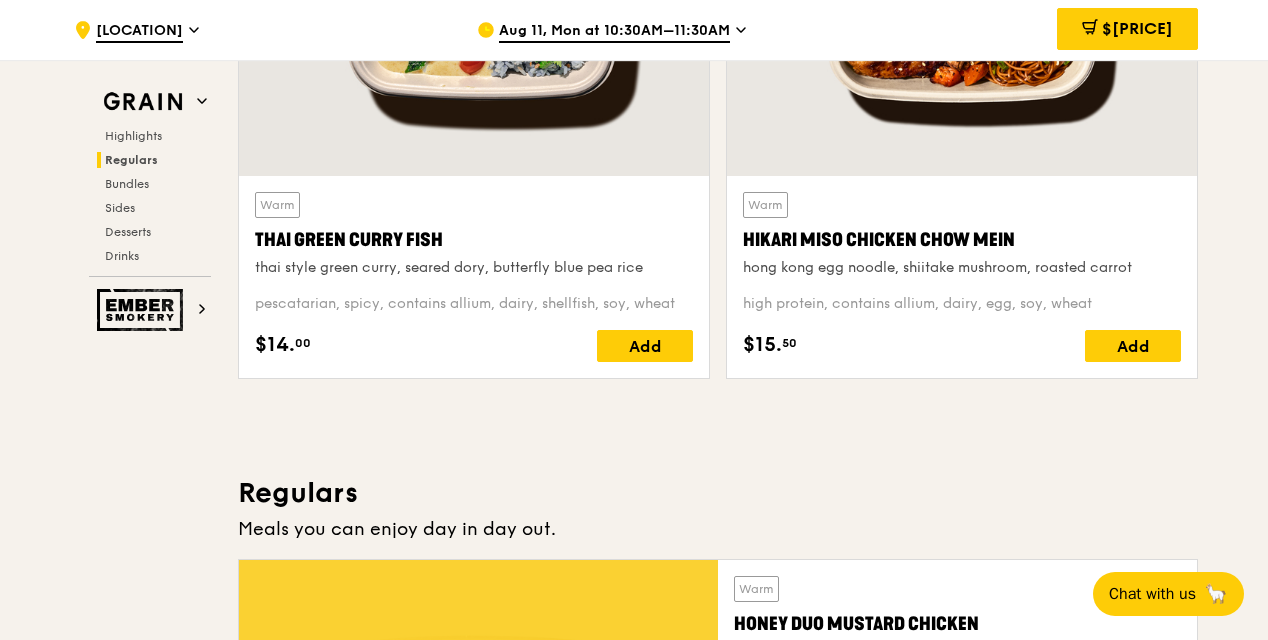 scroll, scrollTop: 1401, scrollLeft: 0, axis: vertical 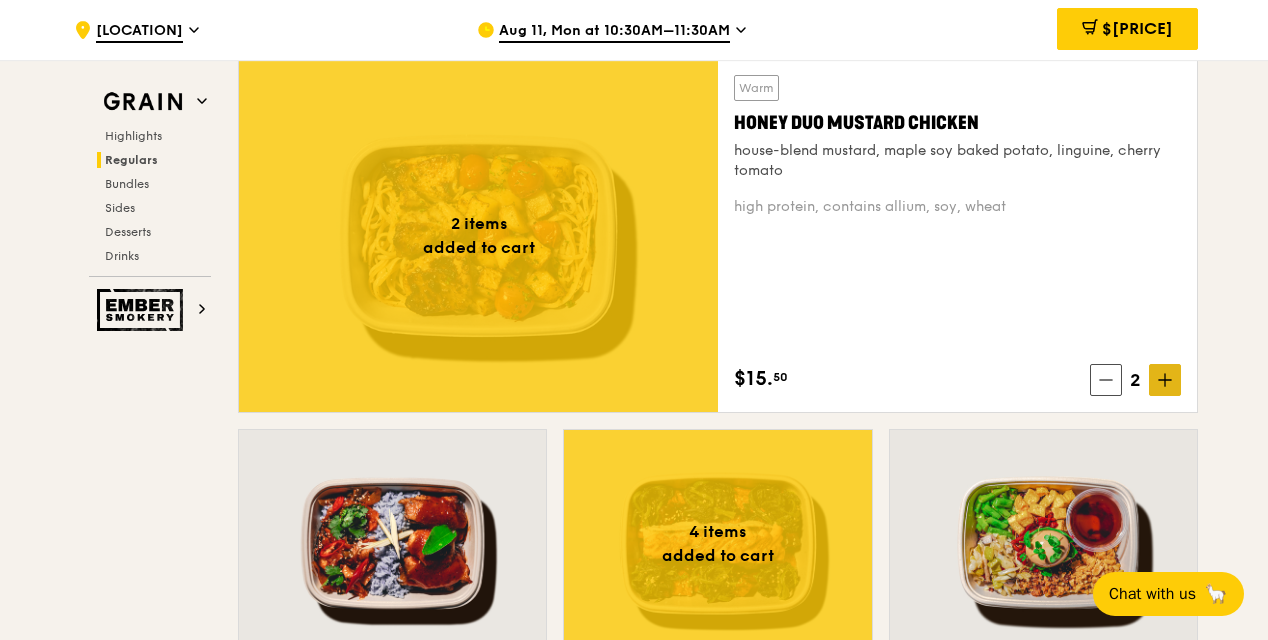 click at bounding box center (1165, 380) 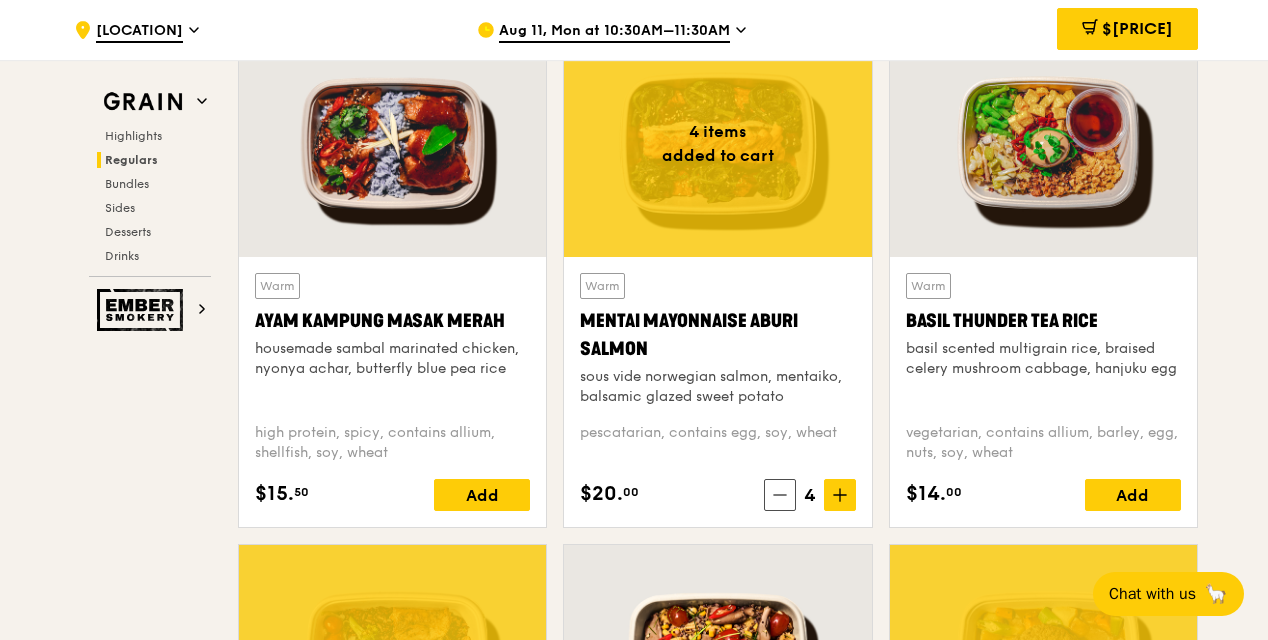 scroll, scrollTop: 2302, scrollLeft: 0, axis: vertical 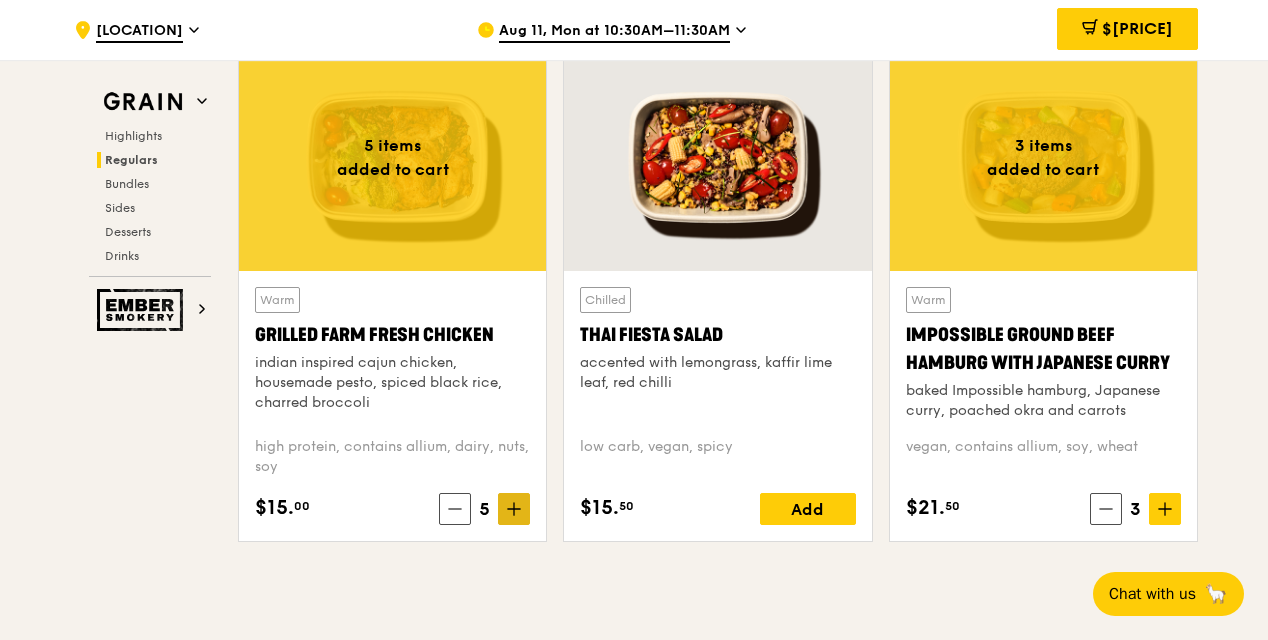 click 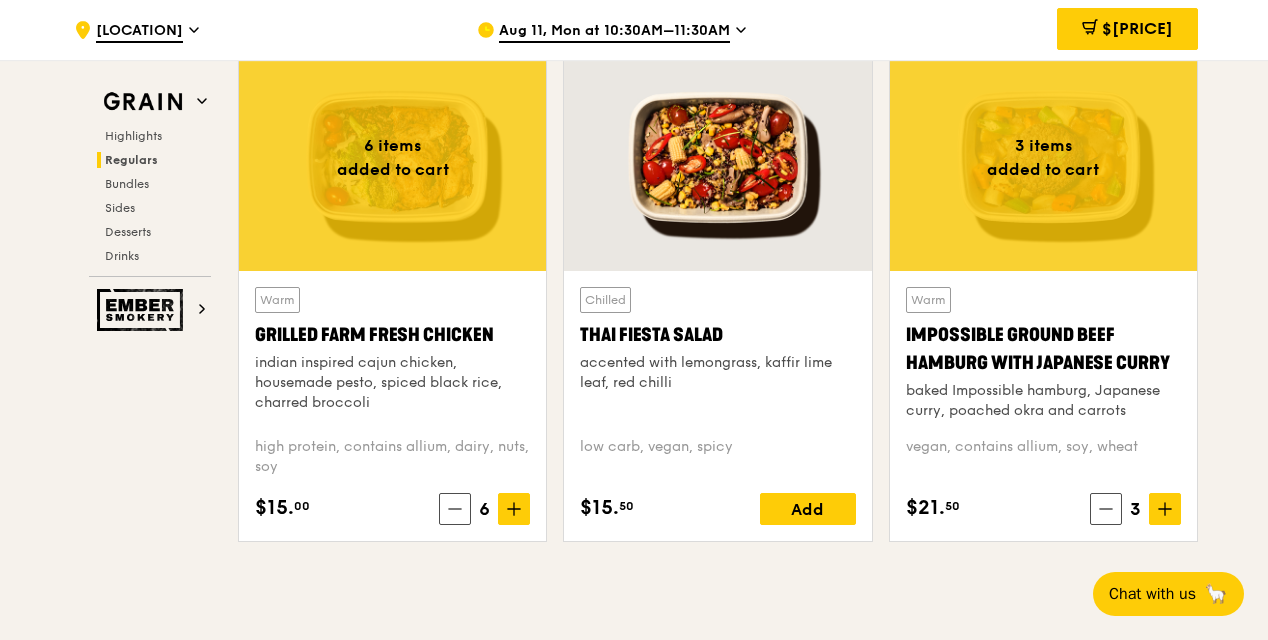 click on "Grain
Highlights
Regulars
Bundles
Sides
Desserts
Drinks
Ember Smokery
Meet the new Grain The Grain that loves to play. With ingredients. Flavours. Food. The kitchen is our happy place, where we experiment and cook up wholesome dishes that surprise and delight. And at the end of every Grain meal comes: “What will we  eat next?”
Highlights
Weekly rotating dishes inspired by flavours from around the world.
Warm
Thai Green Curry Fish
thai style green curry, seared dory, butterfly blue pea rice
pescatarian, spicy, contains allium, dairy, shellfish, soy, wheat
$14.
00
Add
Warm
Hikari Miso Chicken Chow Mein
hong kong egg noodle, shiitake mushroom, roasted carrot
high protein, contains allium, dairy, egg, soy, wheat
$15.
50
Add
Regulars" at bounding box center [634, 2000] 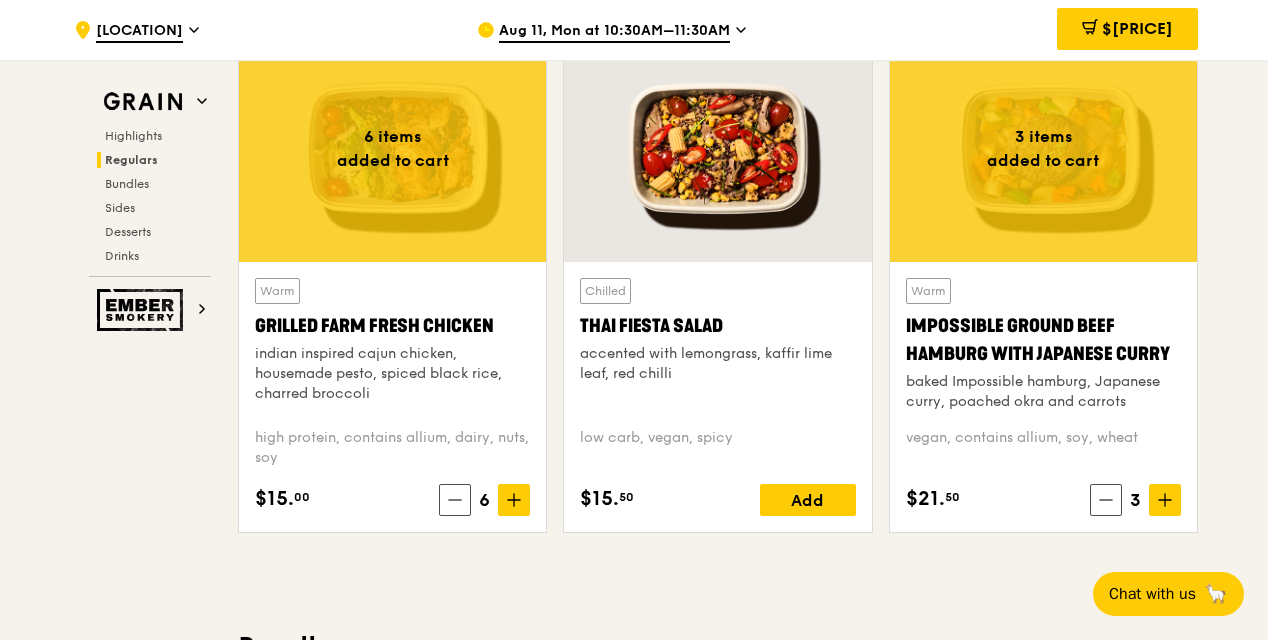 scroll, scrollTop: 2002, scrollLeft: 0, axis: vertical 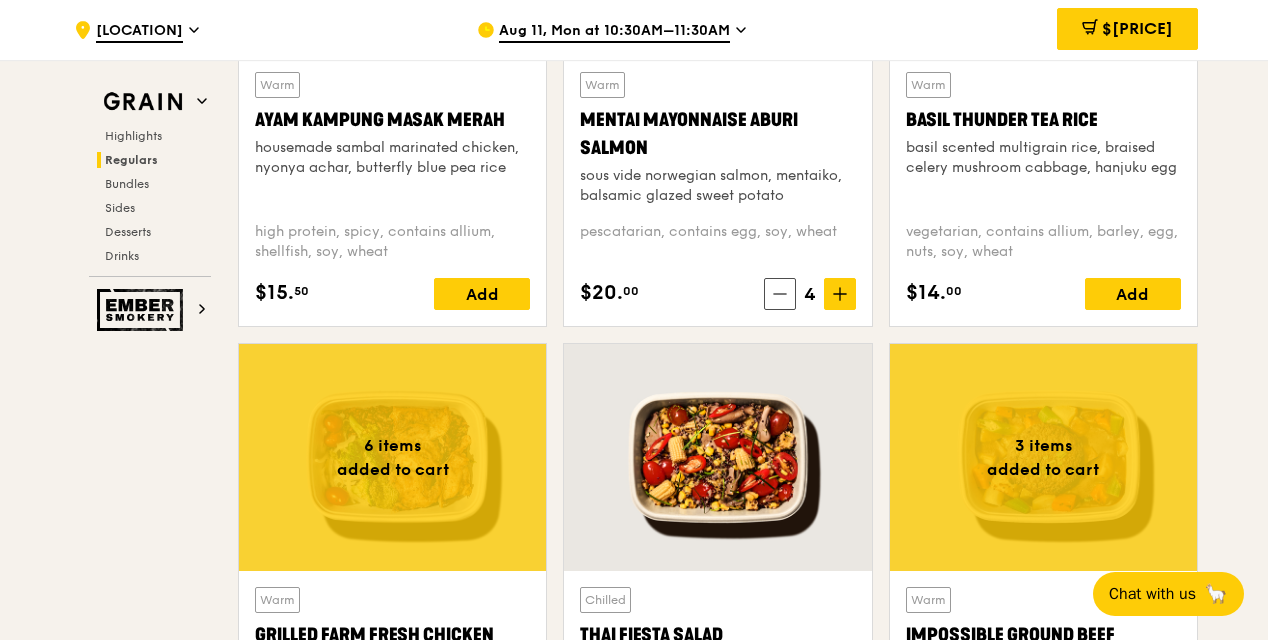click on "Grain
Highlights
Regulars
Bundles
Sides
Desserts
Drinks
Ember Smokery
Meet the new Grain The Grain that loves to play. With ingredients. Flavours. Food. The kitchen is our happy place, where we experiment and cook up wholesome dishes that surprise and delight. And at the end of every Grain meal comes: “What will we  eat next?”
Highlights
Weekly rotating dishes inspired by flavours from around the world.
Warm
Thai Green Curry Fish
thai style green curry, seared dory, butterfly blue pea rice
pescatarian, spicy, contains allium, dairy, shellfish, soy, wheat
$14.
00
Add
Warm
Hikari Miso Chicken Chow Mein
hong kong egg noodle, shiitake mushroom, roasted carrot
high protein, contains allium, dairy, egg, soy, wheat
$15.
50
Add
Regulars" at bounding box center [634, 2300] 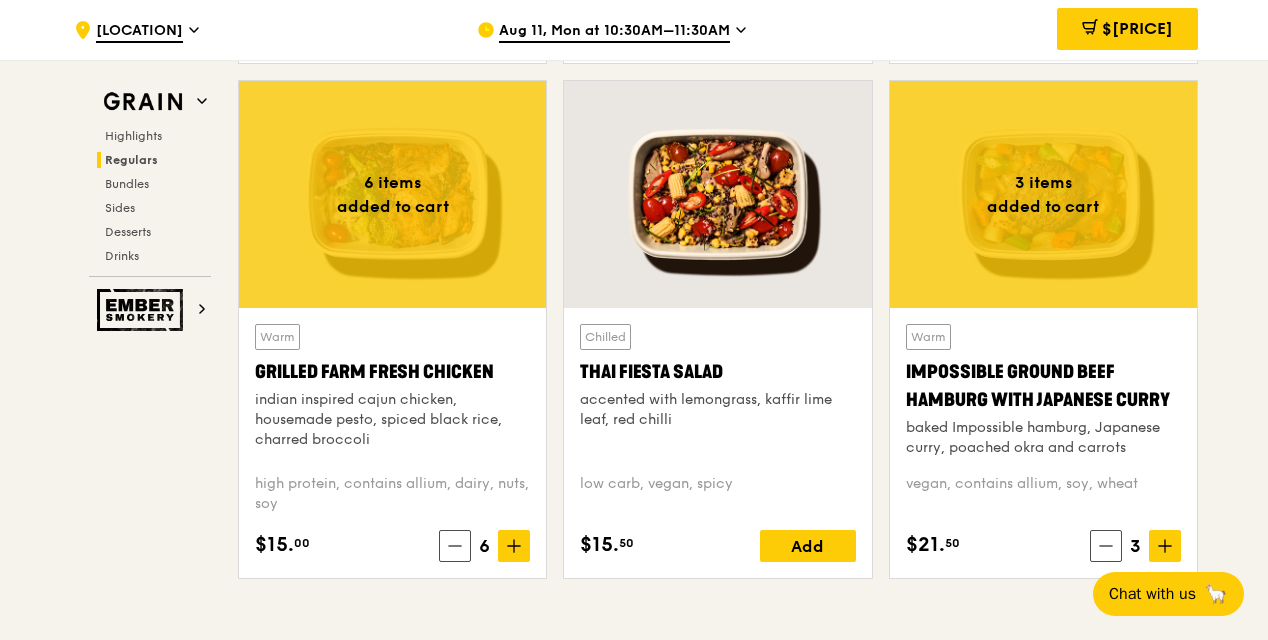 scroll, scrollTop: 2202, scrollLeft: 0, axis: vertical 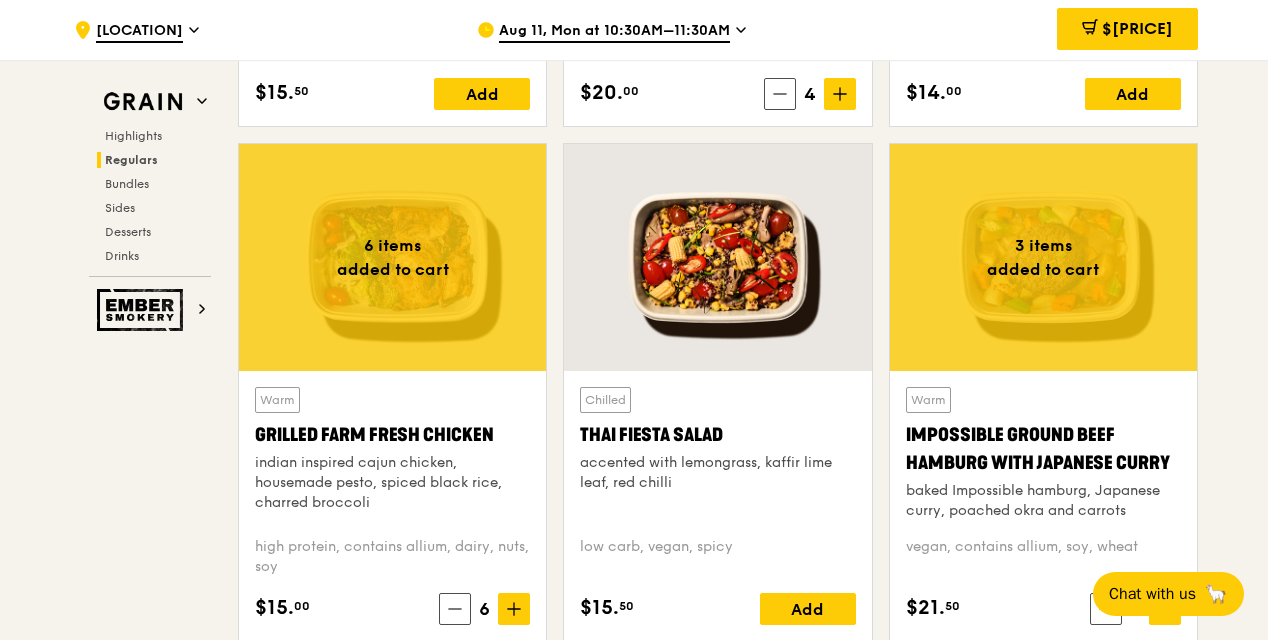 click on "Grain
Highlights
Regulars
Bundles
Sides
Desserts
Drinks
Ember Smokery
Meet the new Grain The Grain that loves to play. With ingredients. Flavours. Food. The kitchen is our happy place, where we experiment and cook up wholesome dishes that surprise and delight. And at the end of every Grain meal comes: “What will we  eat next?”
Highlights
Weekly rotating dishes inspired by flavours from around the world.
Warm
Thai Green Curry Fish
thai style green curry, seared dory, butterfly blue pea rice
pescatarian, spicy, contains allium, dairy, shellfish, soy, wheat
$14.
00
Add
Warm
Hikari Miso Chicken Chow Mein
hong kong egg noodle, shiitake mushroom, roasted carrot
high protein, contains allium, dairy, egg, soy, wheat
$15.
50
Add
Regulars" at bounding box center (634, 2100) 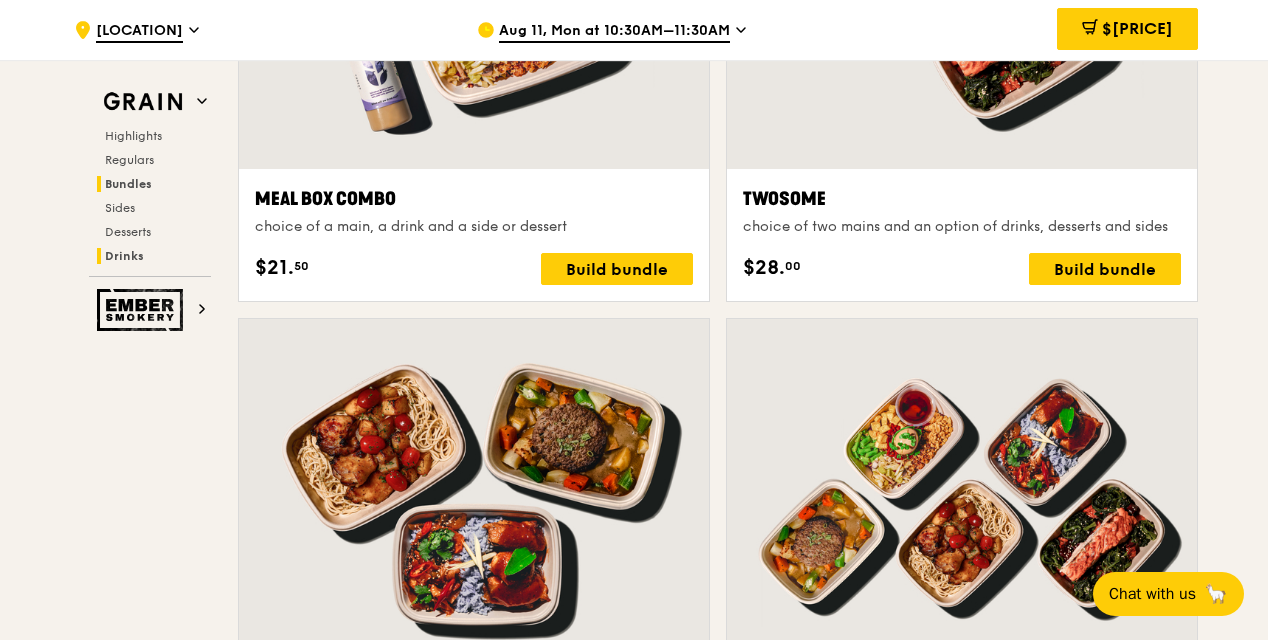 click on "Drinks" at bounding box center [124, 256] 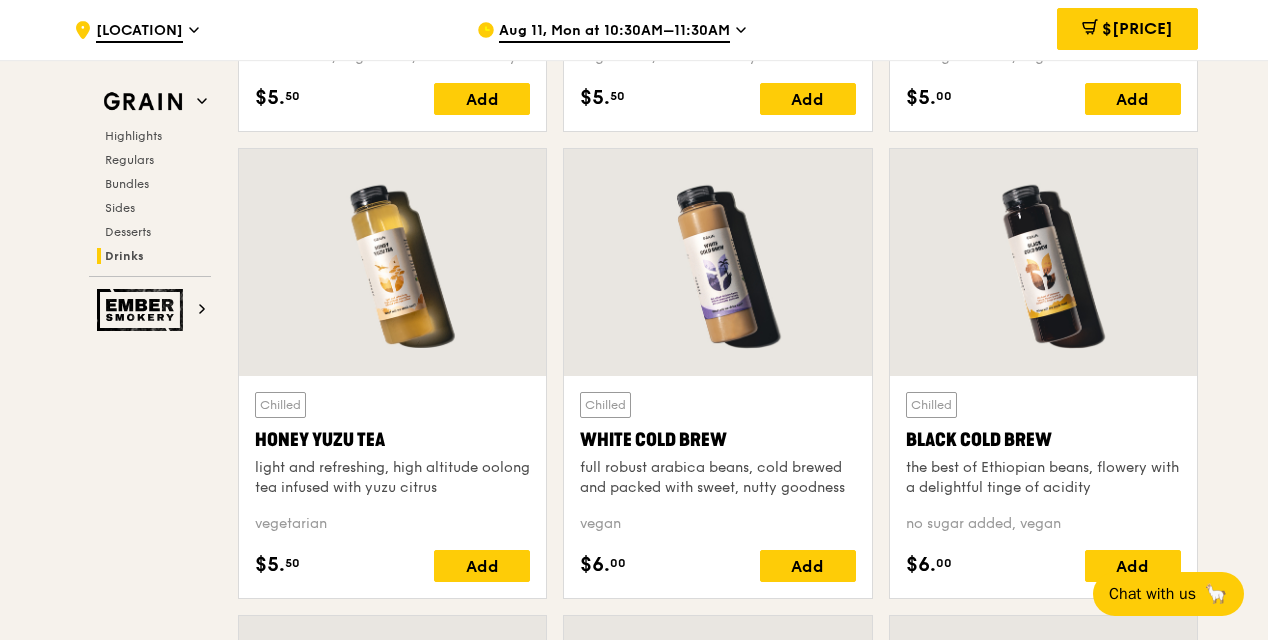 scroll, scrollTop: 7411, scrollLeft: 0, axis: vertical 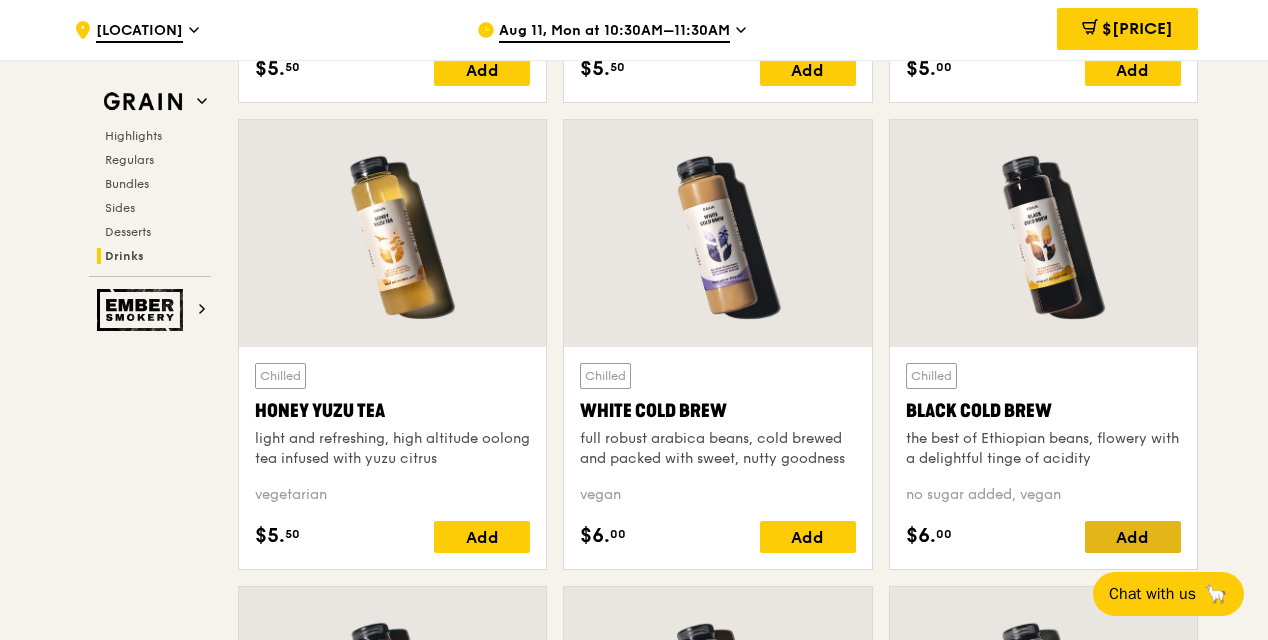 click on "Add" at bounding box center (1133, 537) 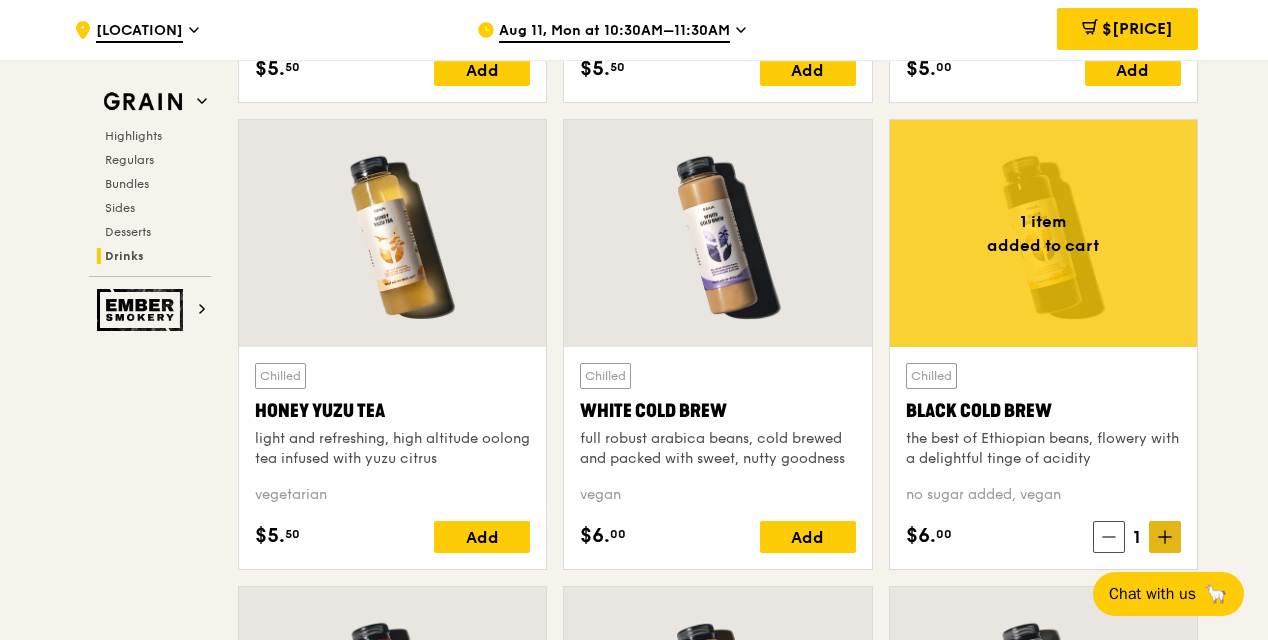 click on "Grain
Highlights
Regulars
Bundles
Sides
Desserts
Drinks
Ember Smokery
Meet the new Grain The Grain that loves to play. With ingredients. Flavours. Food. The kitchen is our happy place, where we experiment and cook up wholesome dishes that surprise and delight. And at the end of every Grain meal comes: “What will we  eat next?”
Highlights
Weekly rotating dishes inspired by flavours from around the world.
Warm
Thai Green Curry Fish
thai style green curry, seared dory, butterfly blue pea rice
pescatarian, spicy, contains allium, dairy, shellfish, soy, wheat
$14.
00
Add
Warm
Hikari Miso Chicken Chow Mein
hong kong egg noodle, shiitake mushroom, roasted carrot
high protein, contains allium, dairy, egg, soy, wheat
$15.
50
Add
Regulars" at bounding box center [634, -3109] 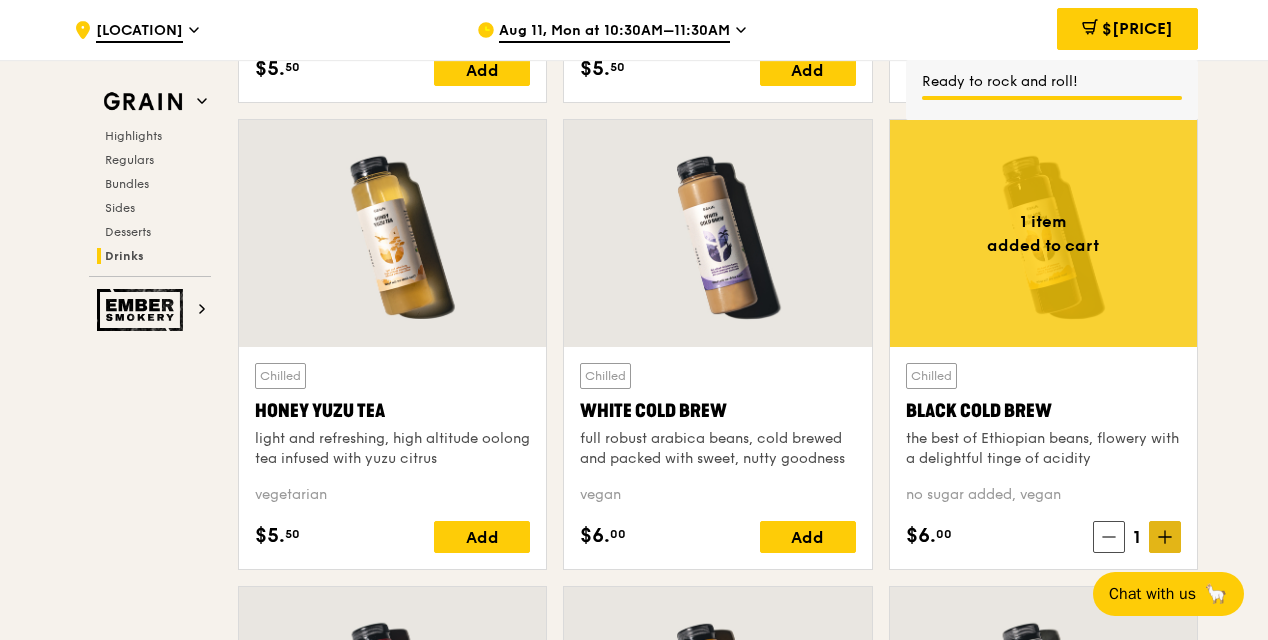 click 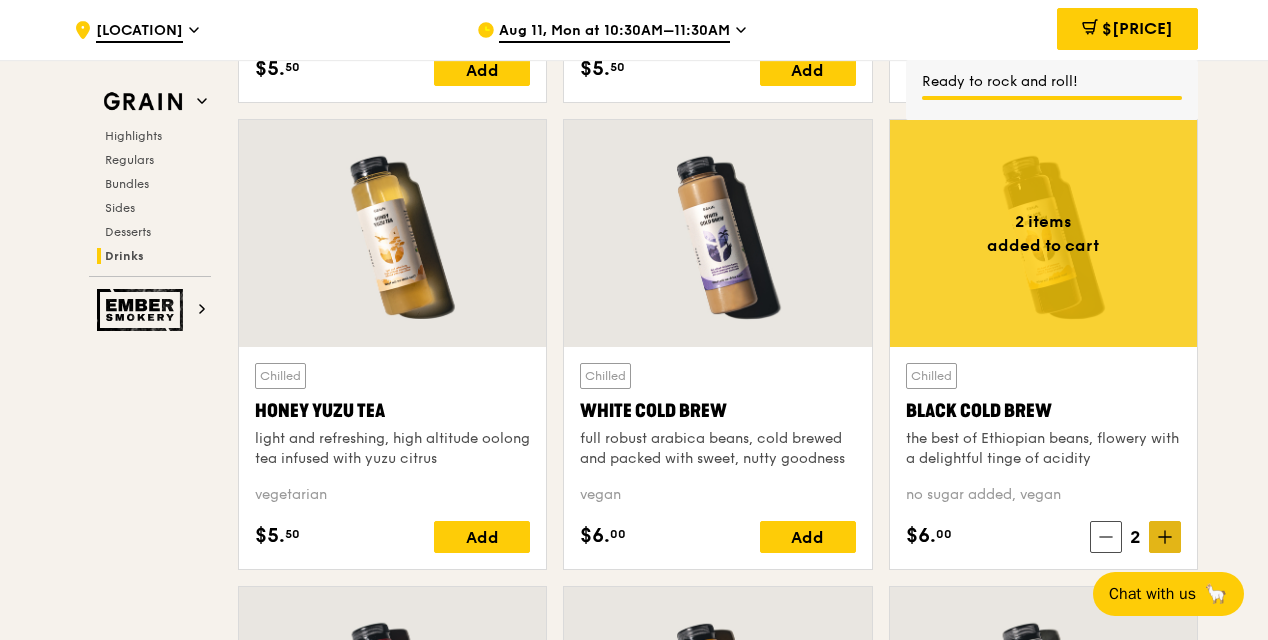 click 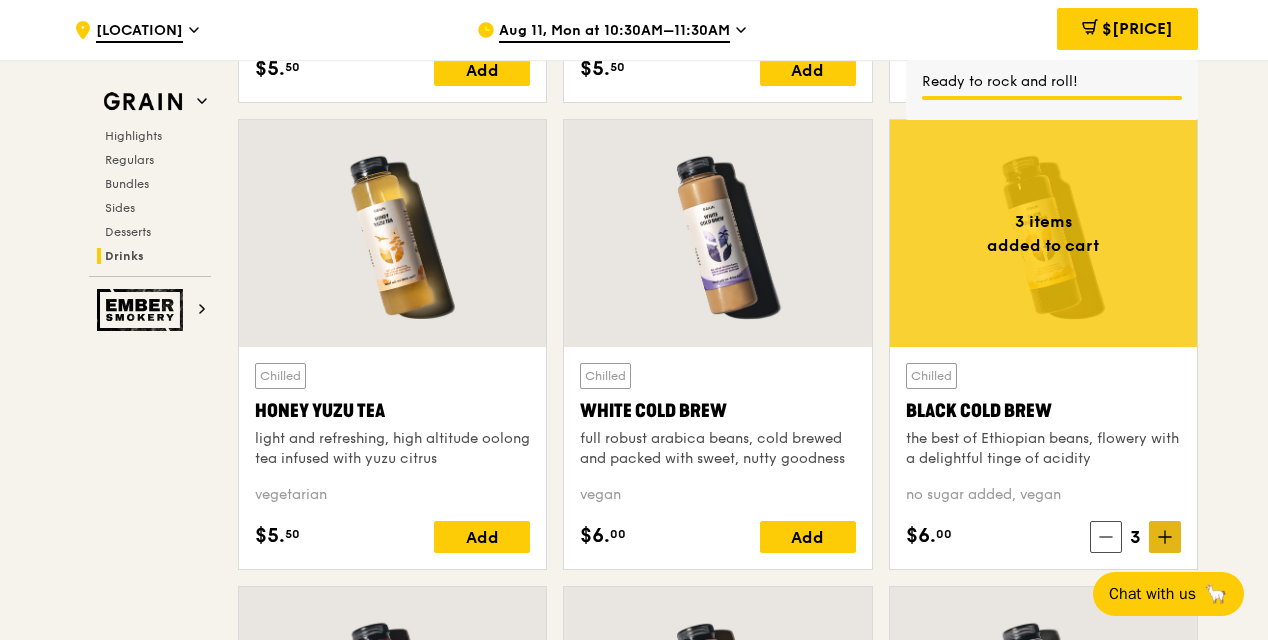 click 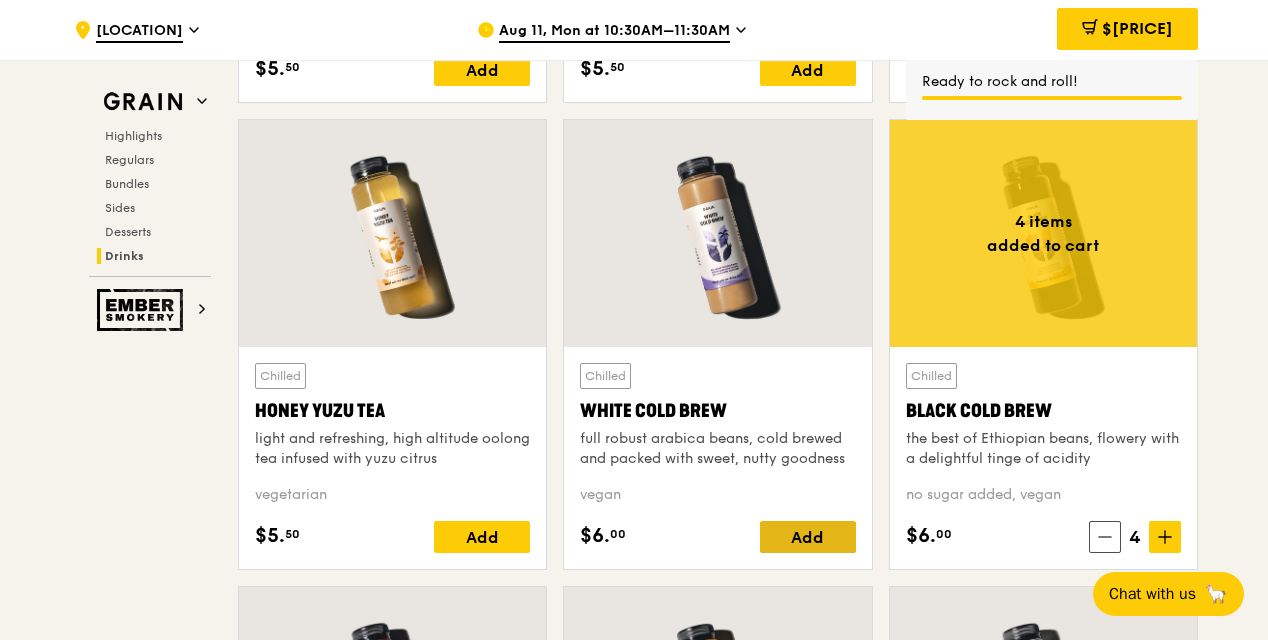 click on "Add" at bounding box center [808, 537] 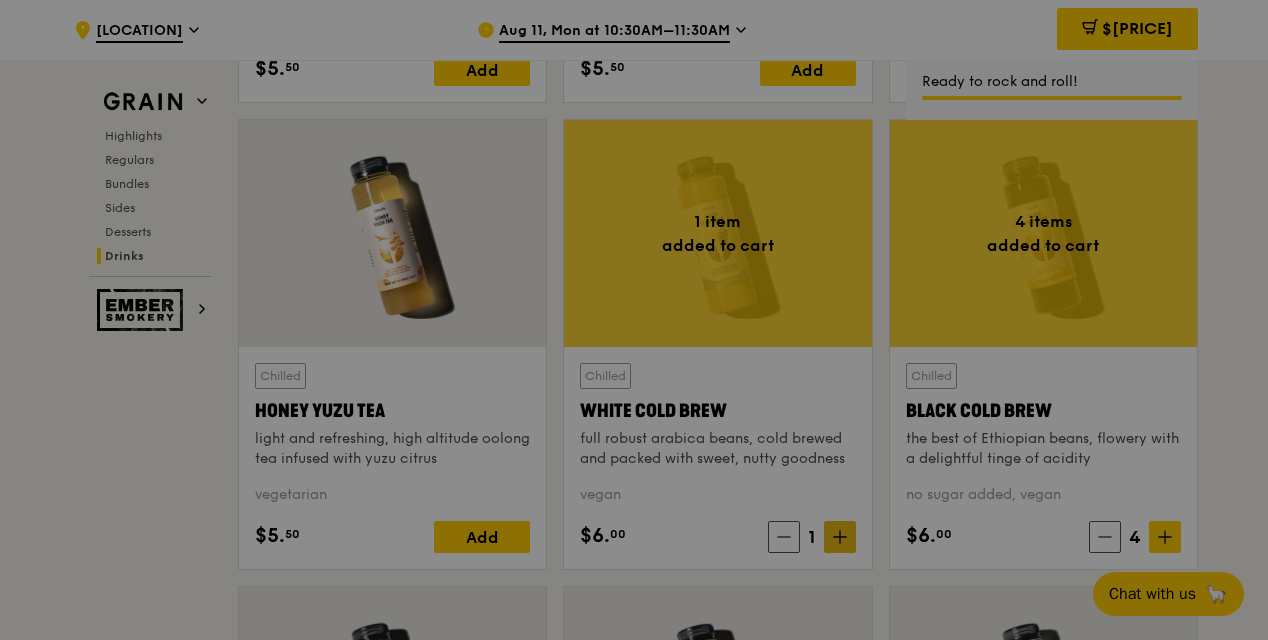 click at bounding box center (634, 320) 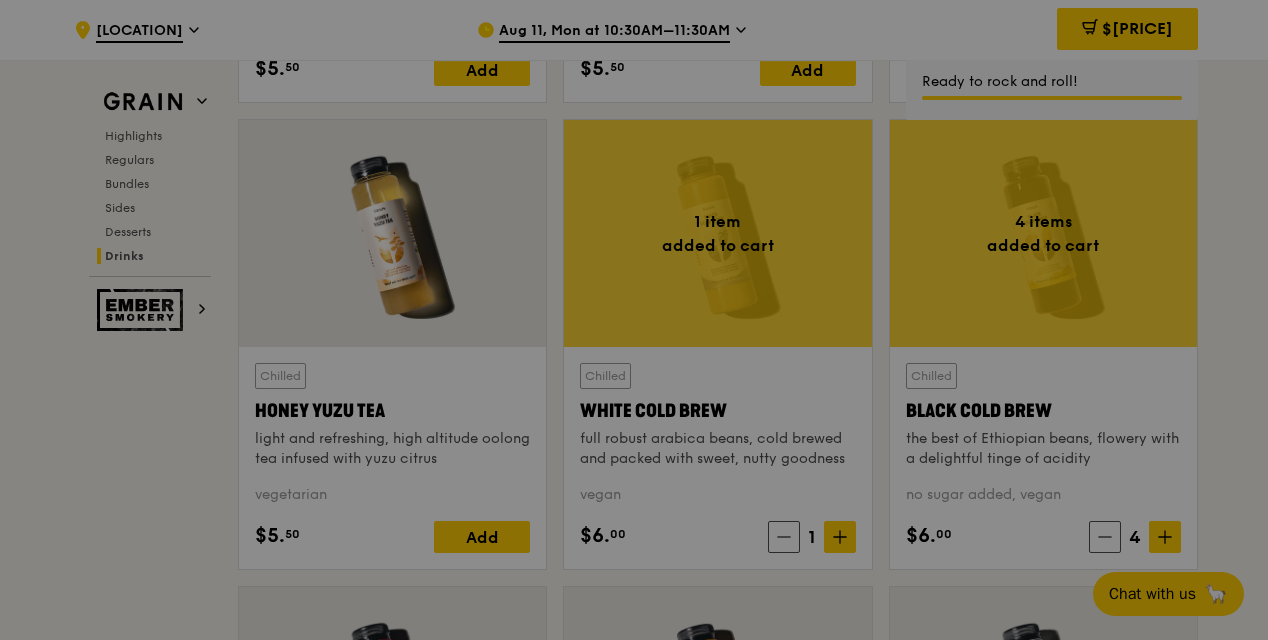 click at bounding box center (634, 320) 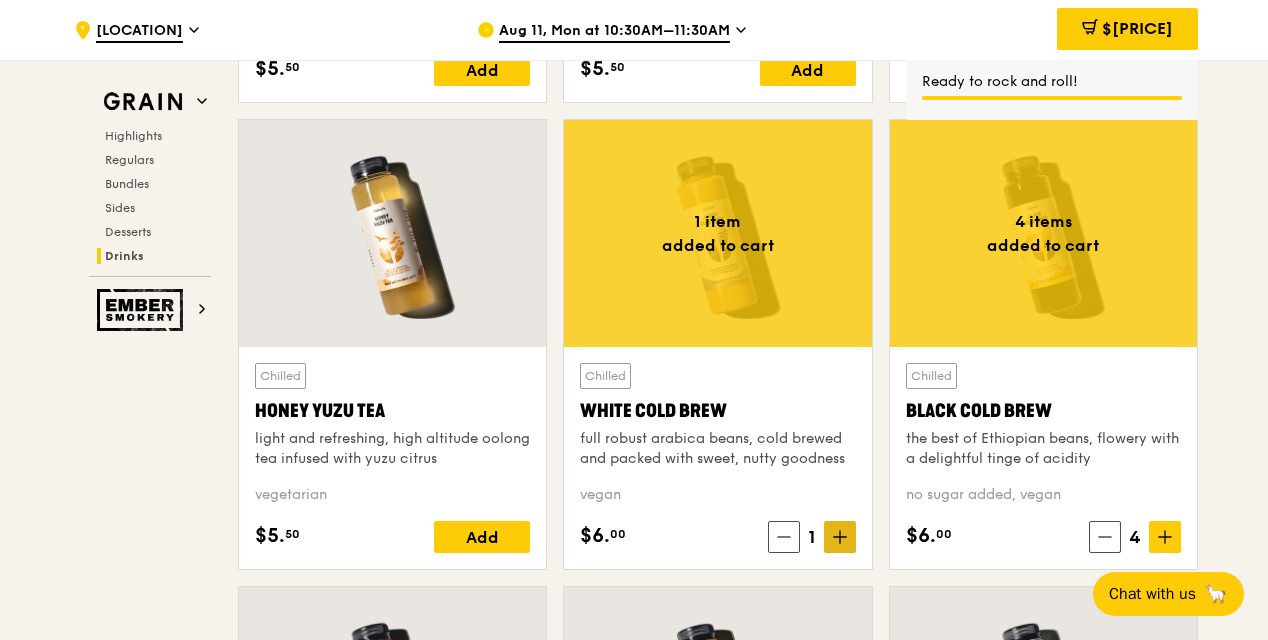 click 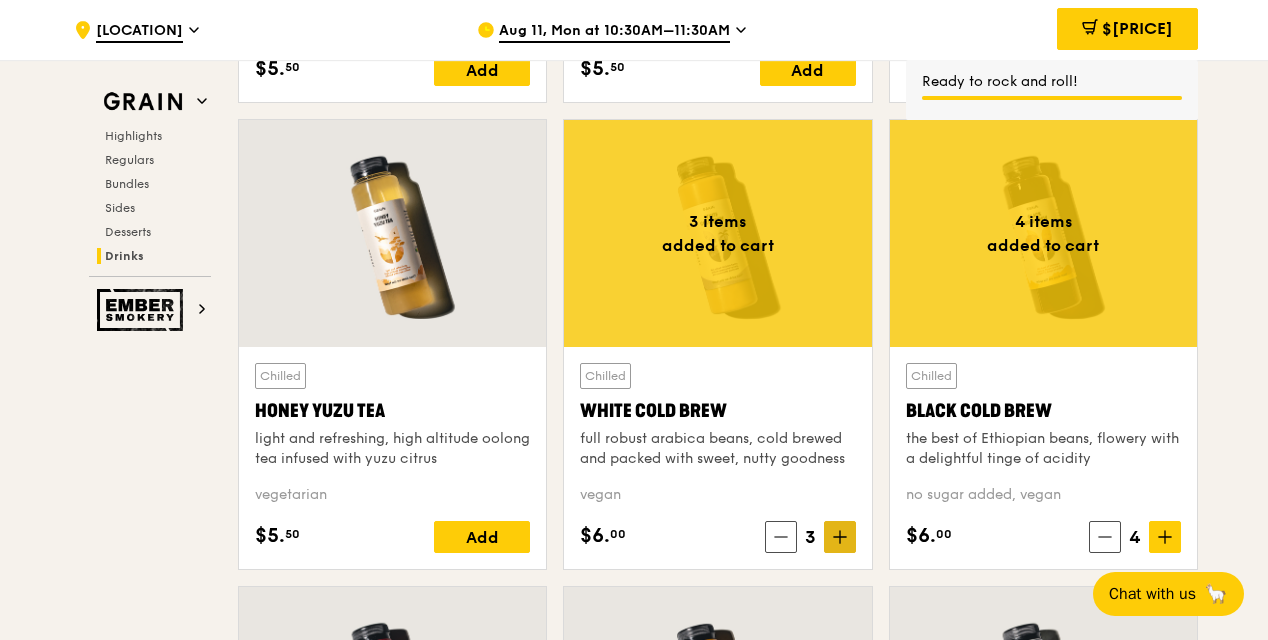 click 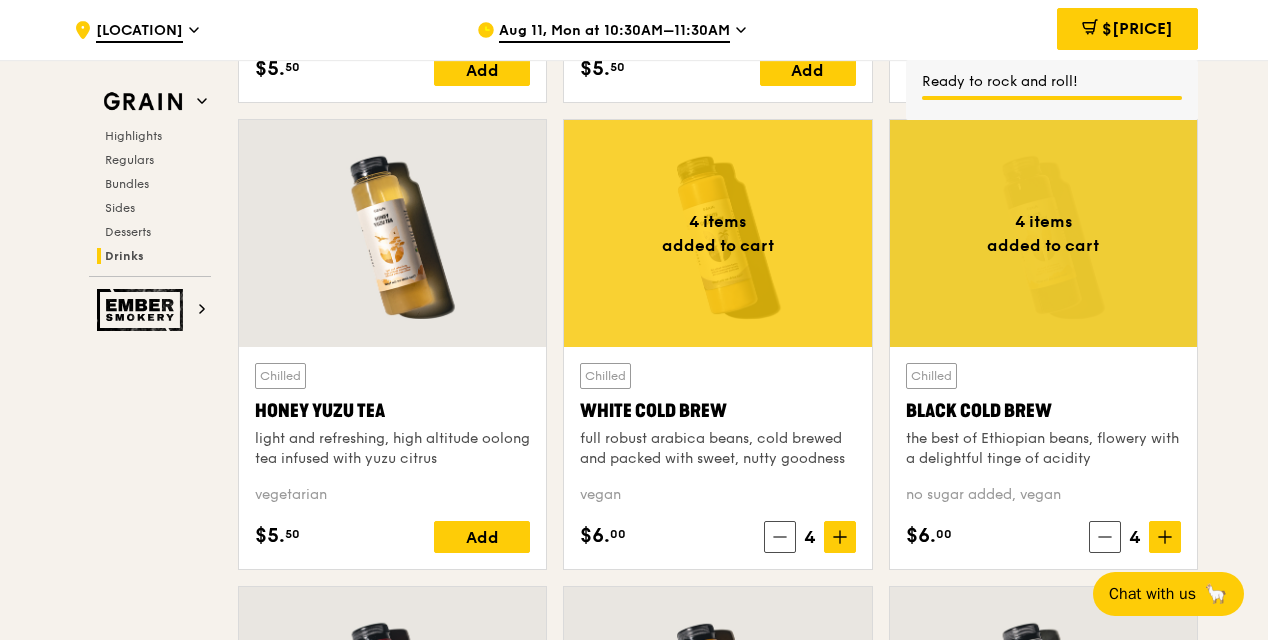 click on "Add" at bounding box center (482, 537) 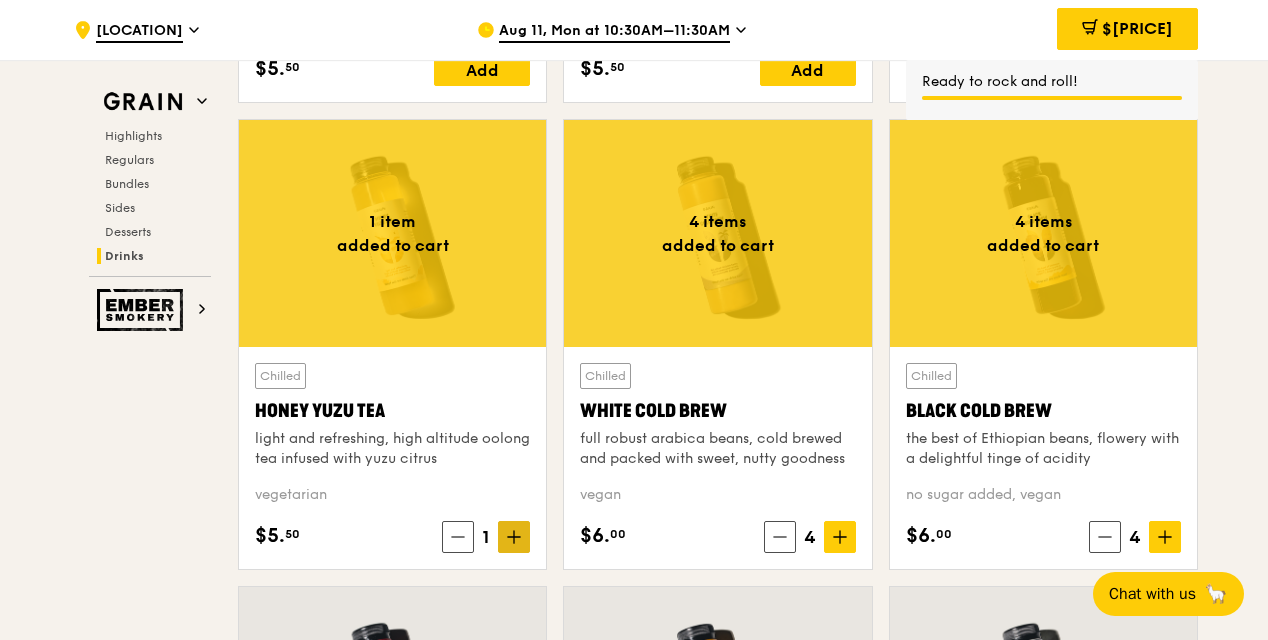 click 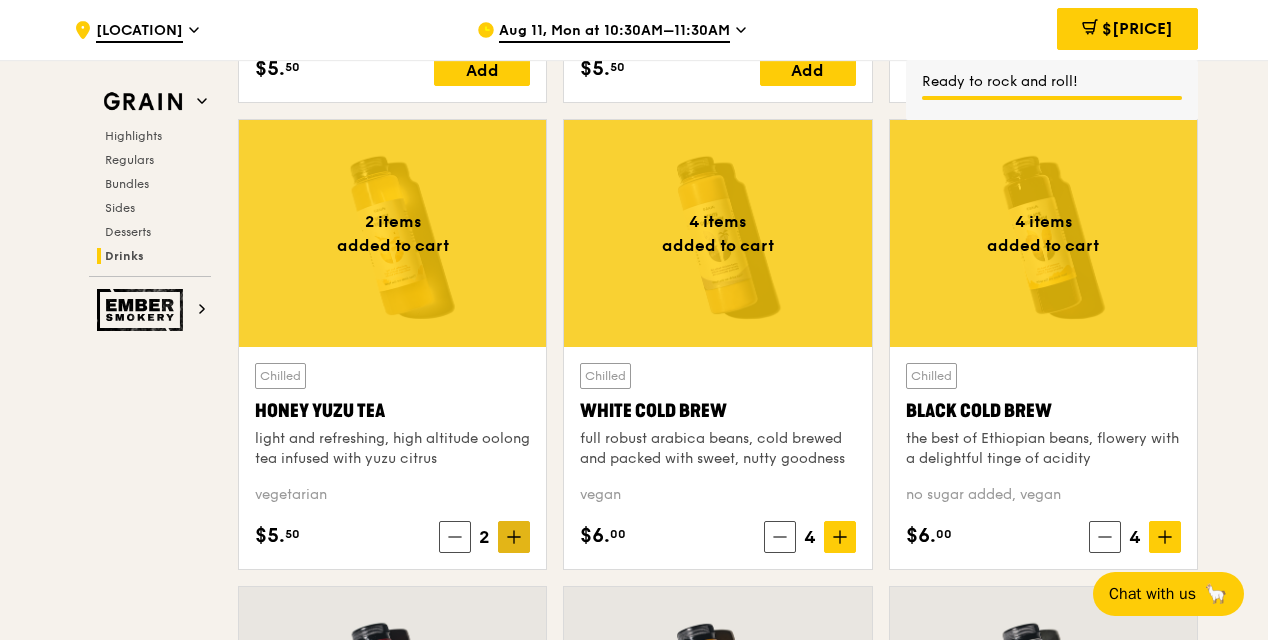 click 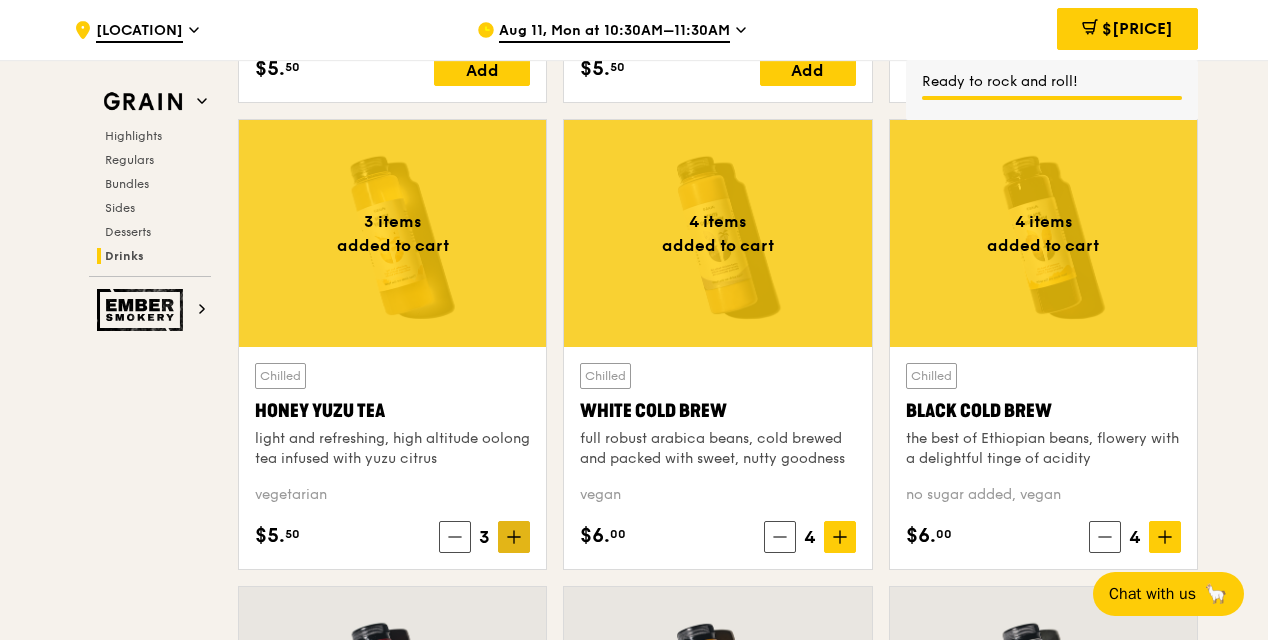 click 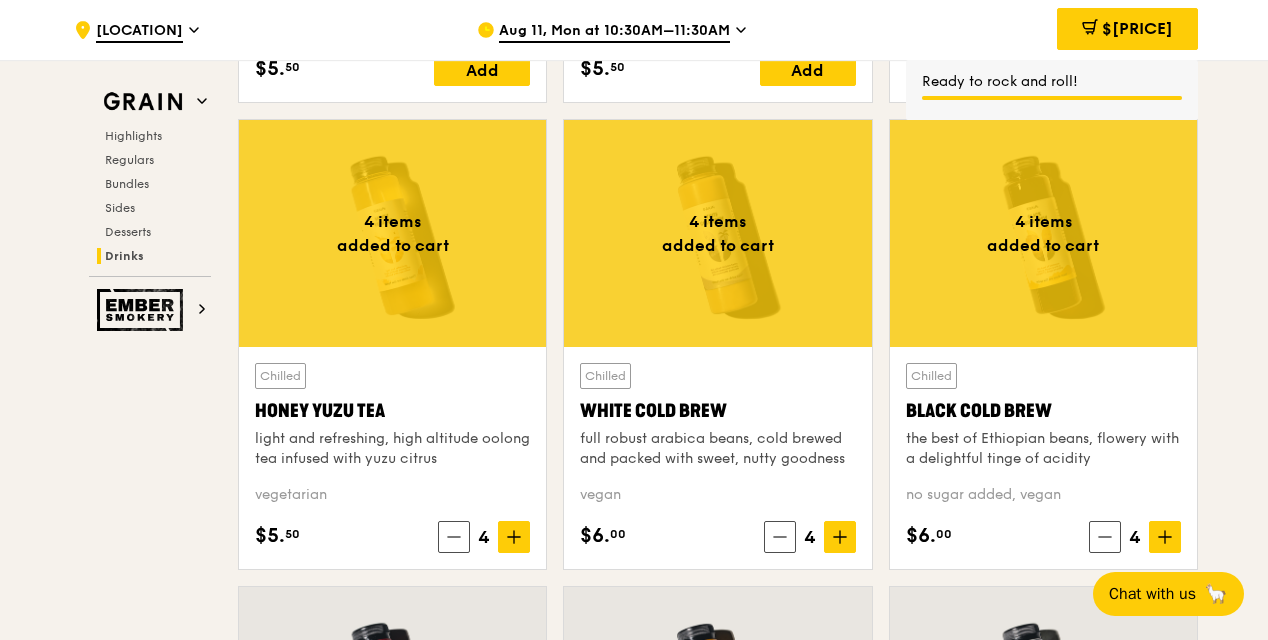 scroll, scrollTop: 7210, scrollLeft: 0, axis: vertical 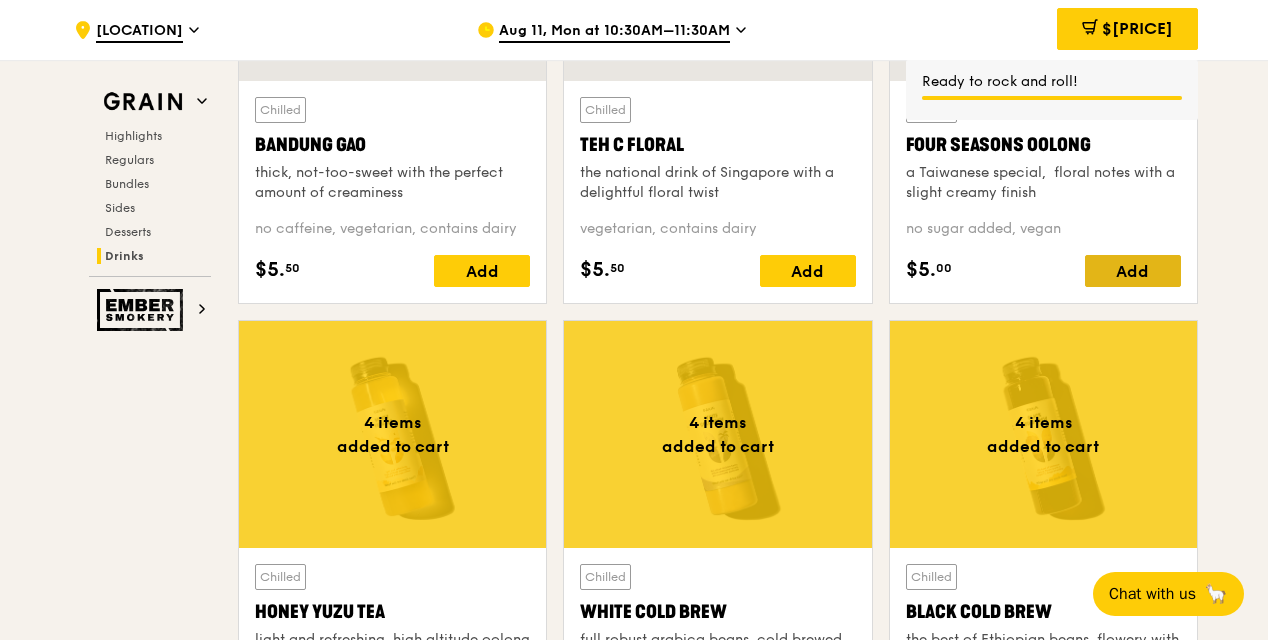 click on "Add" at bounding box center (1133, 271) 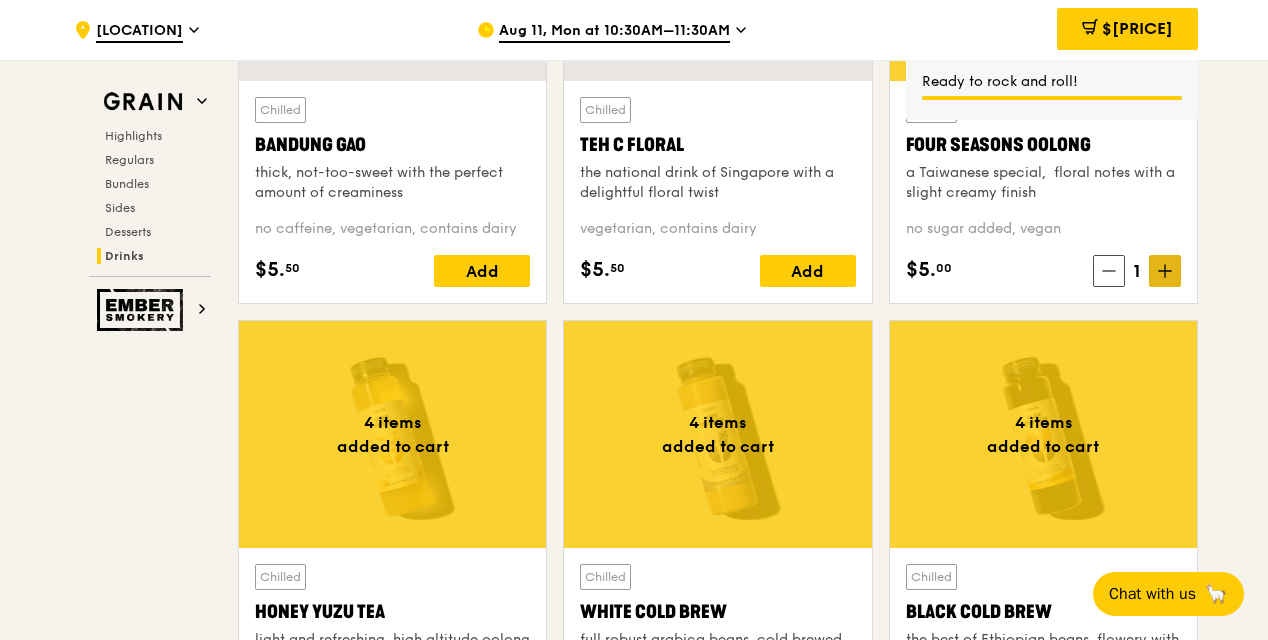 click 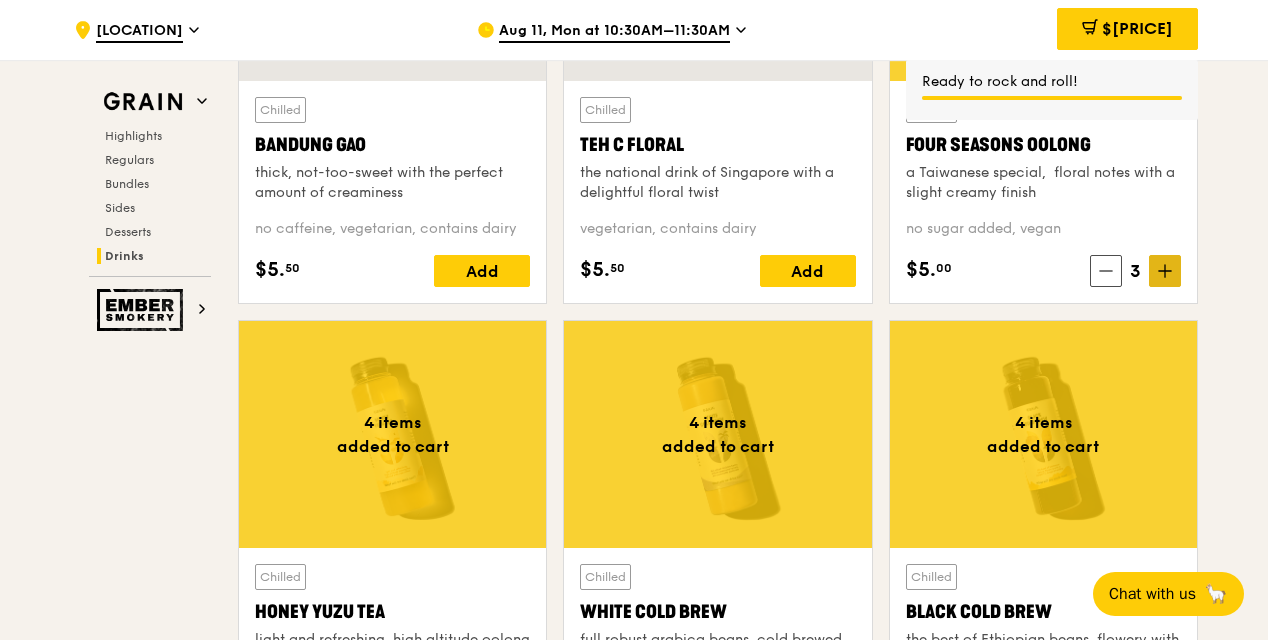 click 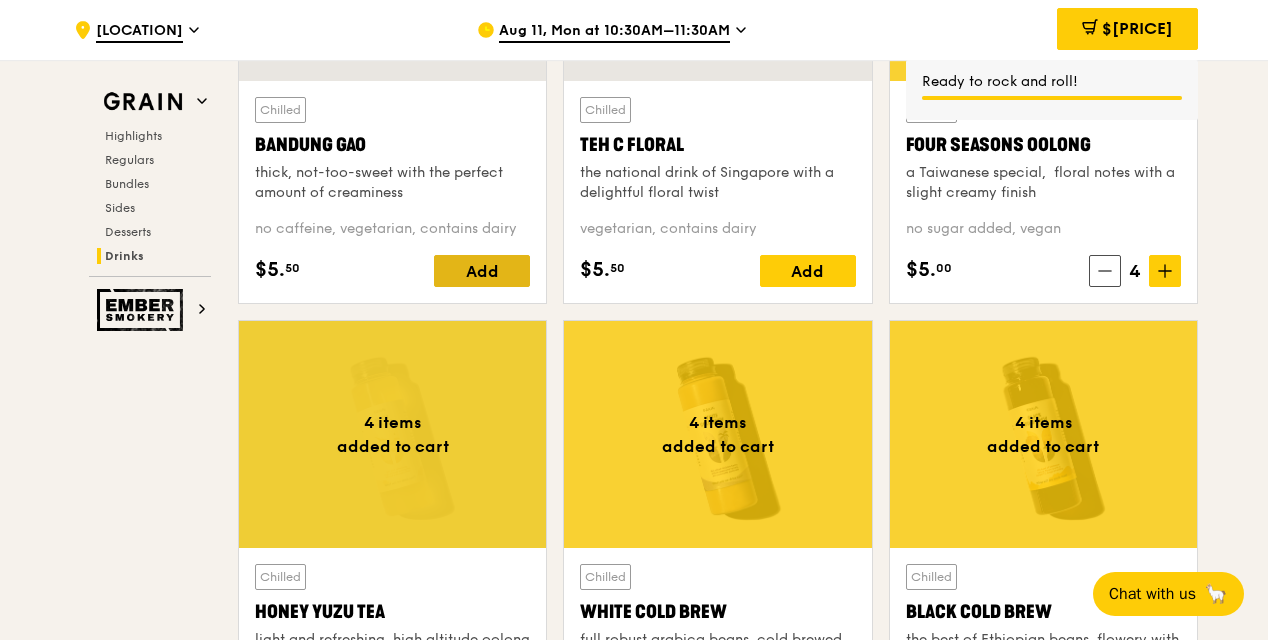 click on "Add" at bounding box center (482, 271) 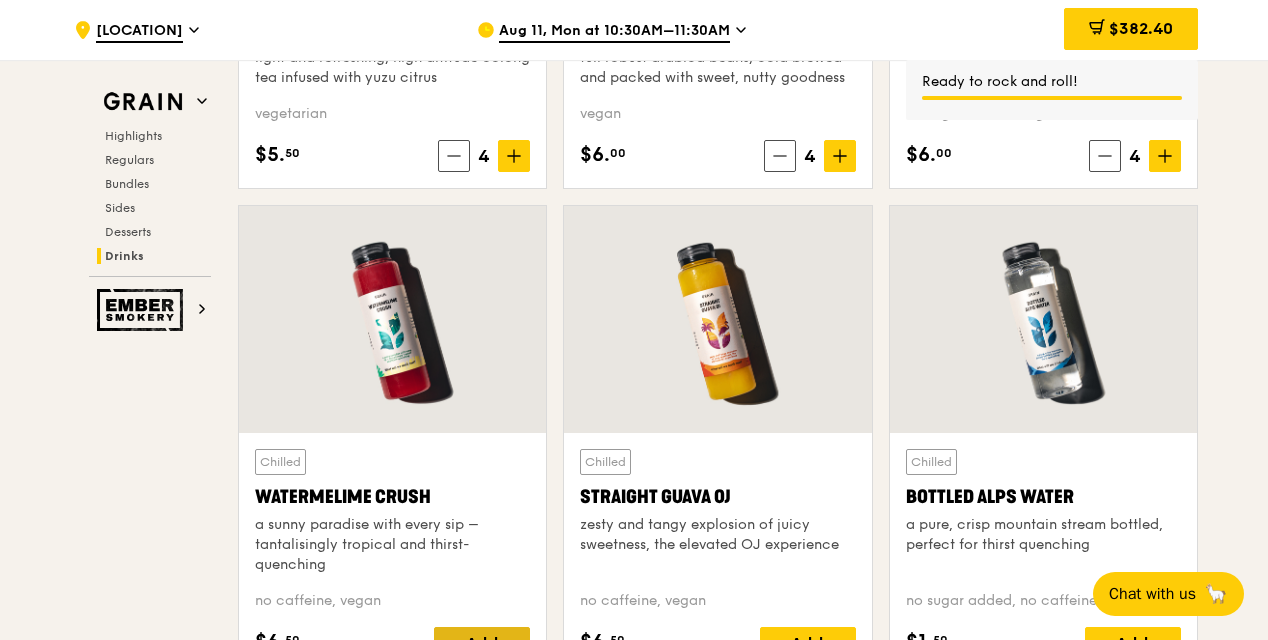 scroll, scrollTop: 7911, scrollLeft: 0, axis: vertical 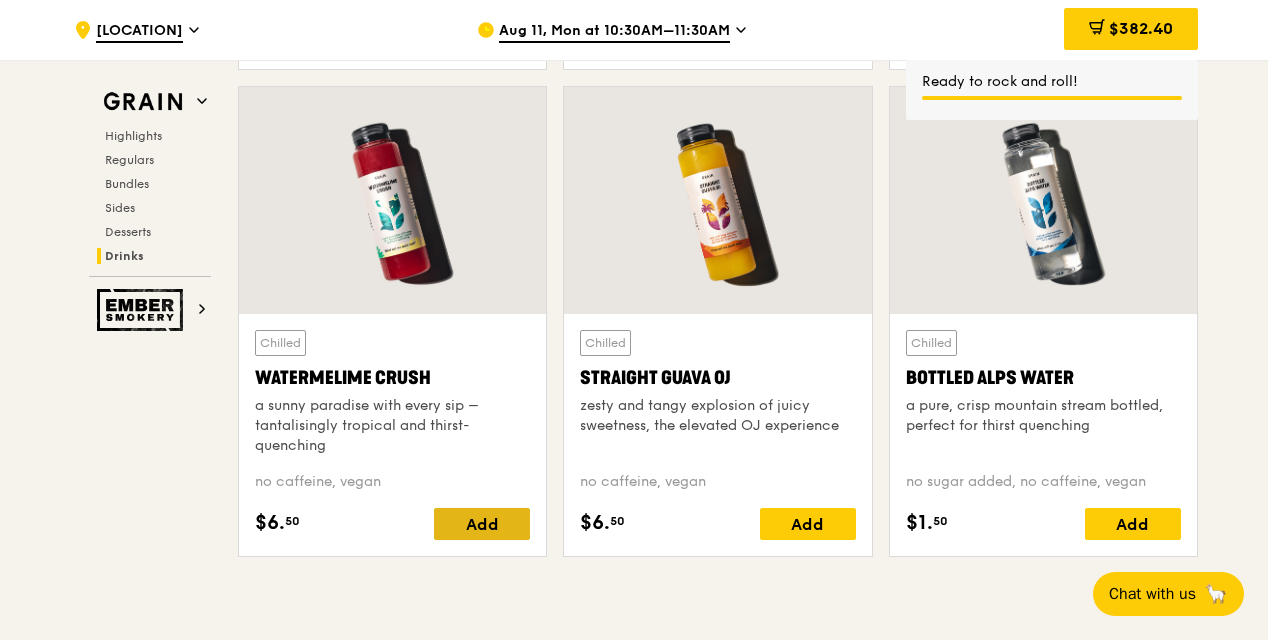 click on "Add" at bounding box center (482, 524) 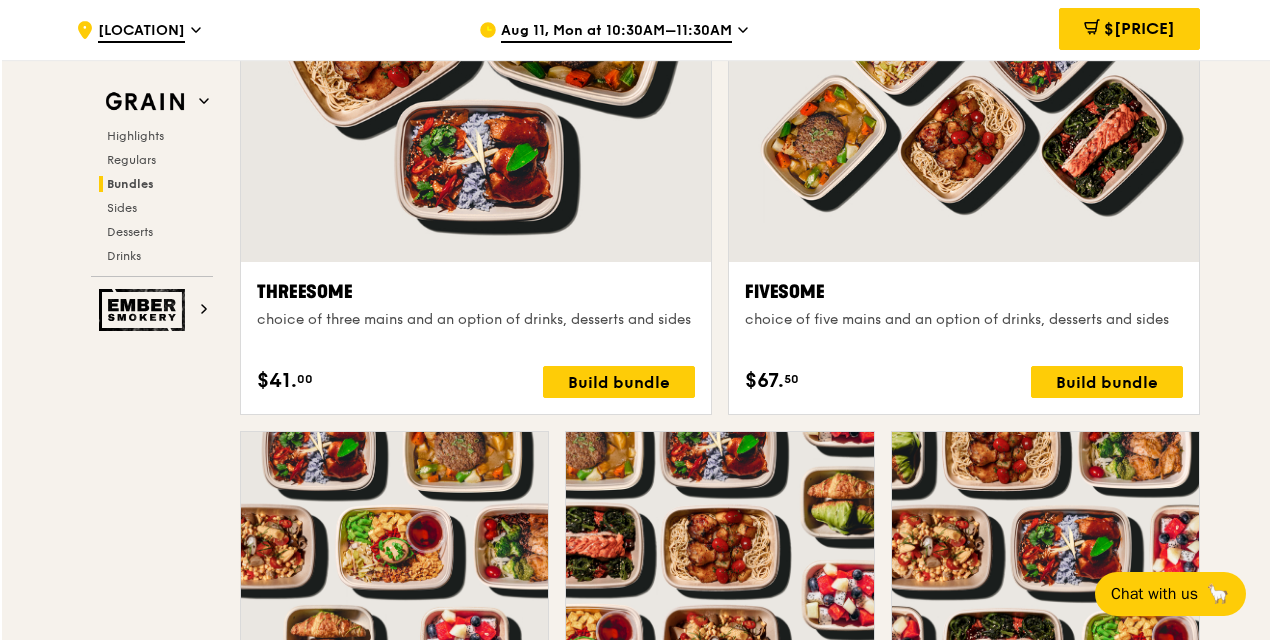 scroll, scrollTop: 3507, scrollLeft: 0, axis: vertical 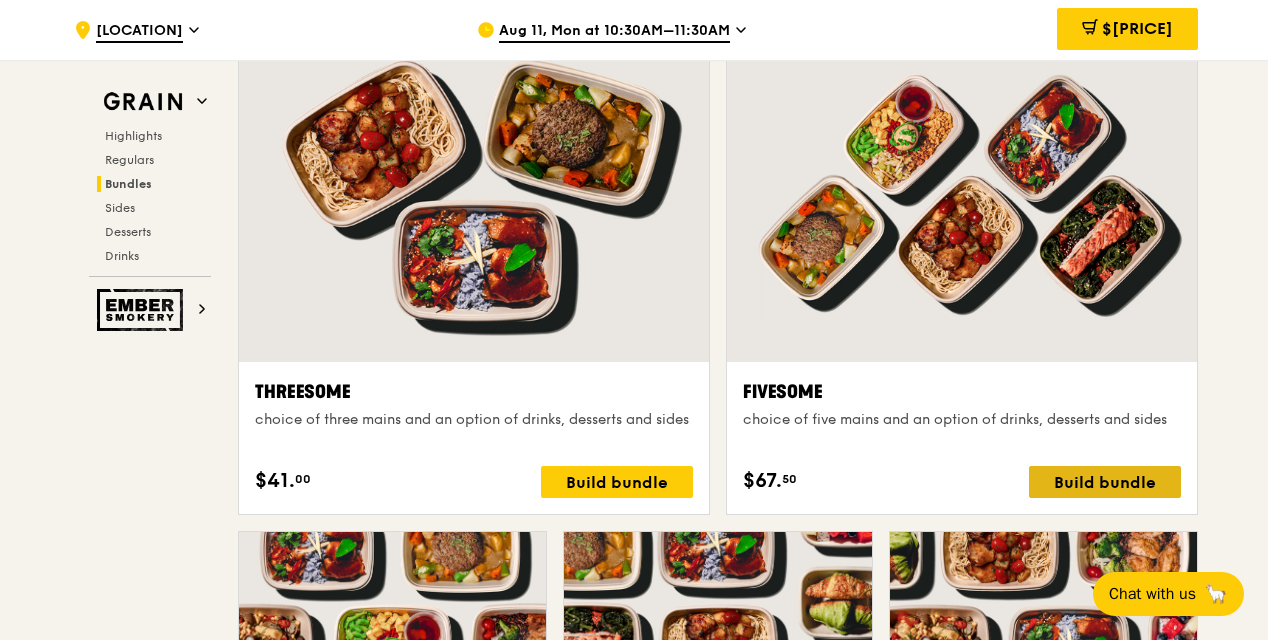 click on "Build bundle" at bounding box center [1105, 482] 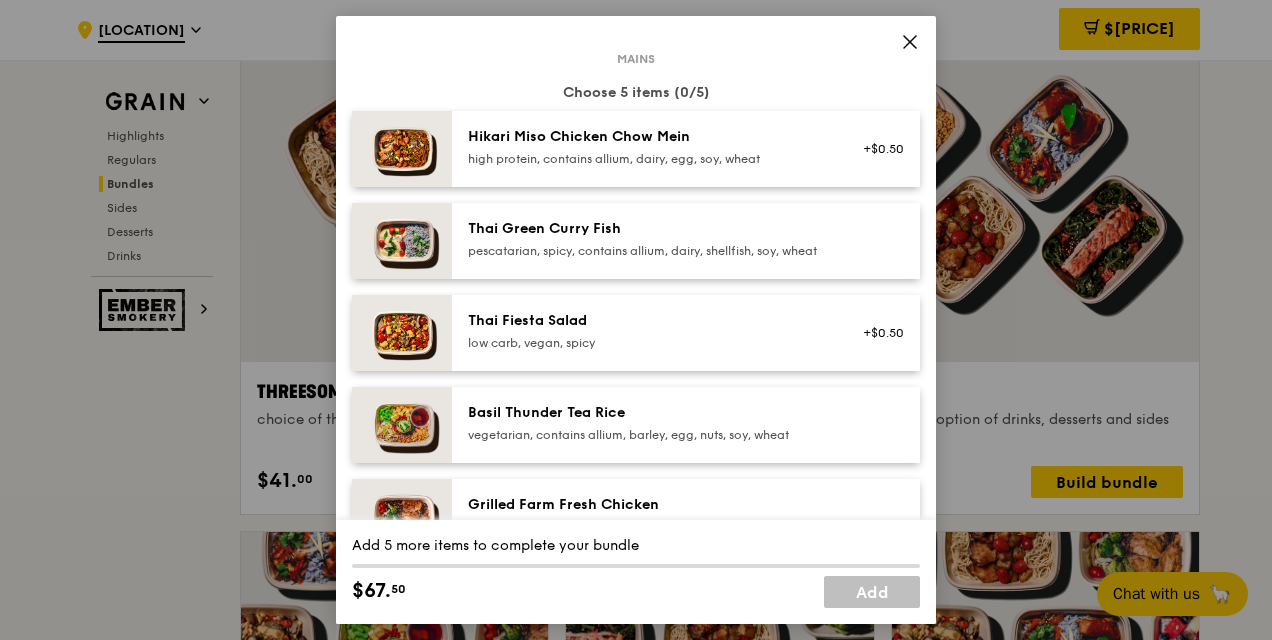 scroll, scrollTop: 300, scrollLeft: 0, axis: vertical 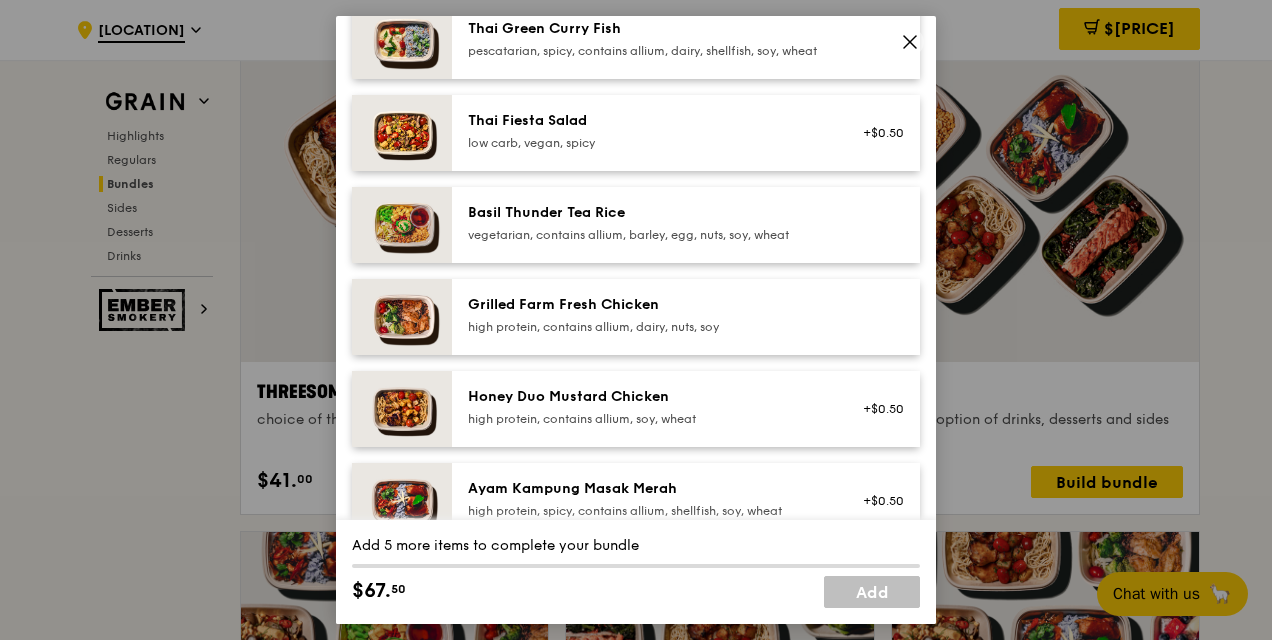 click on "Add [NUMBER] more items to complete your bundle
$[PRICE].
[PRICE]
Add" at bounding box center (636, 572) 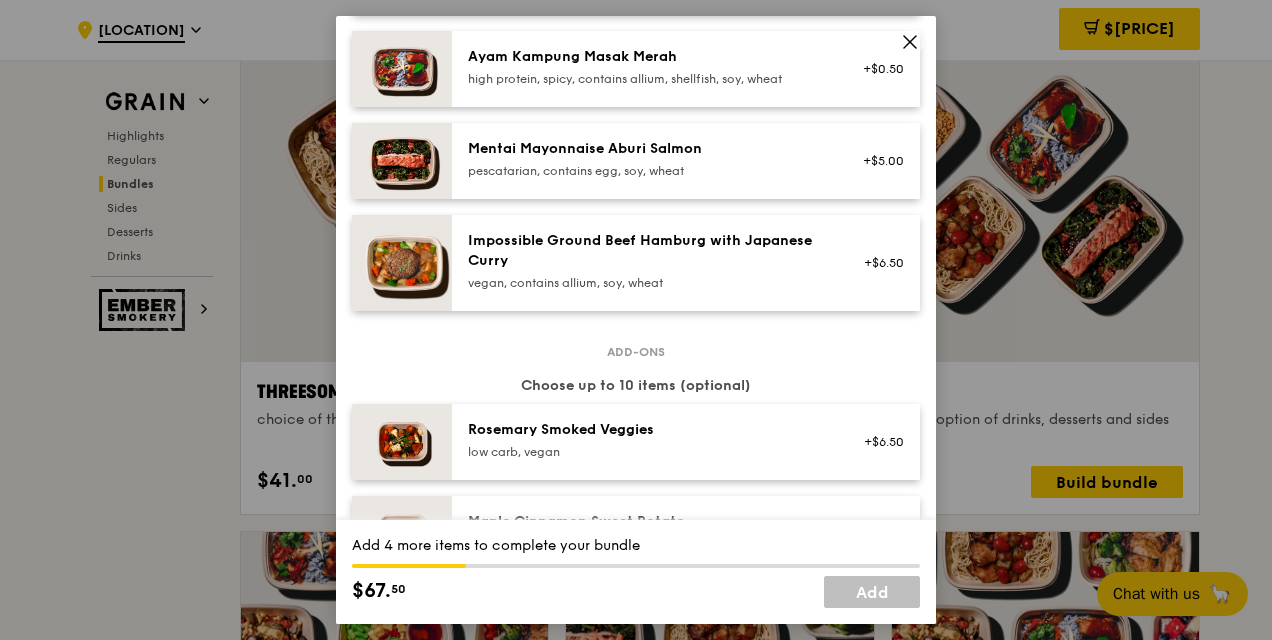 scroll, scrollTop: 380, scrollLeft: 0, axis: vertical 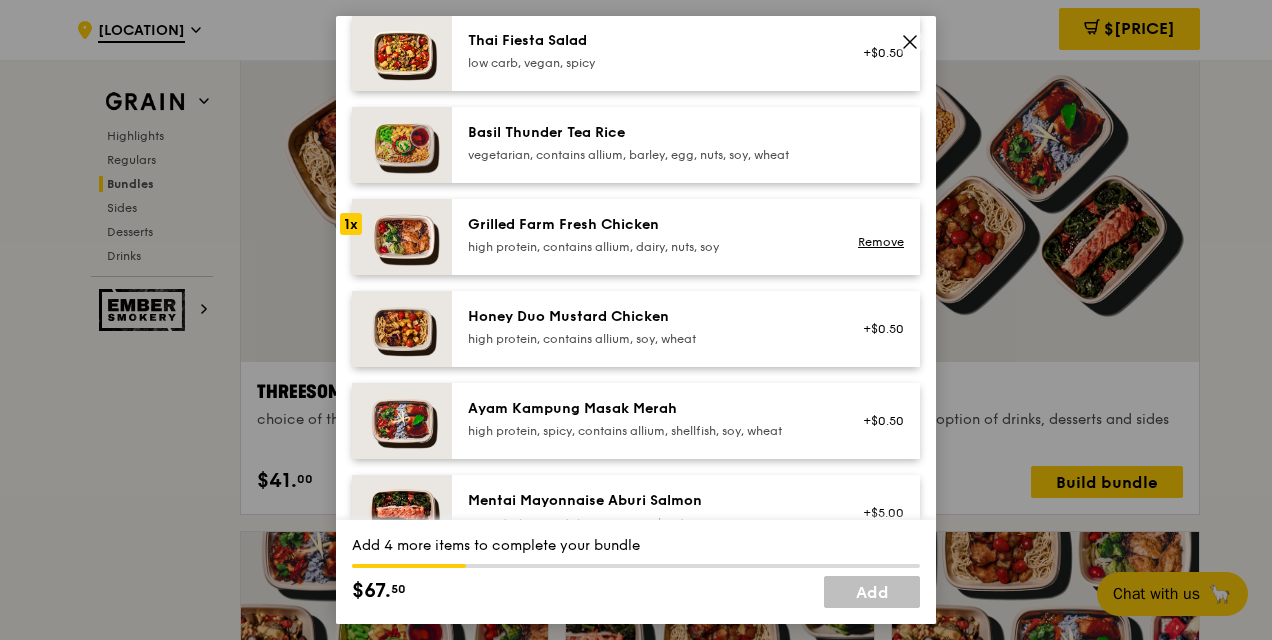 click on "Grilled Farm Fresh Chicken
high protein, contains allium, dairy, nuts, soy
Remove" at bounding box center (686, 237) 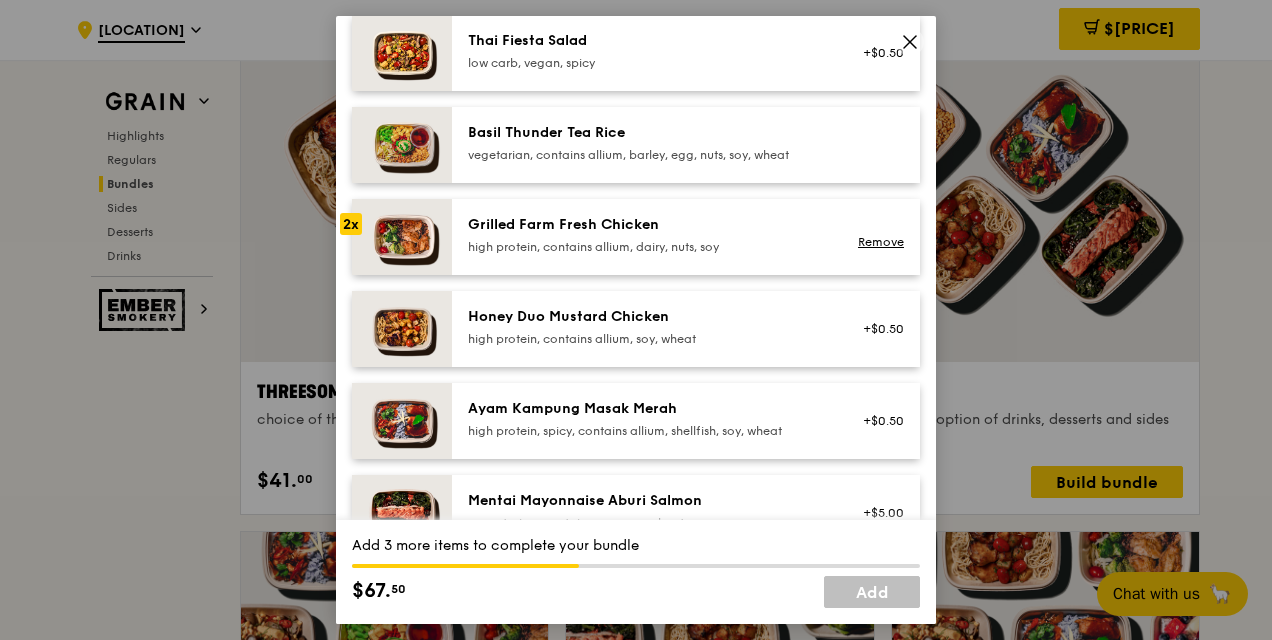 click at bounding box center (402, 237) 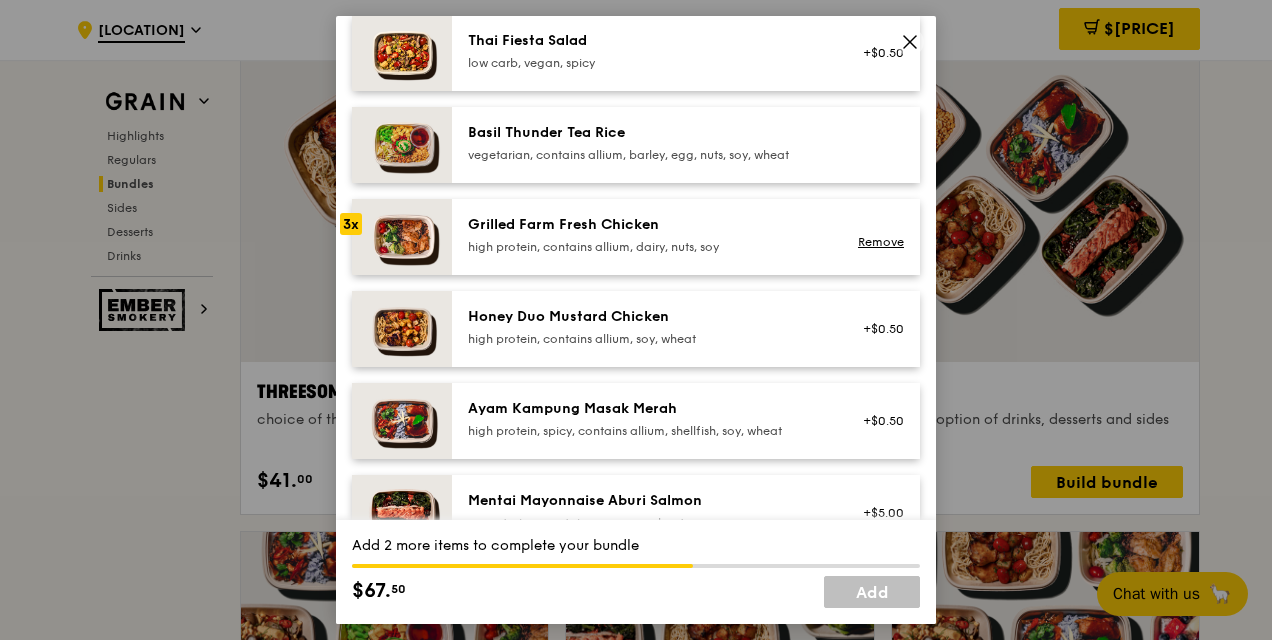 click at bounding box center (402, 237) 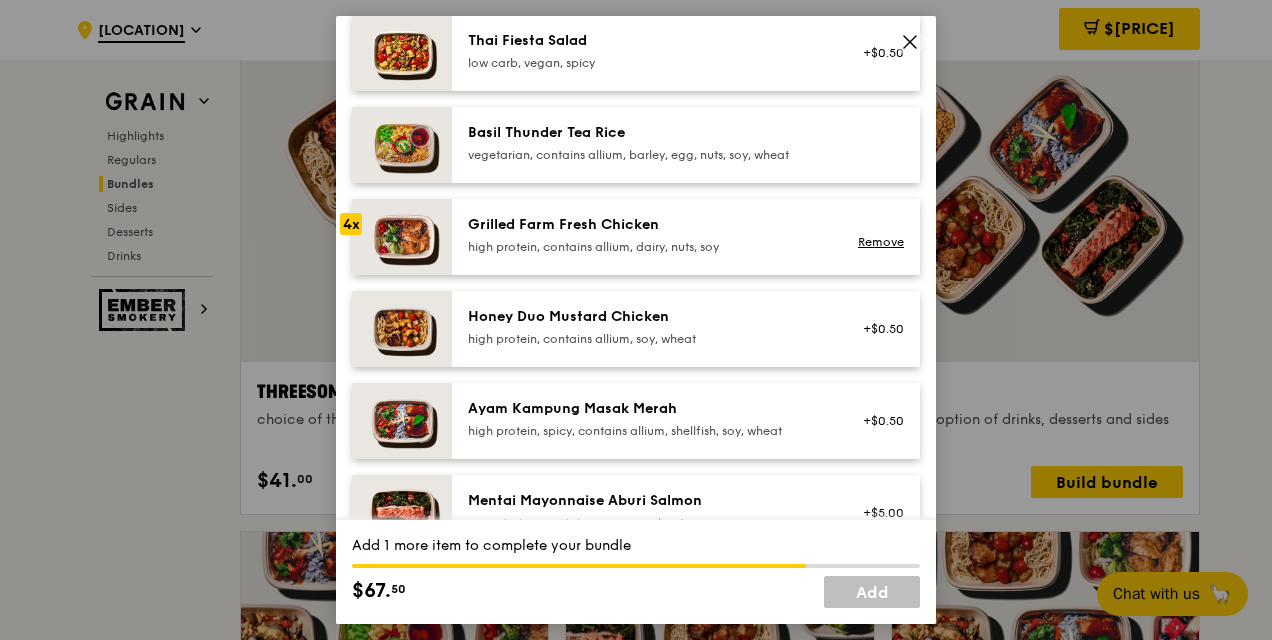 click at bounding box center (402, 237) 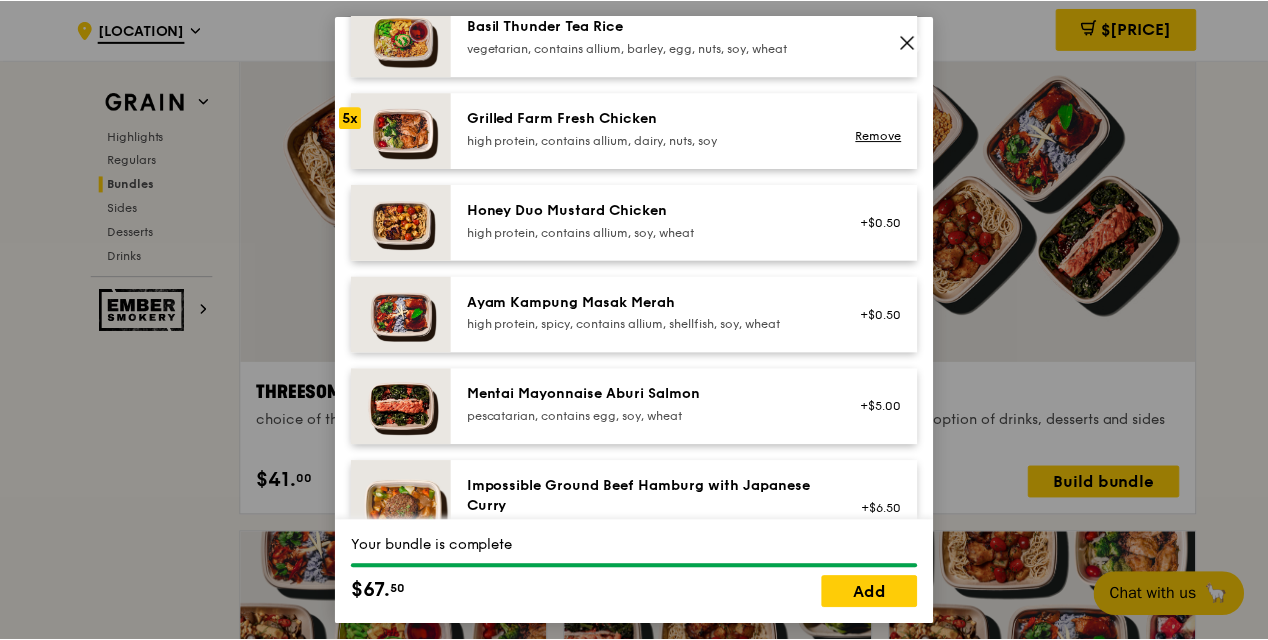 scroll, scrollTop: 580, scrollLeft: 0, axis: vertical 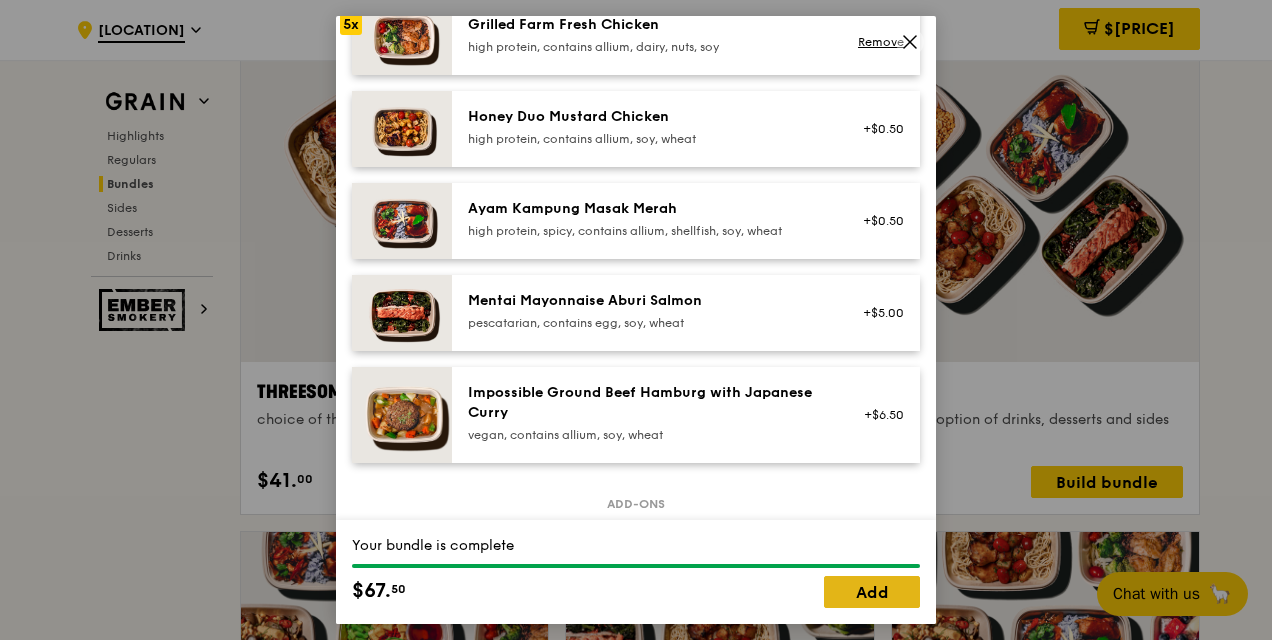 click on "Add" at bounding box center [872, 592] 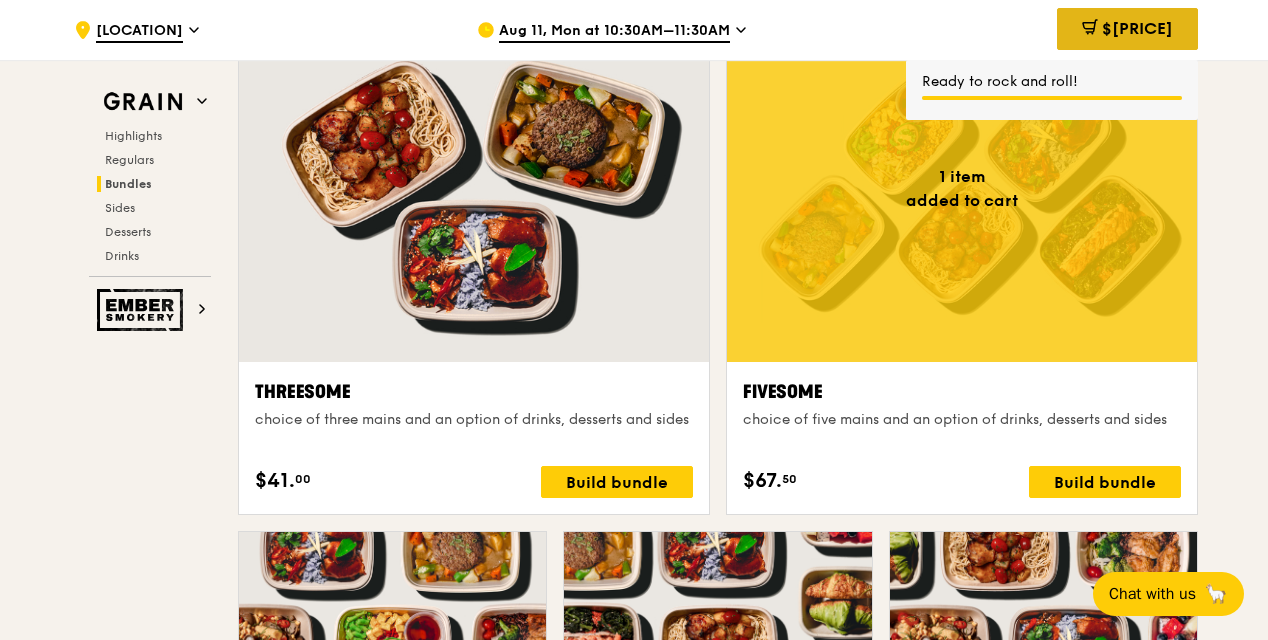 click on "$[PRICE]" at bounding box center [1127, 29] 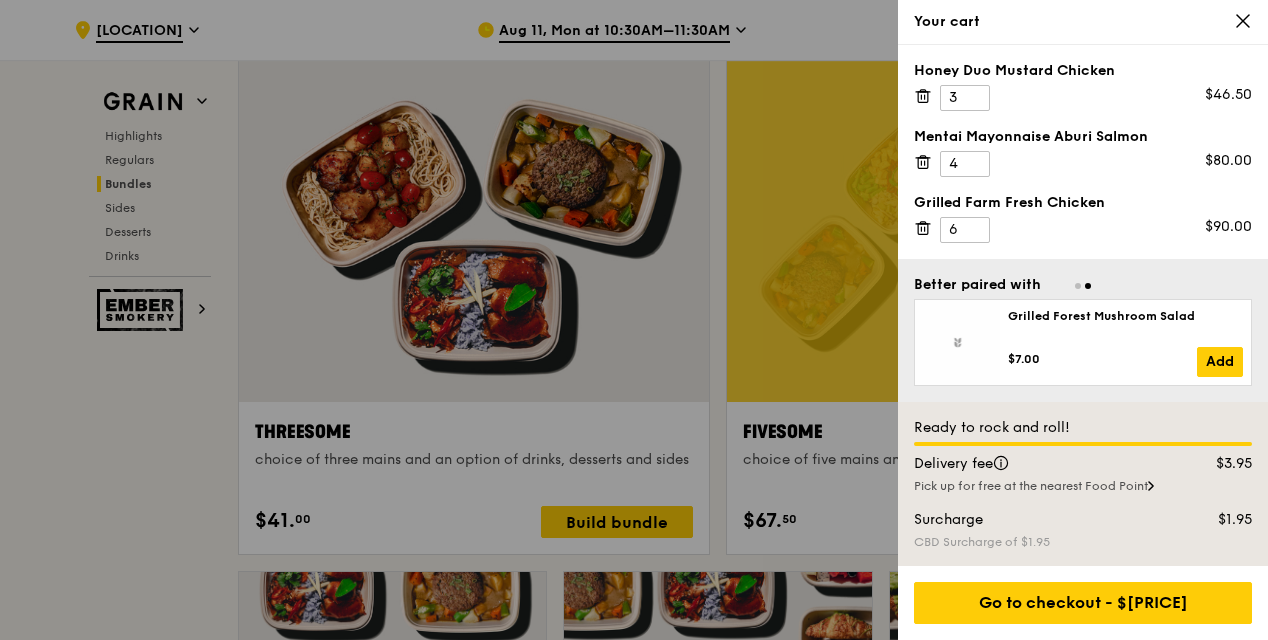 scroll, scrollTop: 3507, scrollLeft: 0, axis: vertical 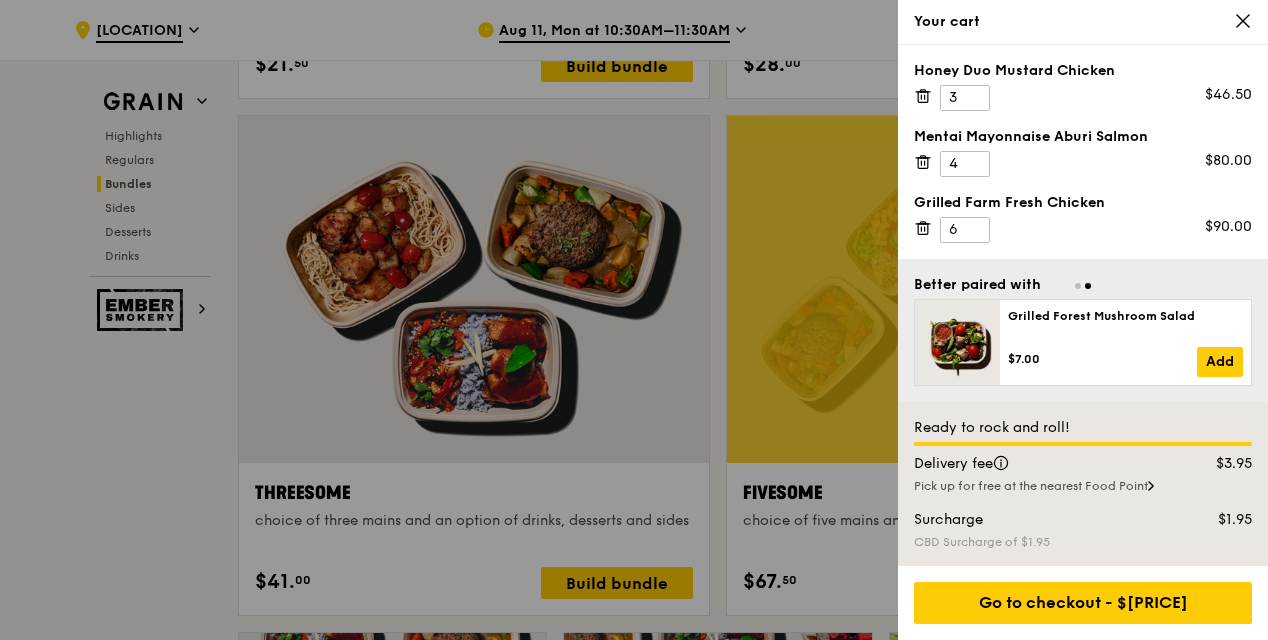 click 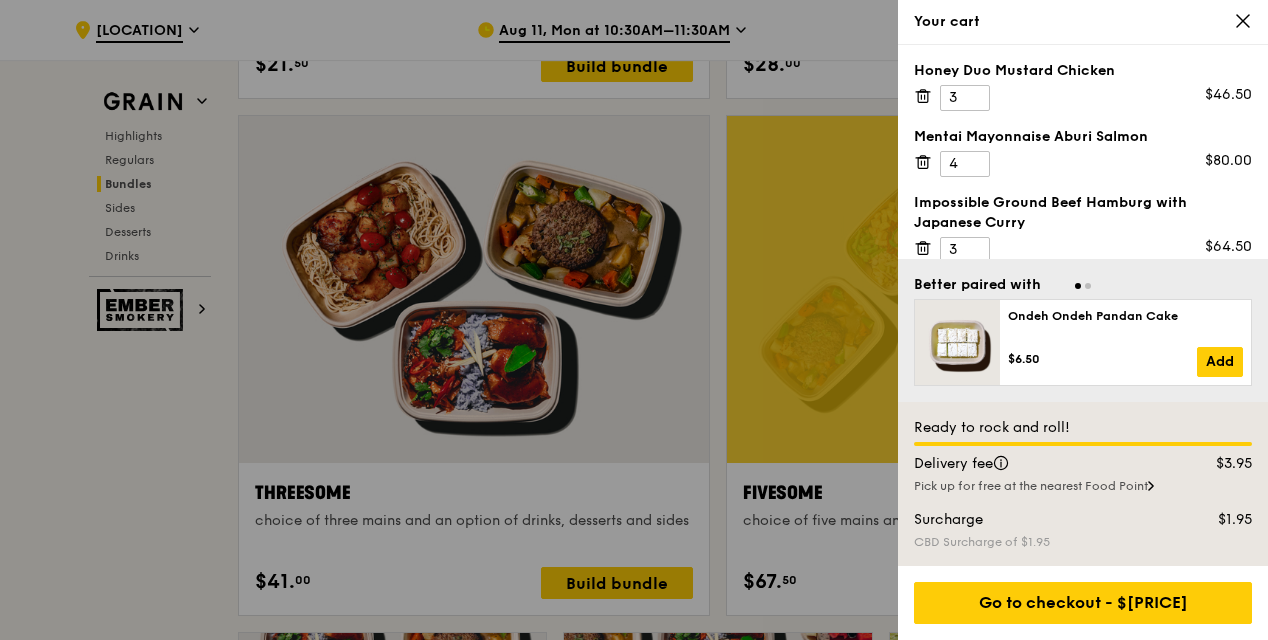 click at bounding box center (634, 320) 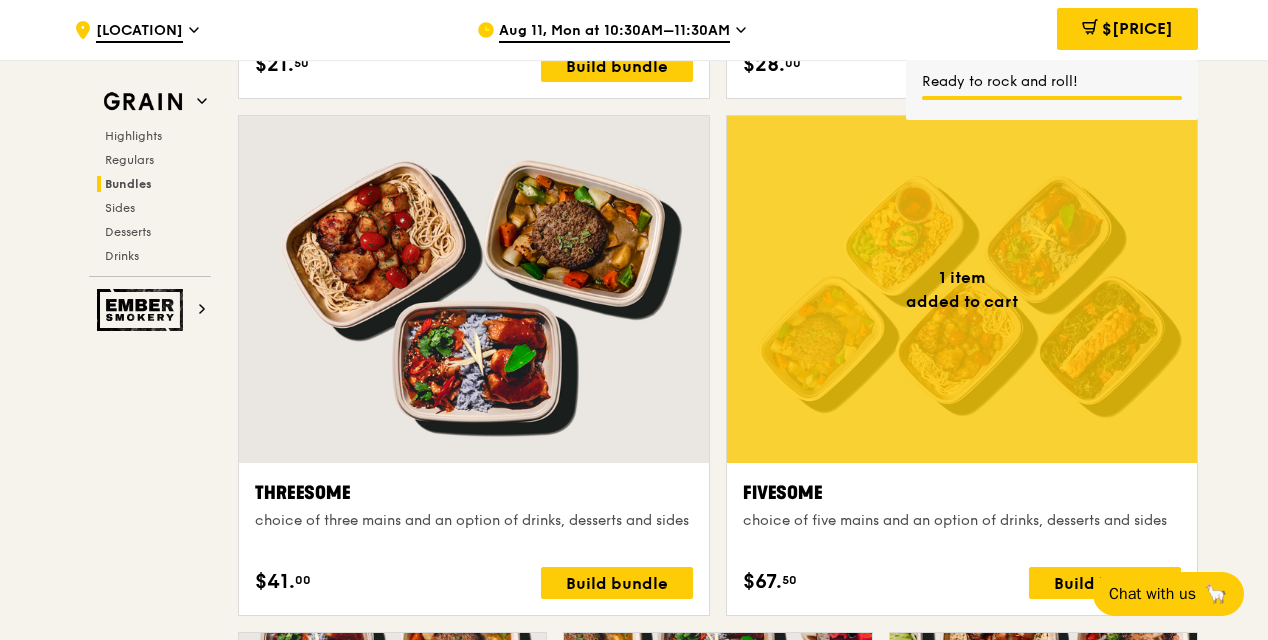 click at bounding box center (962, 289) 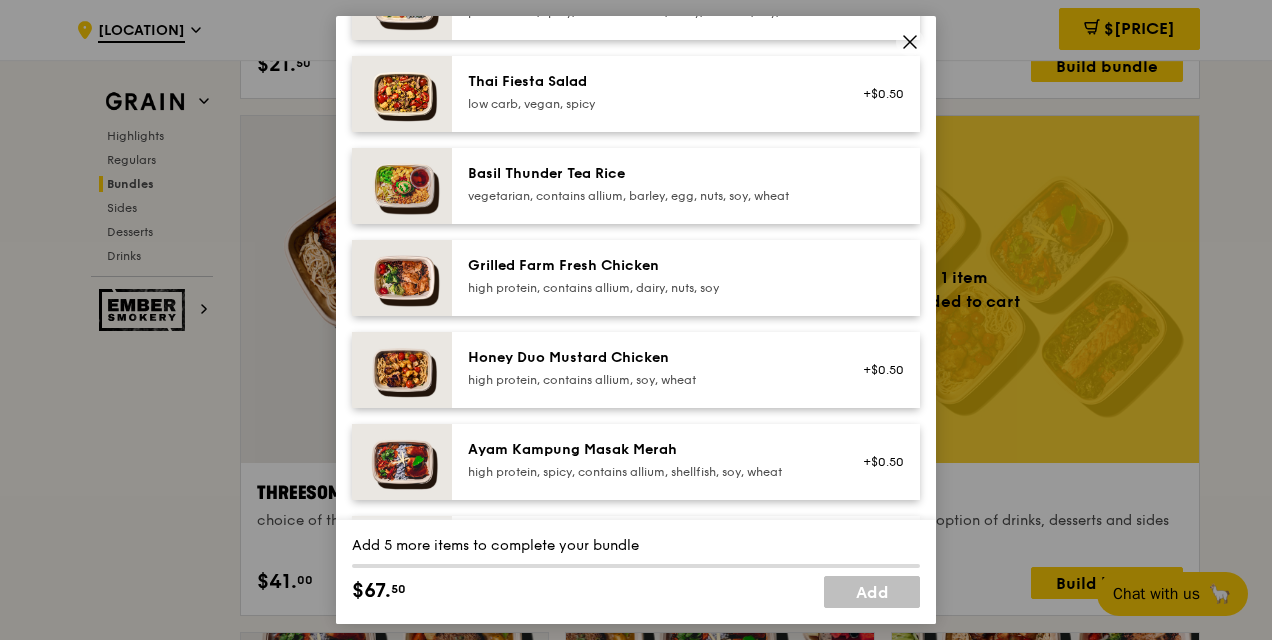 scroll, scrollTop: 400, scrollLeft: 0, axis: vertical 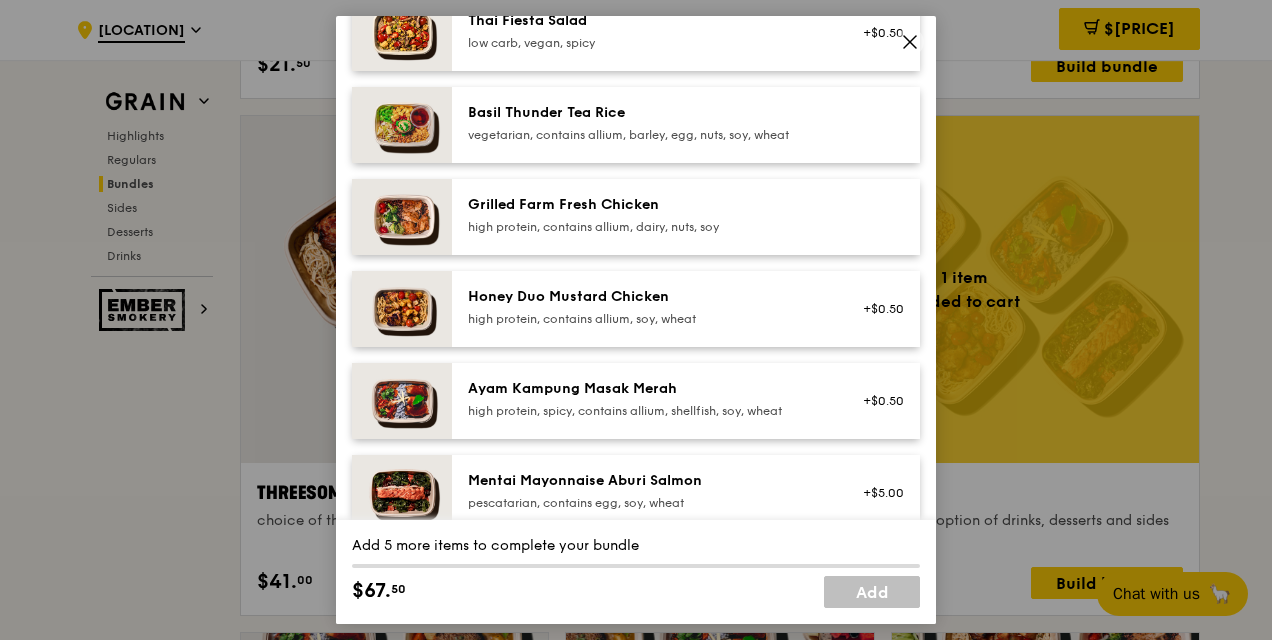 click on "Grilled Farm Fresh Chicken" at bounding box center (647, 205) 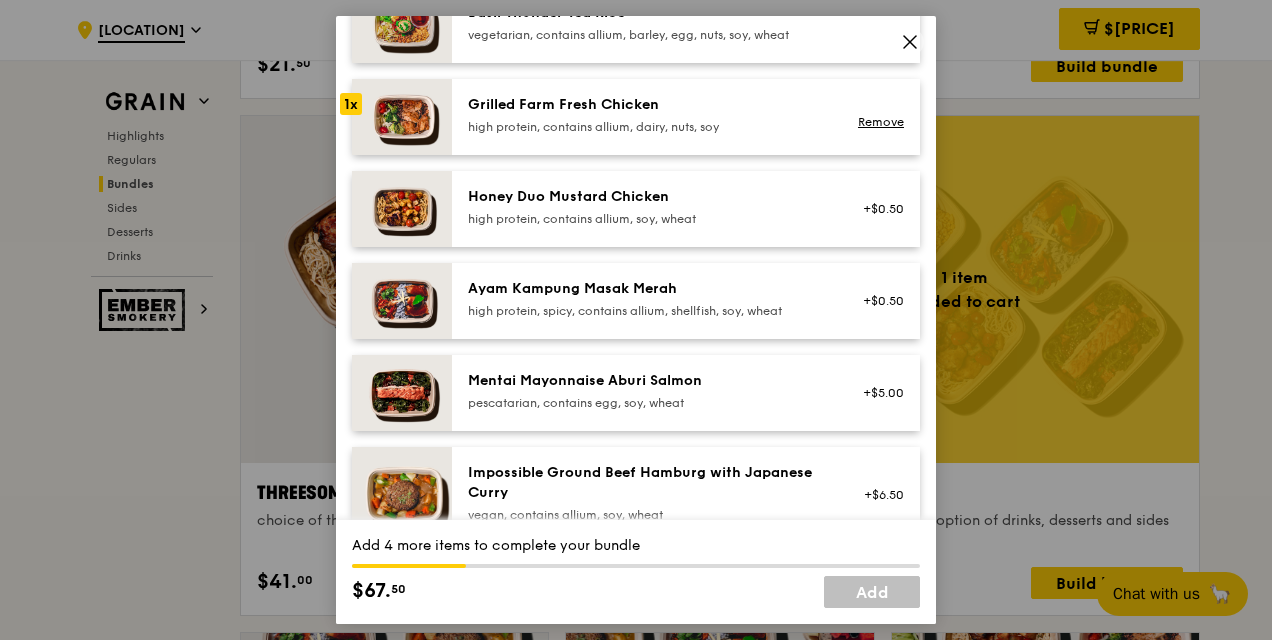 scroll, scrollTop: 592, scrollLeft: 0, axis: vertical 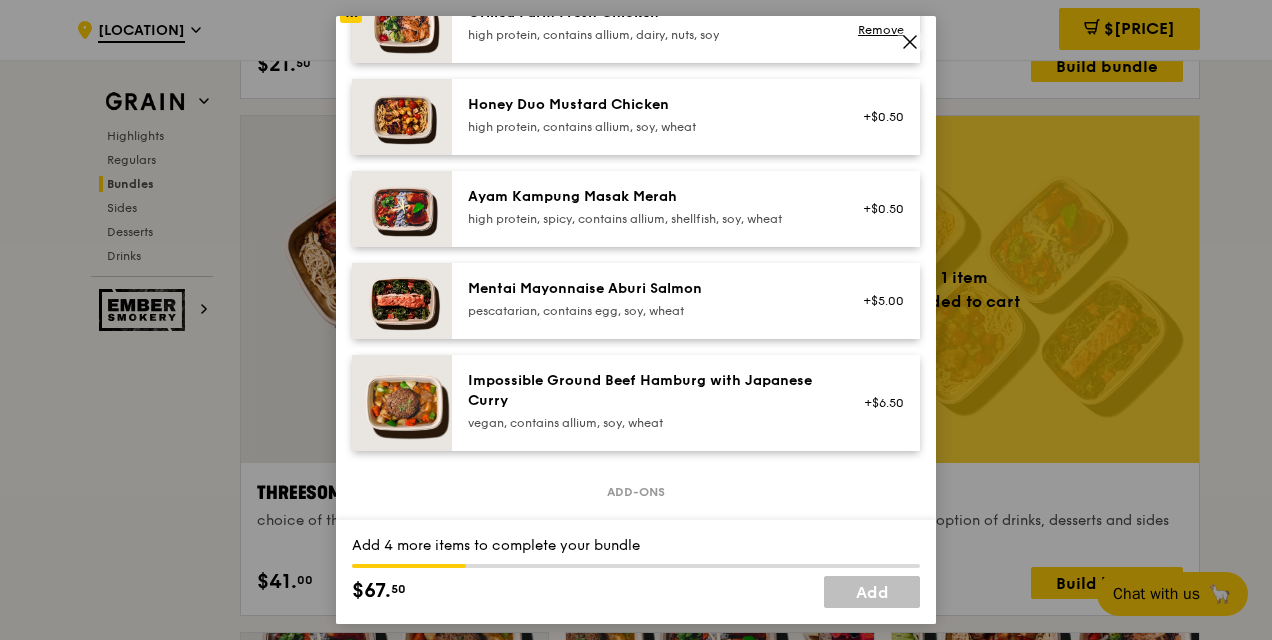 click on "pescatarian, contains egg, soy, wheat" at bounding box center [647, 311] 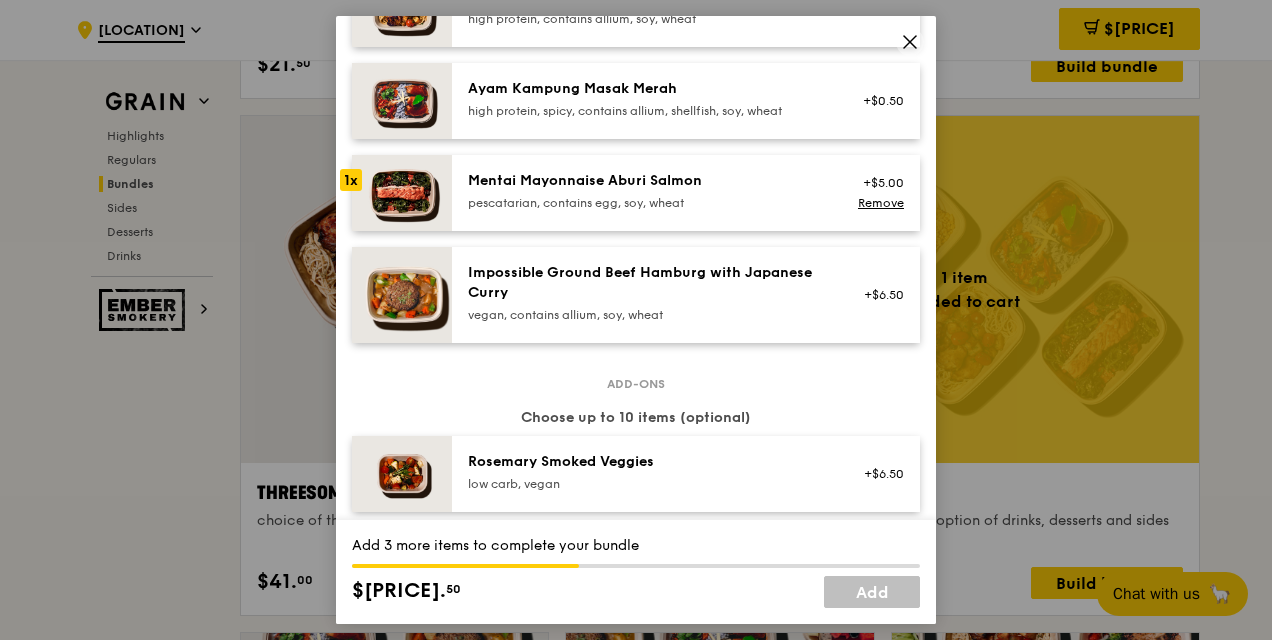 click on "pescatarian, contains egg, soy, wheat" at bounding box center [647, 203] 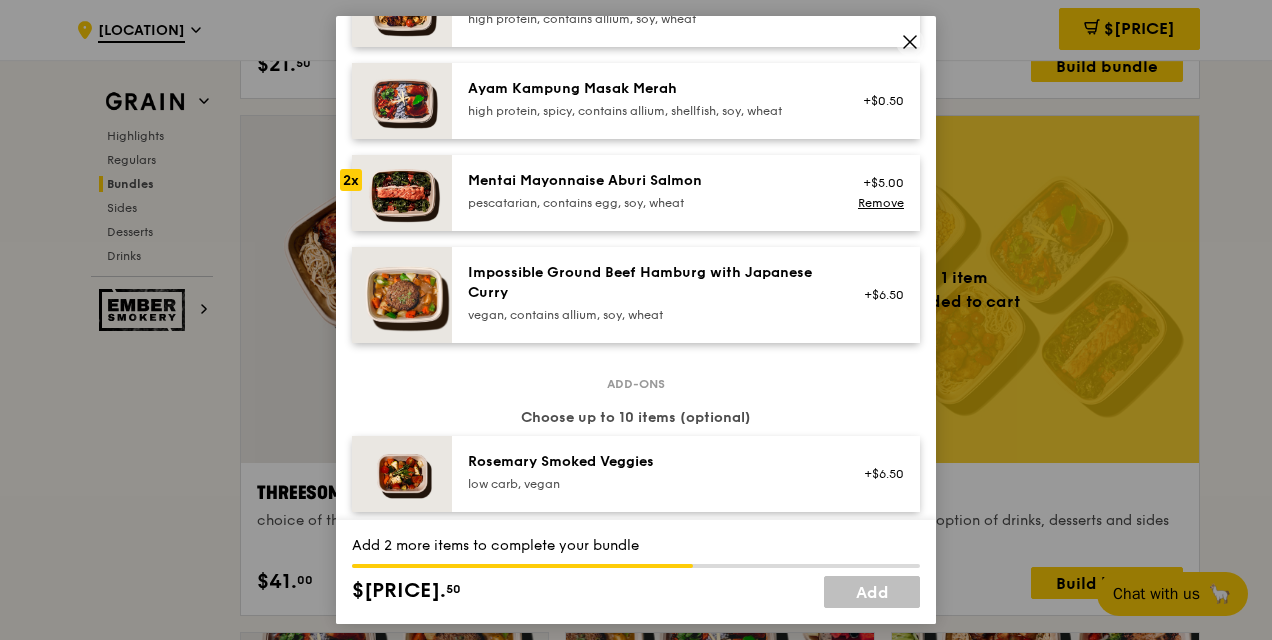 click on "pescatarian, contains egg, soy, wheat" at bounding box center [647, 203] 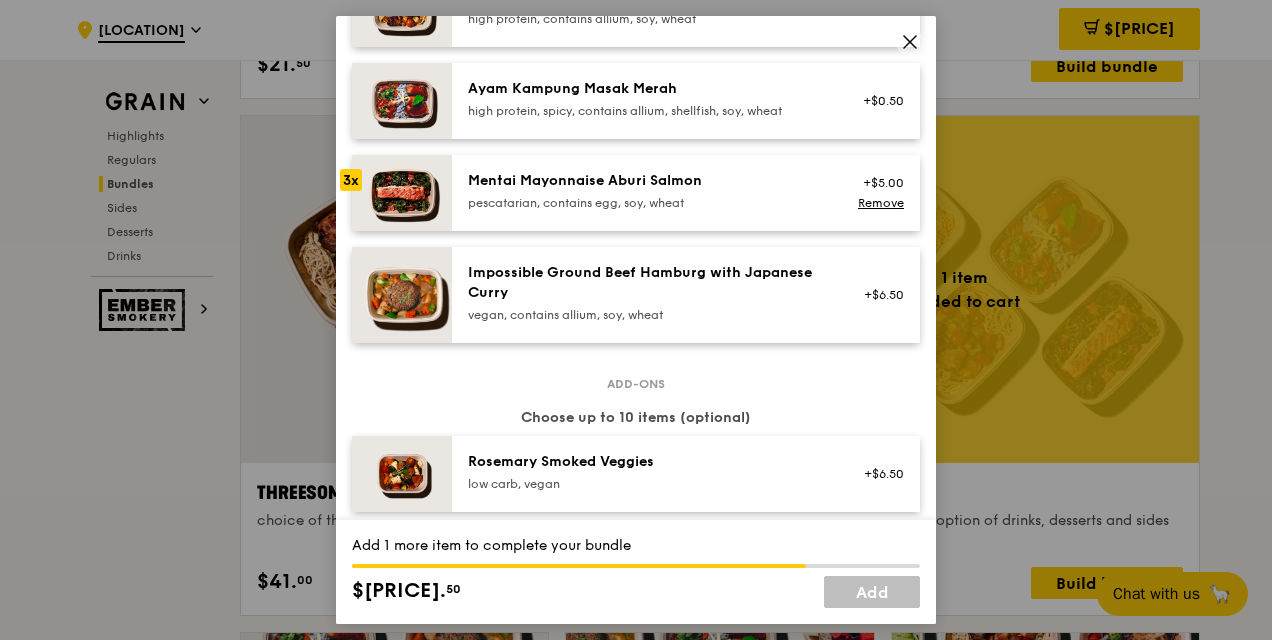 click on "pescatarian, contains egg, soy, wheat" at bounding box center [647, 203] 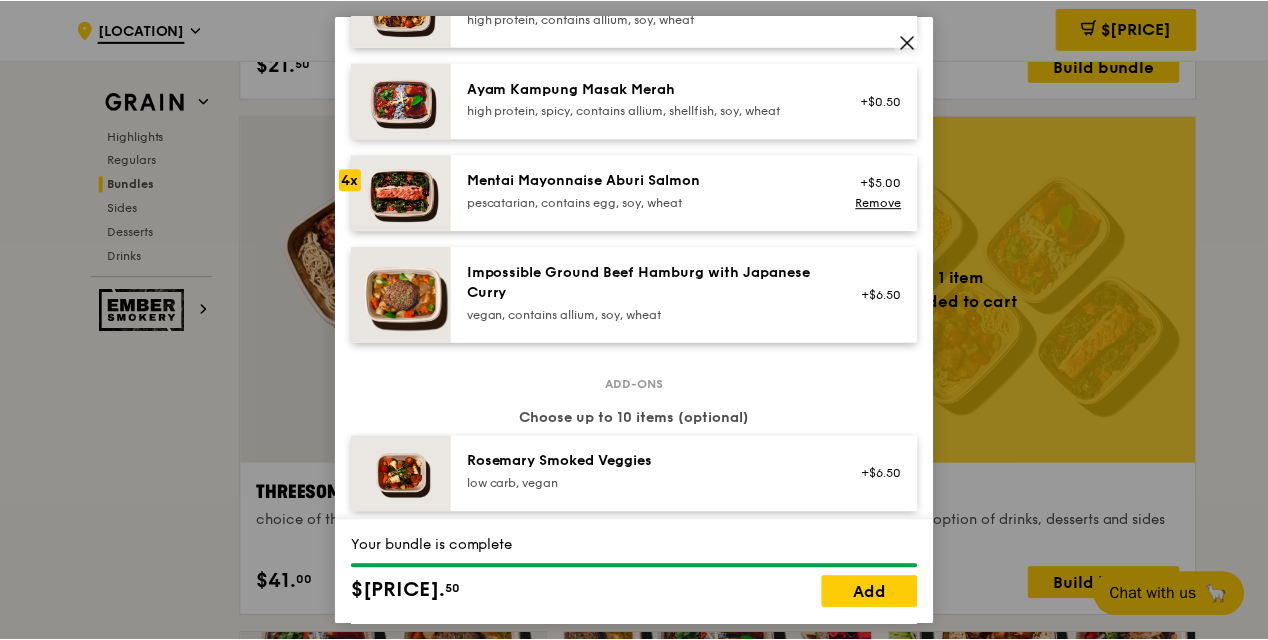 scroll, scrollTop: 800, scrollLeft: 0, axis: vertical 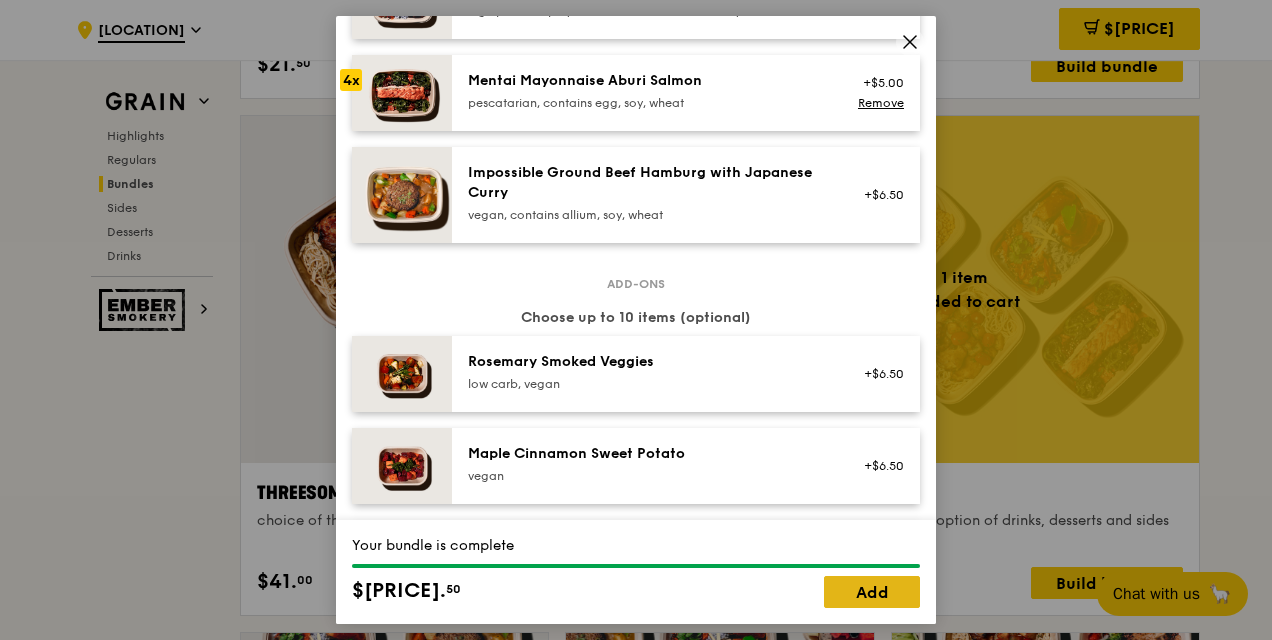 click on "Add" at bounding box center [872, 592] 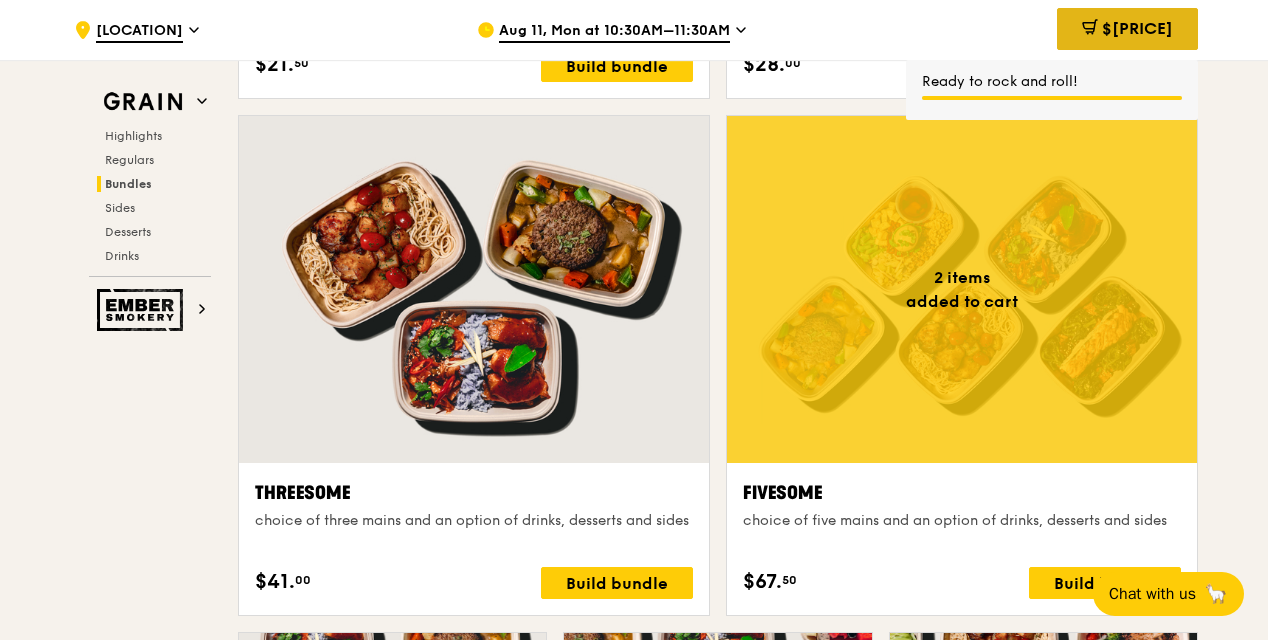 click on "$[PRICE]" at bounding box center (1127, 29) 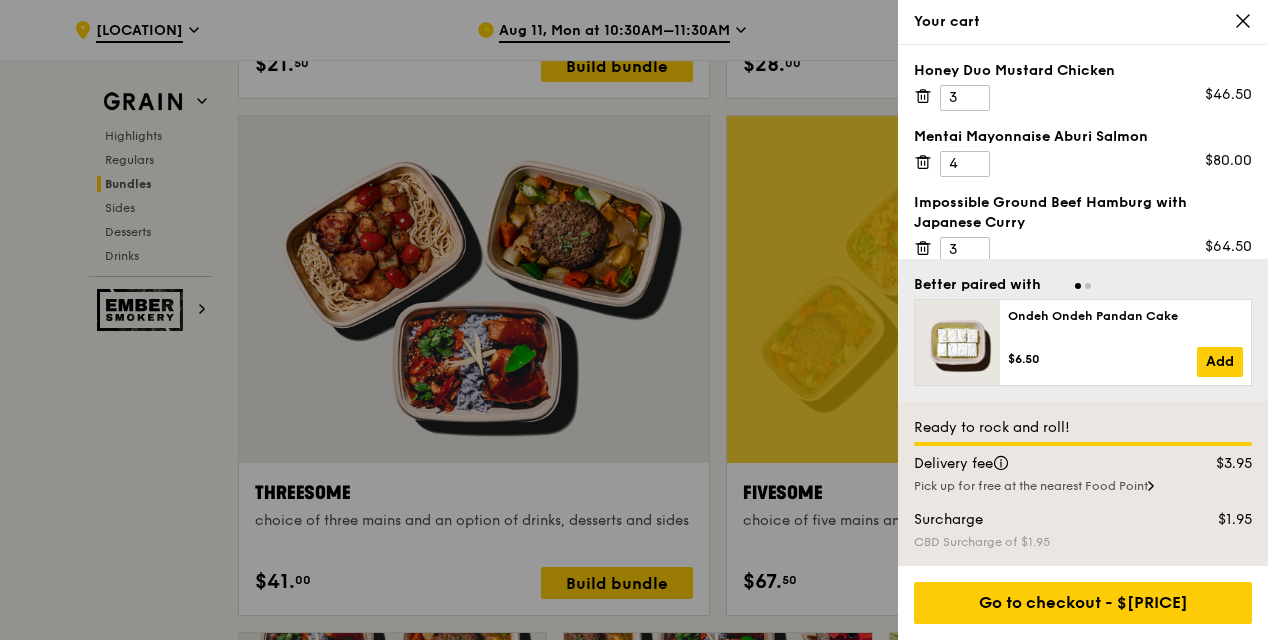 click 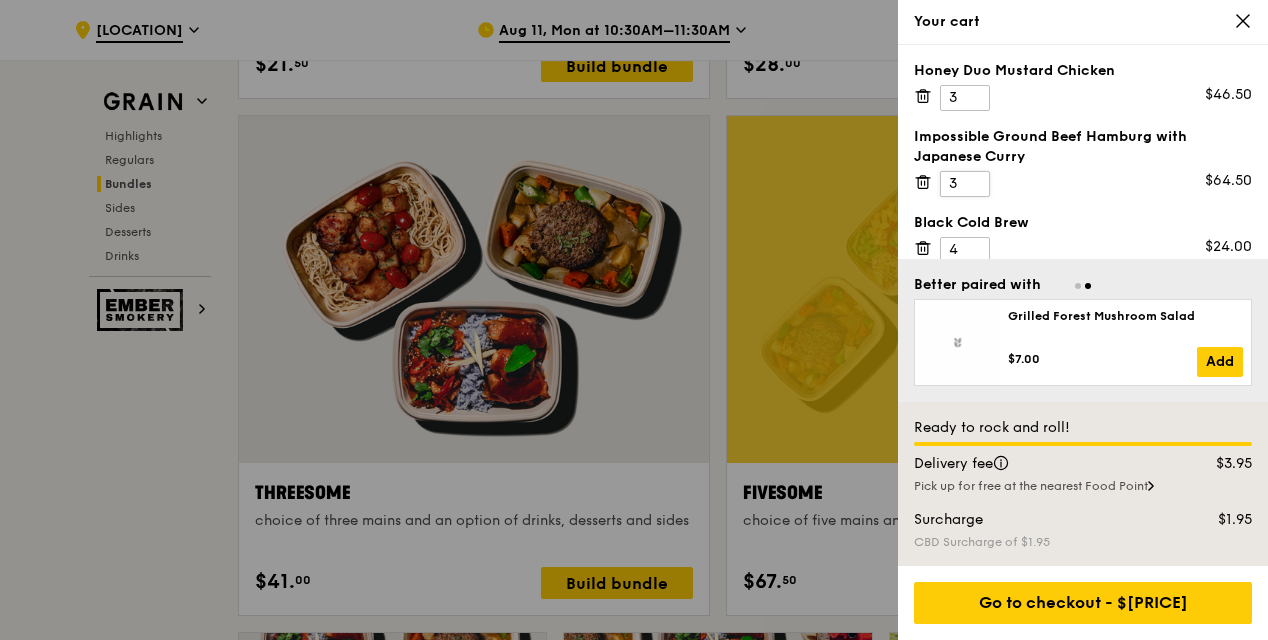 scroll, scrollTop: 3306, scrollLeft: 0, axis: vertical 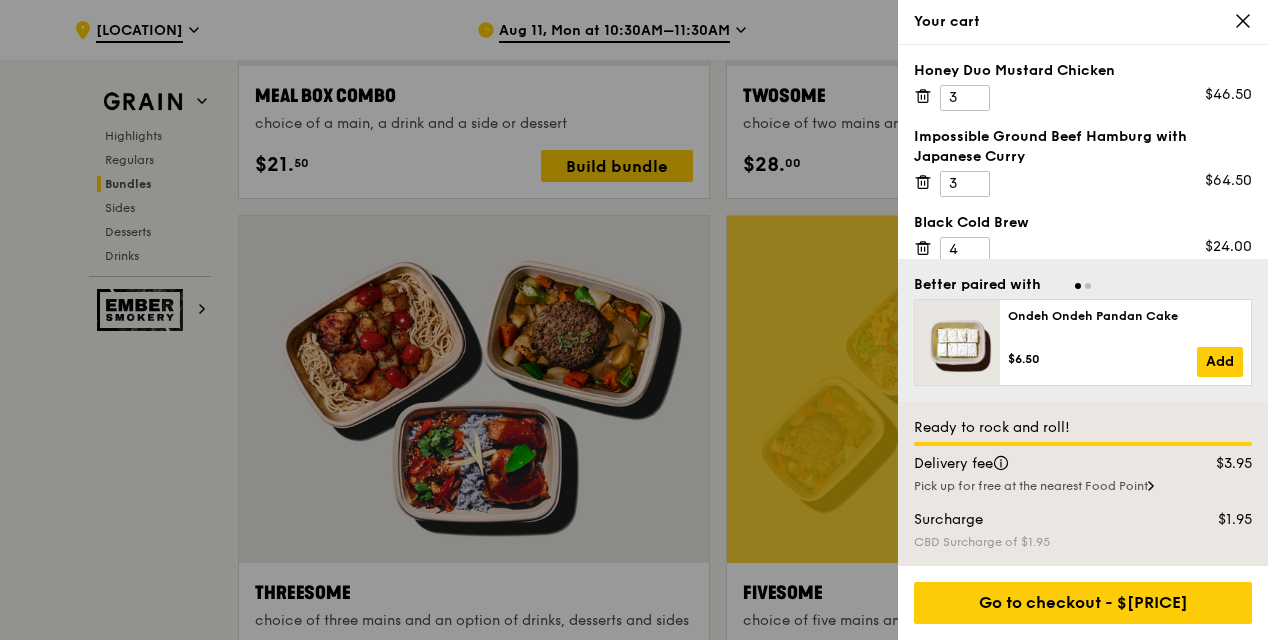 click at bounding box center (634, 320) 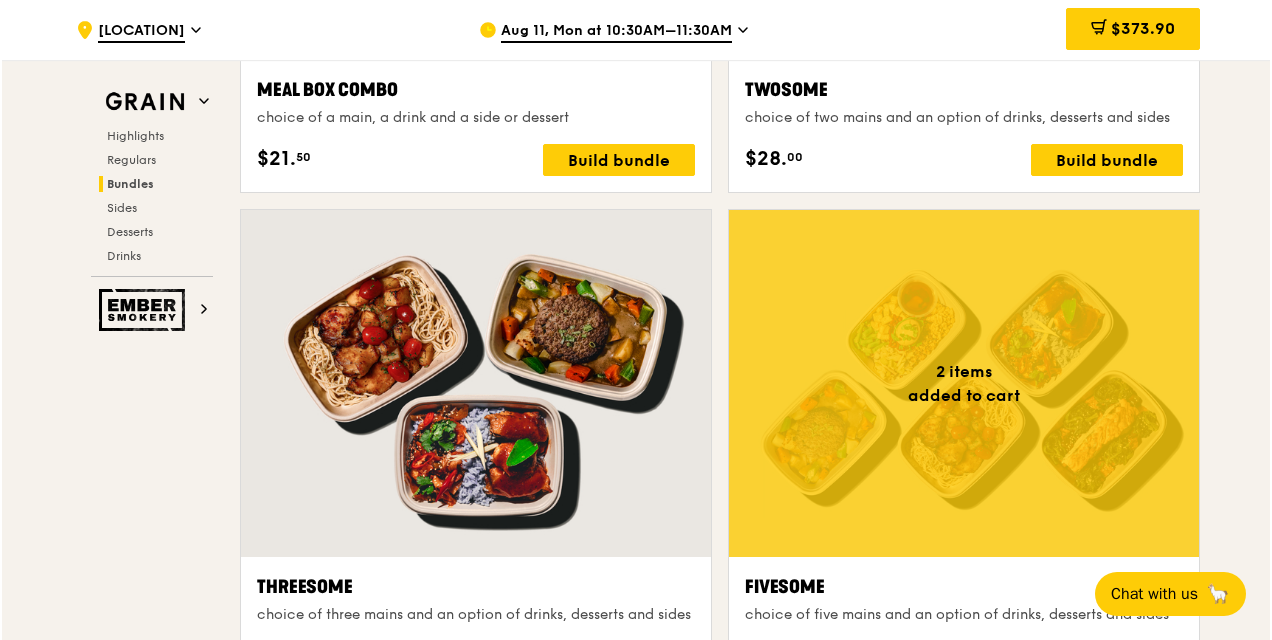 scroll, scrollTop: 3406, scrollLeft: 0, axis: vertical 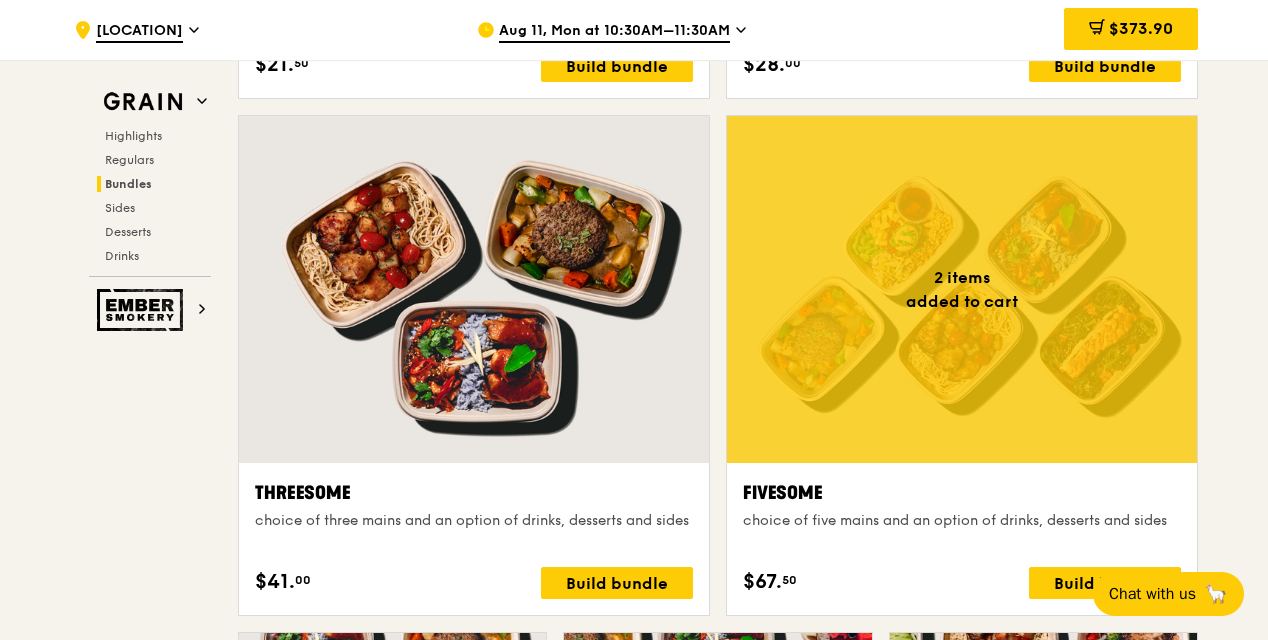 click on "Grain
Highlights
Regulars
Bundles
Sides
Desserts
Drinks
Ember Smokery
Meet the new Grain The Grain that loves to play. With ingredients. Flavours. Food. The kitchen is our happy place, where we experiment and cook up wholesome dishes that surprise and delight. And at the end of every Grain meal comes: “What will we  eat next?”
Highlights
Weekly rotating dishes inspired by flavours from around the world.
Warm
Thai Green Curry Fish
thai style green curry, seared dory, butterfly blue pea rice
pescatarian, spicy, contains allium, dairy, shellfish, soy, wheat
$14.
00
Add
Warm
Hikari Miso Chicken Chow Mein
hong kong egg noodle, shiitake mushroom, roasted carrot
high protein, contains allium, dairy, egg, soy, wheat
$15.
50
Add
Regulars" at bounding box center (634, 896) 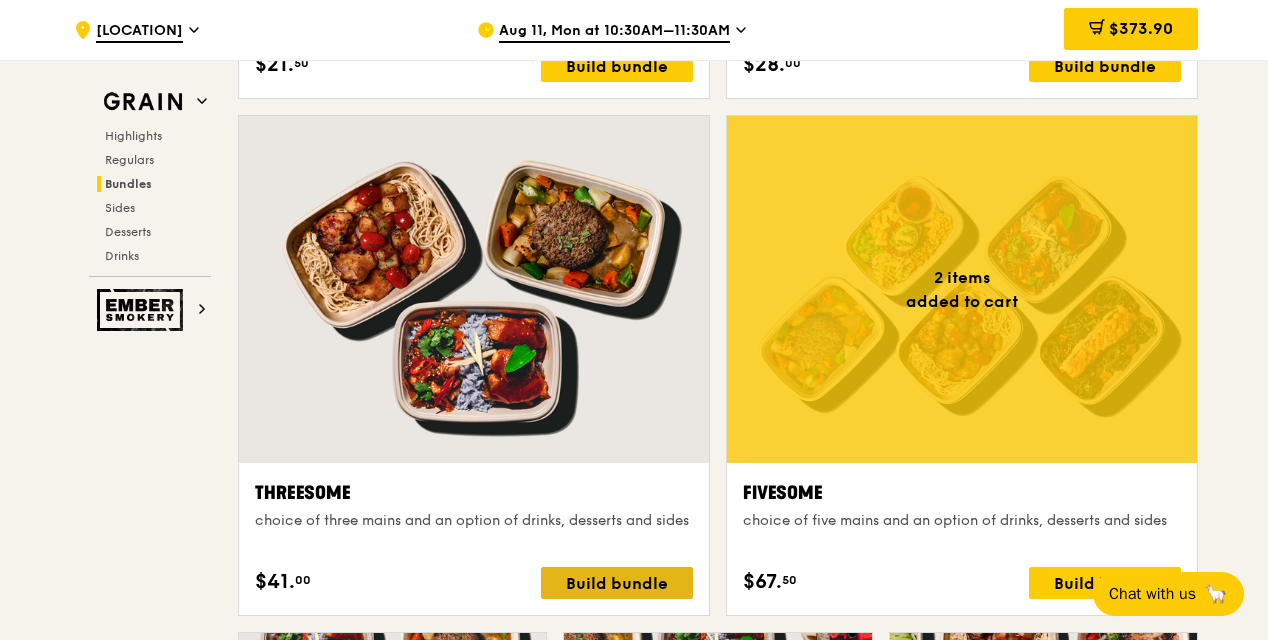click on "Build bundle" at bounding box center (617, 583) 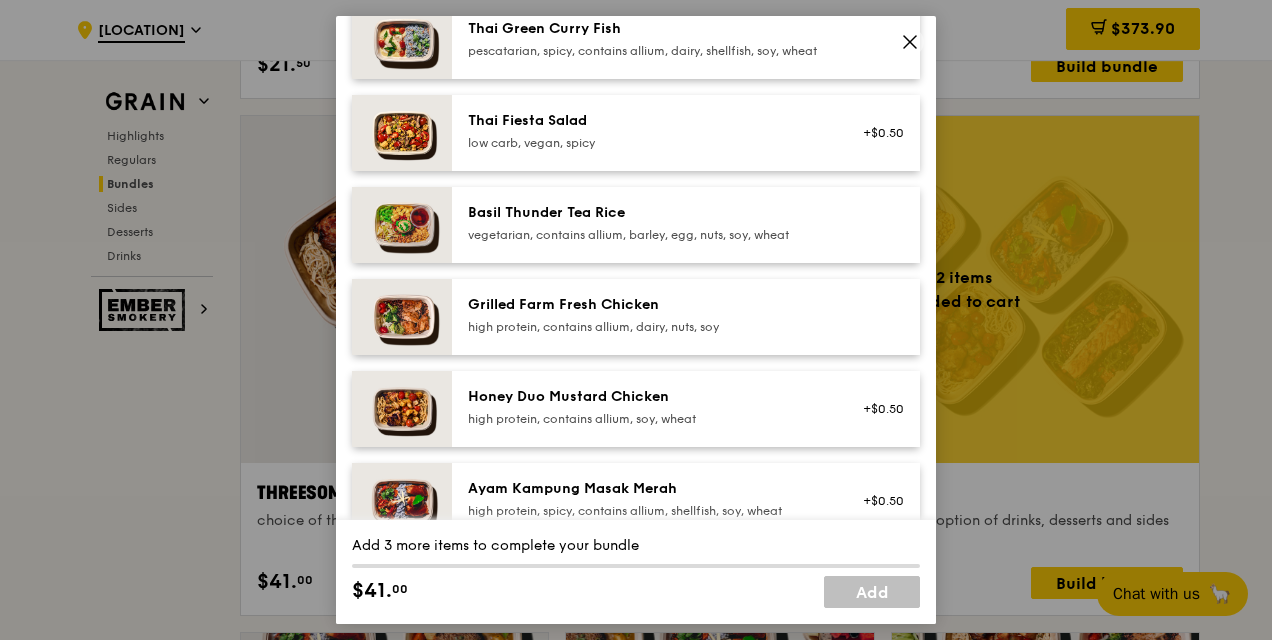 scroll, scrollTop: 400, scrollLeft: 0, axis: vertical 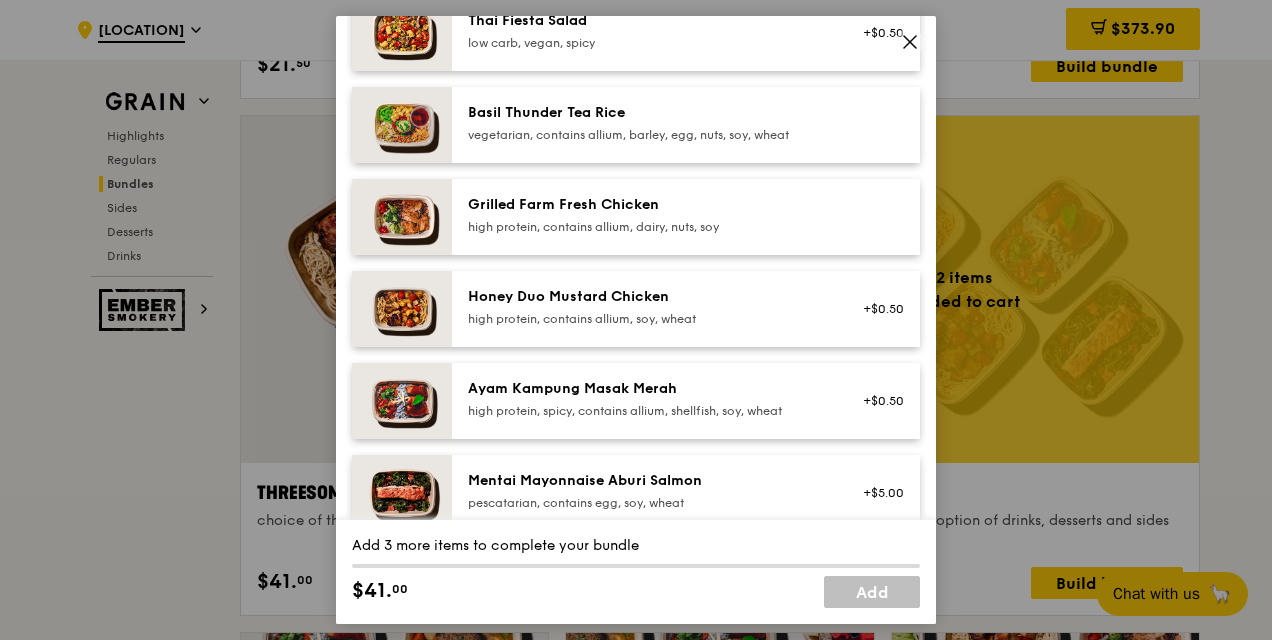 click 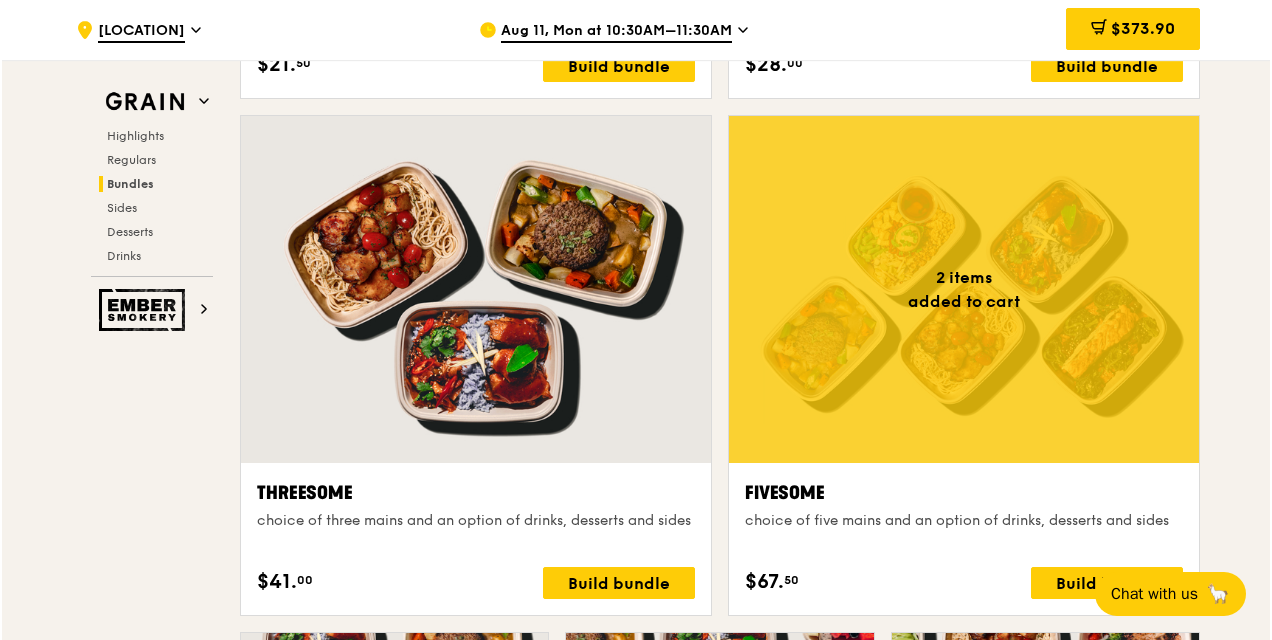 scroll, scrollTop: 3507, scrollLeft: 0, axis: vertical 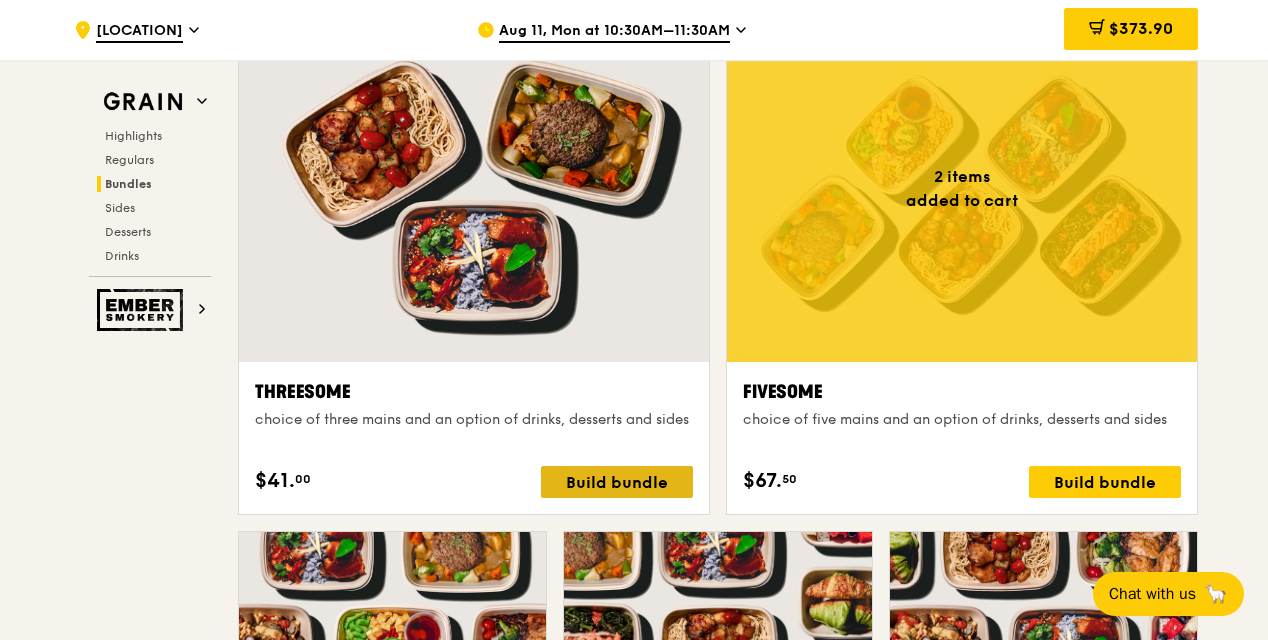 click on "Build bundle" at bounding box center (617, 482) 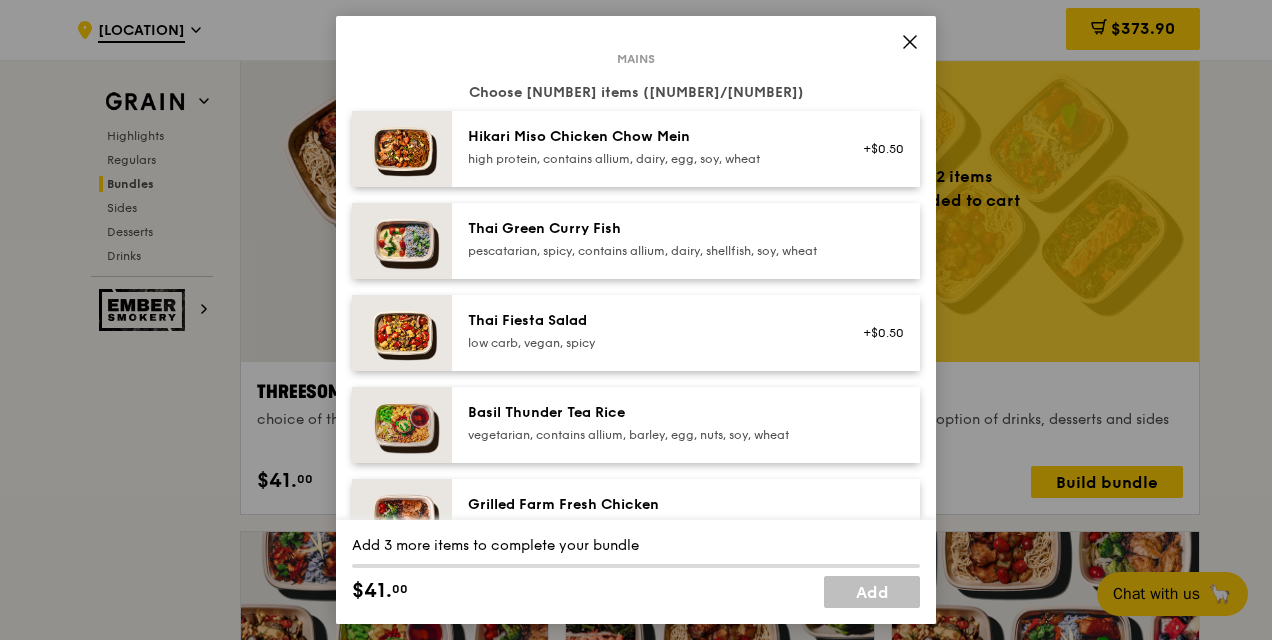 scroll, scrollTop: 400, scrollLeft: 0, axis: vertical 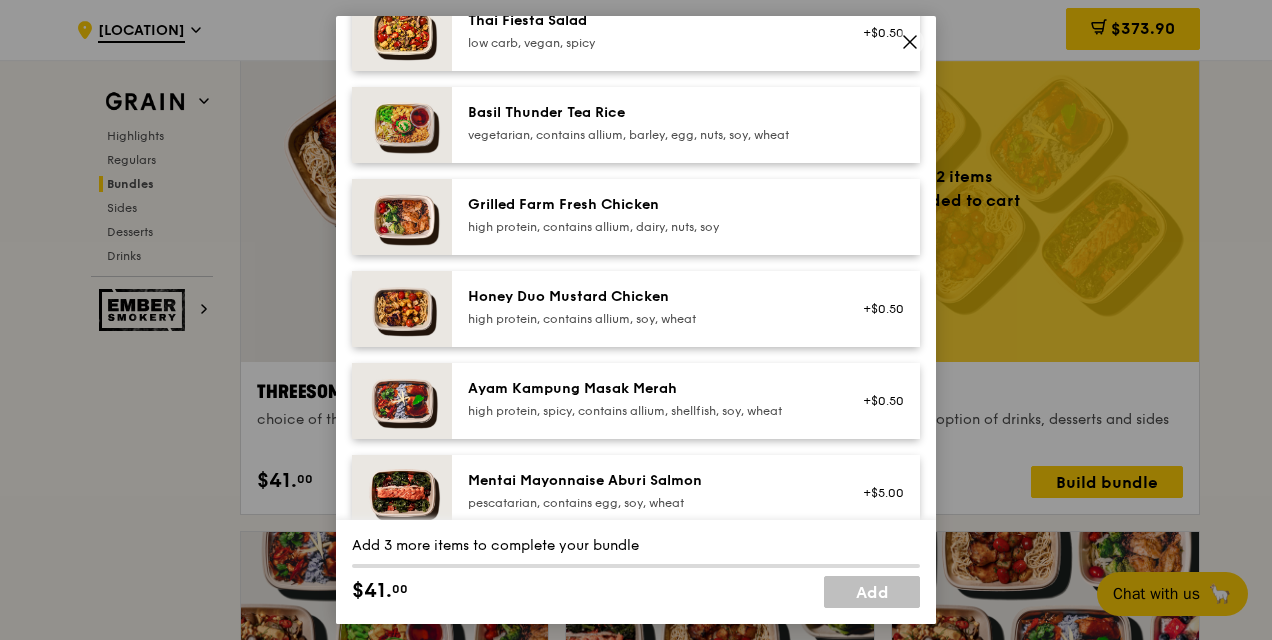 click on "Honey Duo Mustard Chicken
high protein, contains allium, soy, wheat" at bounding box center (647, 307) 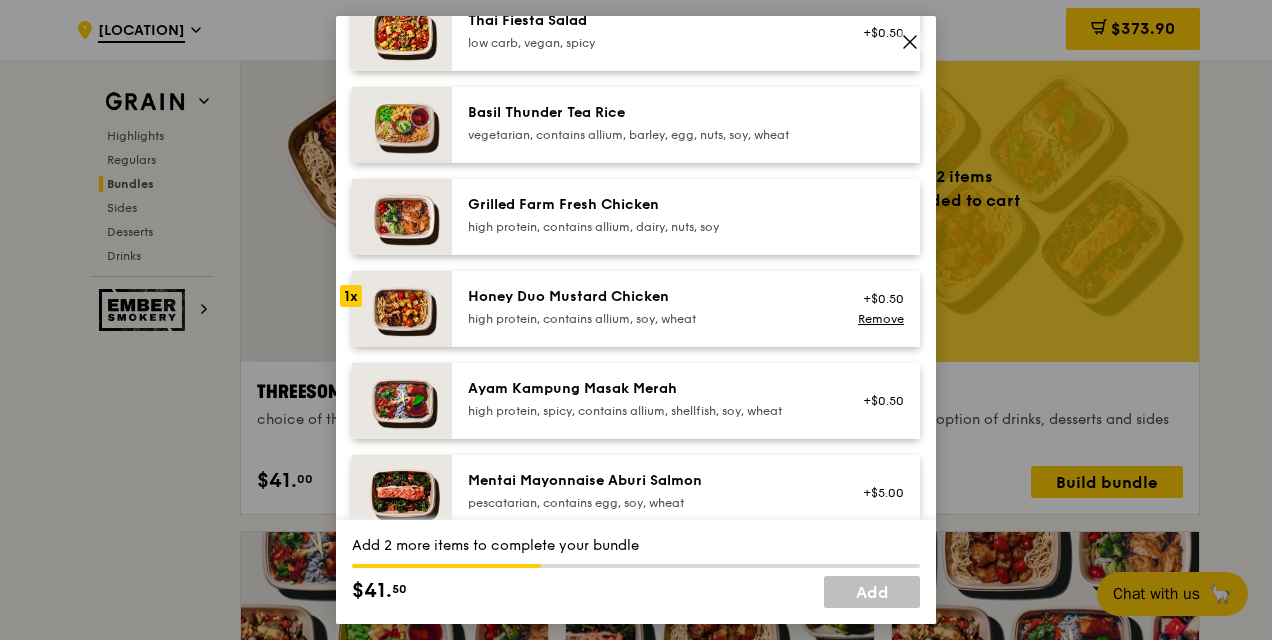 click on "Honey Duo Mustard Chicken
high protein, contains allium, soy, wheat" at bounding box center (647, 307) 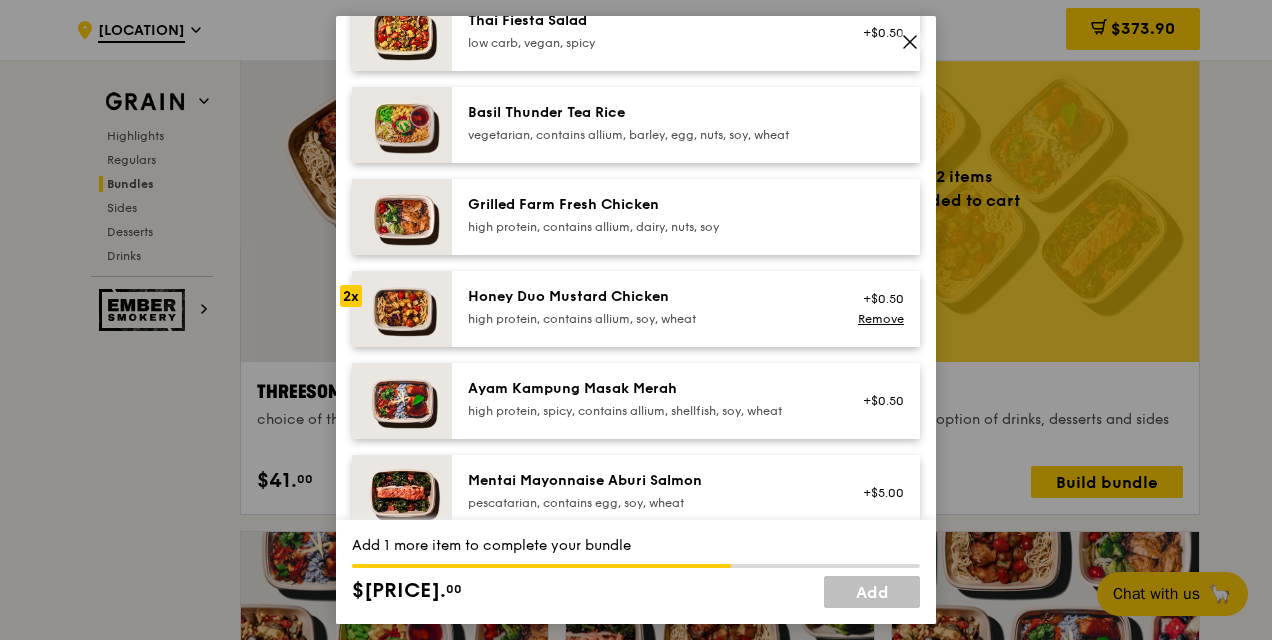 click on "Honey Duo Mustard Chicken
high protein, contains allium, soy, wheat" at bounding box center (647, 307) 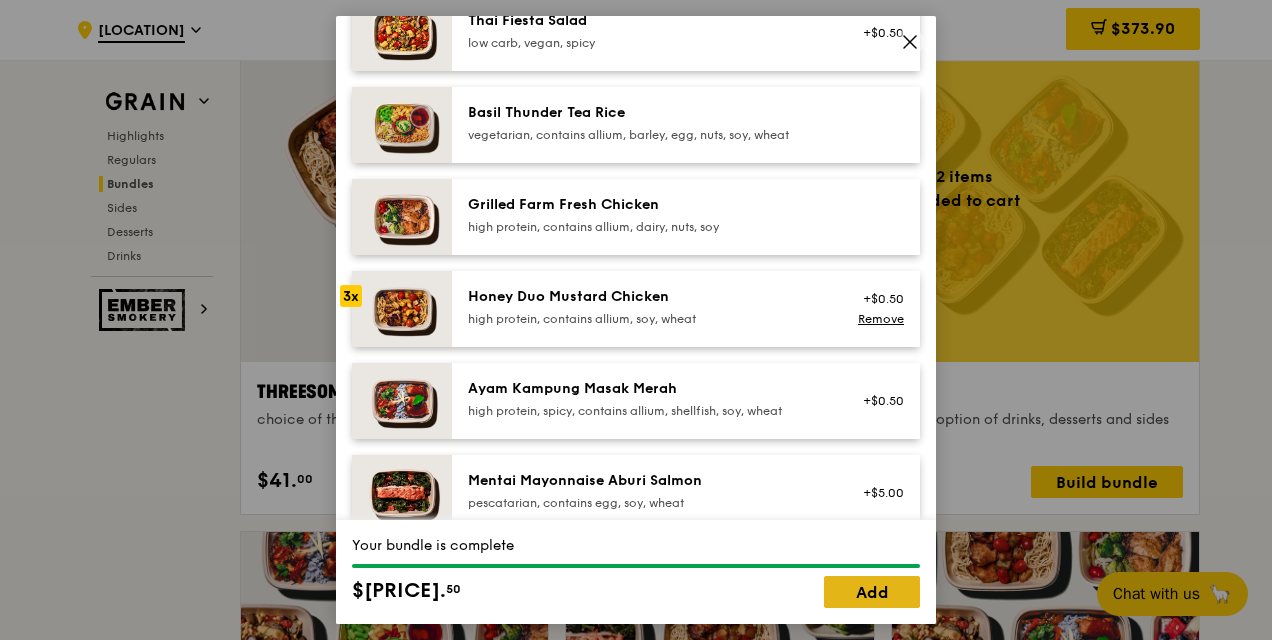 click on "Add" at bounding box center [872, 592] 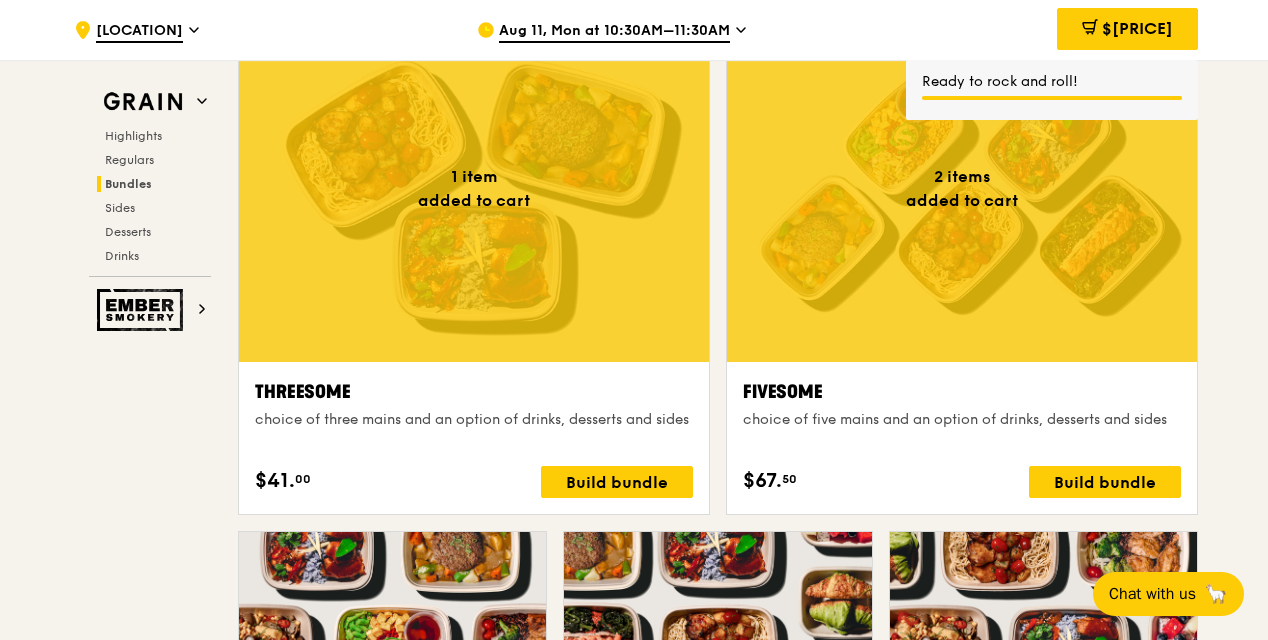 click at bounding box center [474, 188] 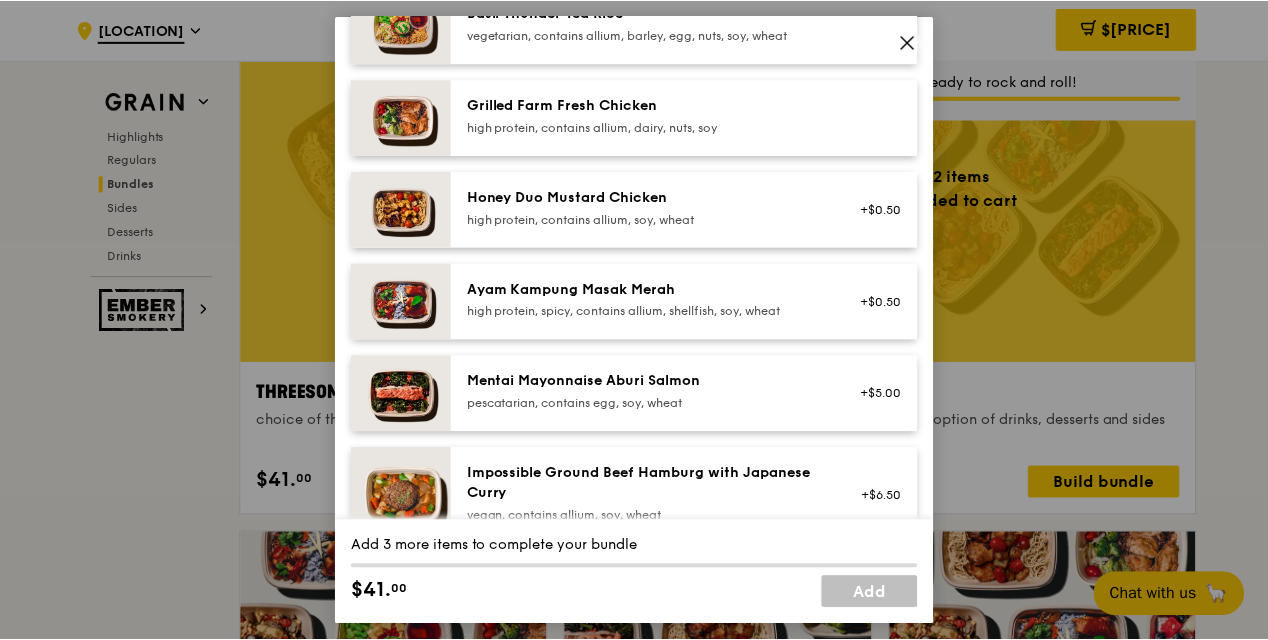 scroll, scrollTop: 600, scrollLeft: 0, axis: vertical 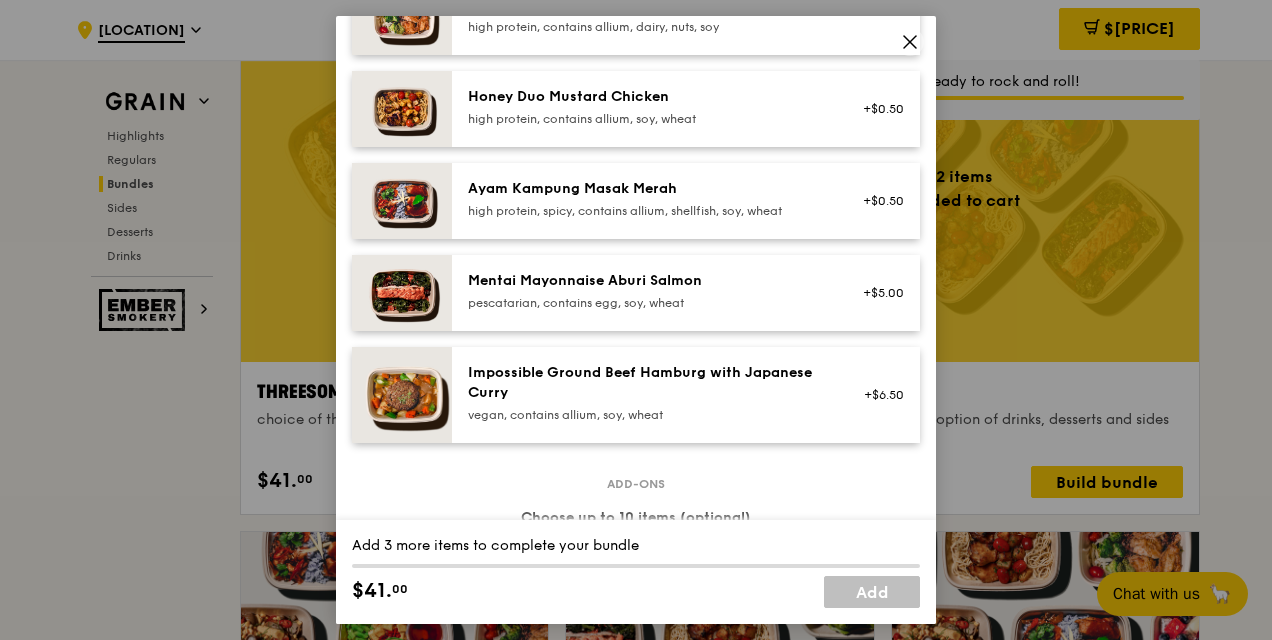 click on "Impossible Ground Beef Hamburg with Japanese Curry" at bounding box center [647, 383] 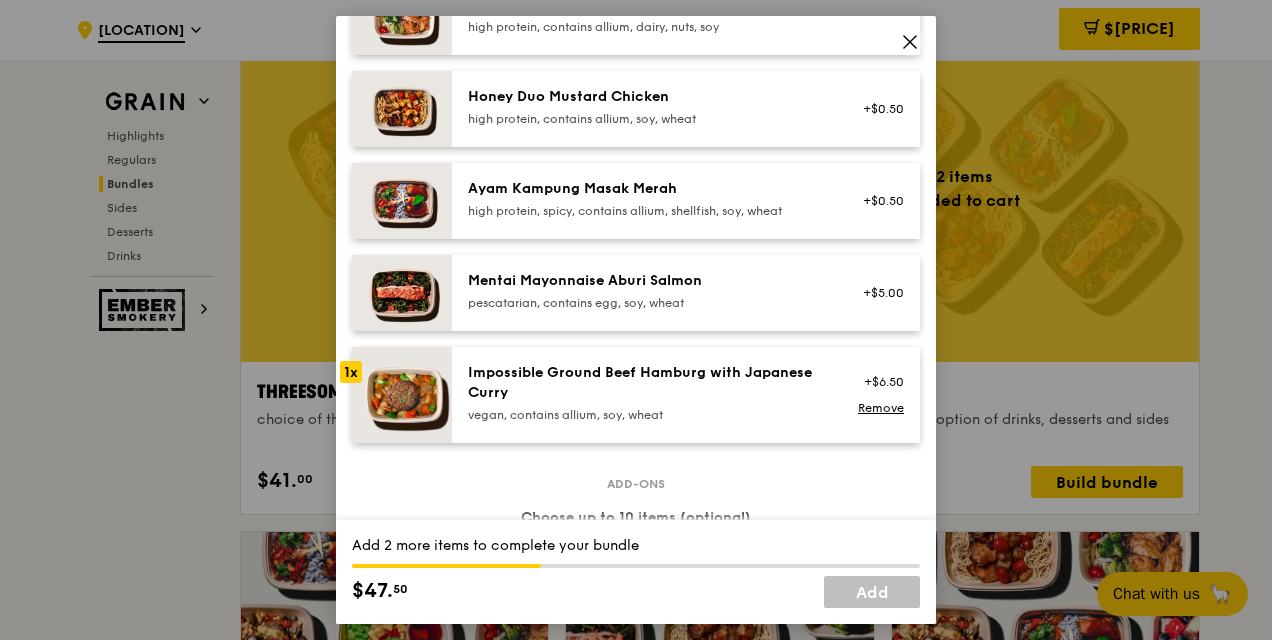 click on "Impossible Ground Beef Hamburg with Japanese Curry" at bounding box center [647, 383] 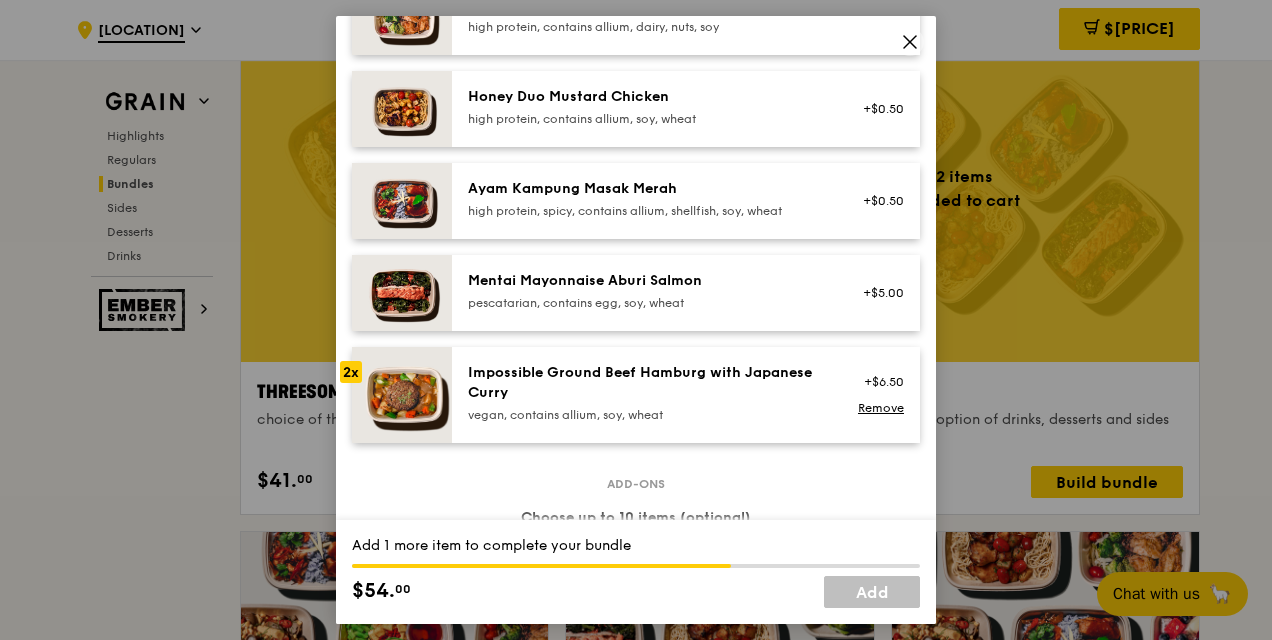 click on "Impossible Ground Beef Hamburg with Japanese Curry" at bounding box center [647, 383] 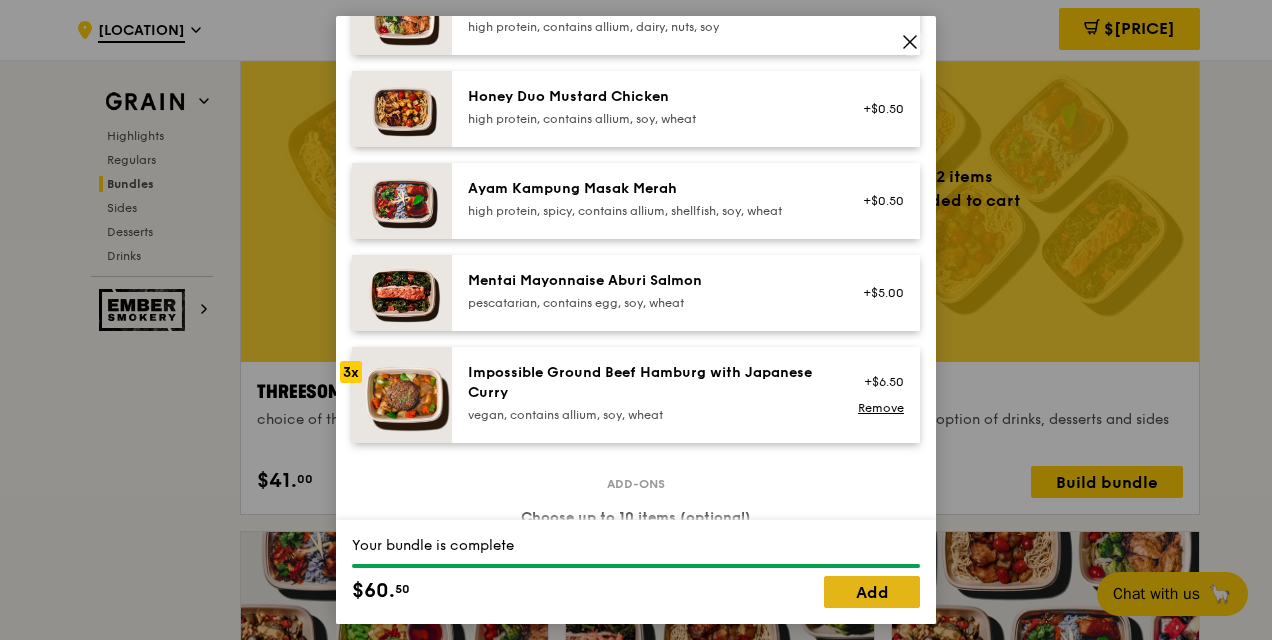 click on "Add" at bounding box center (872, 592) 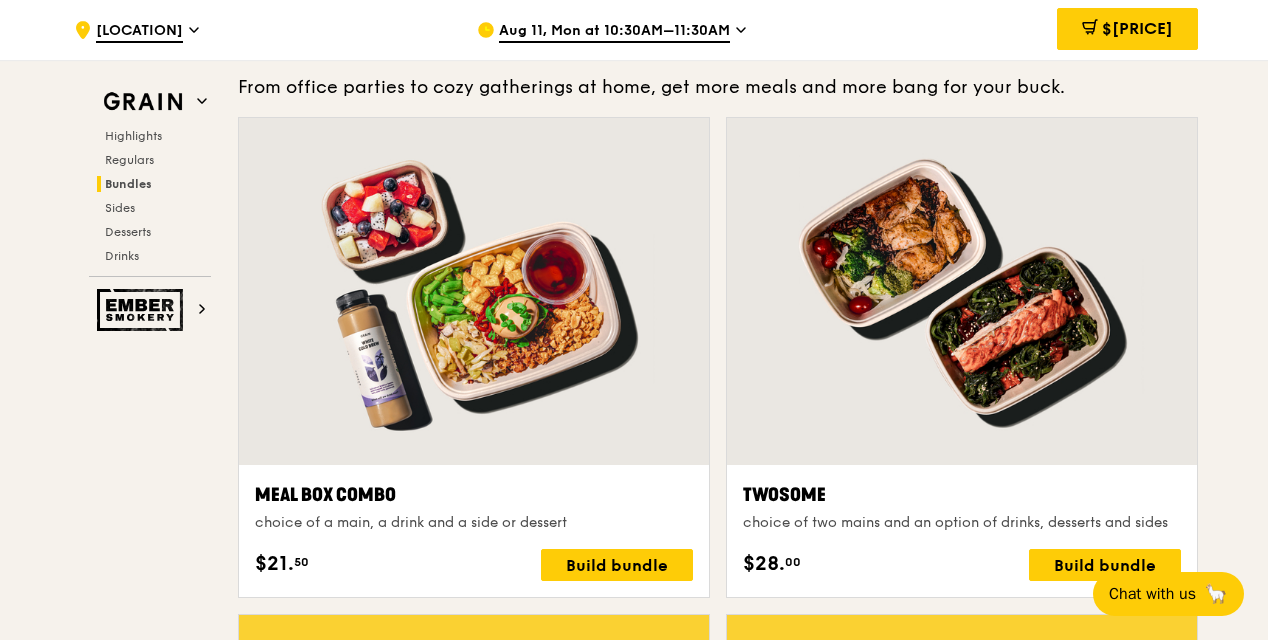 scroll, scrollTop: 3507, scrollLeft: 0, axis: vertical 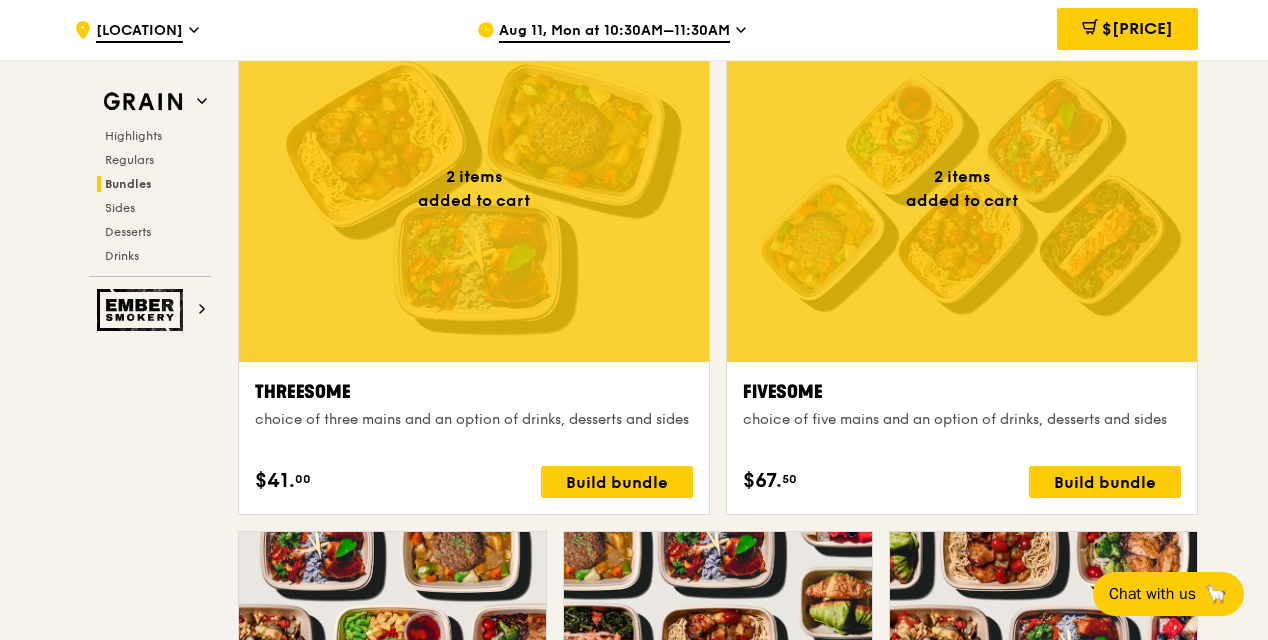 click at bounding box center [962, 188] 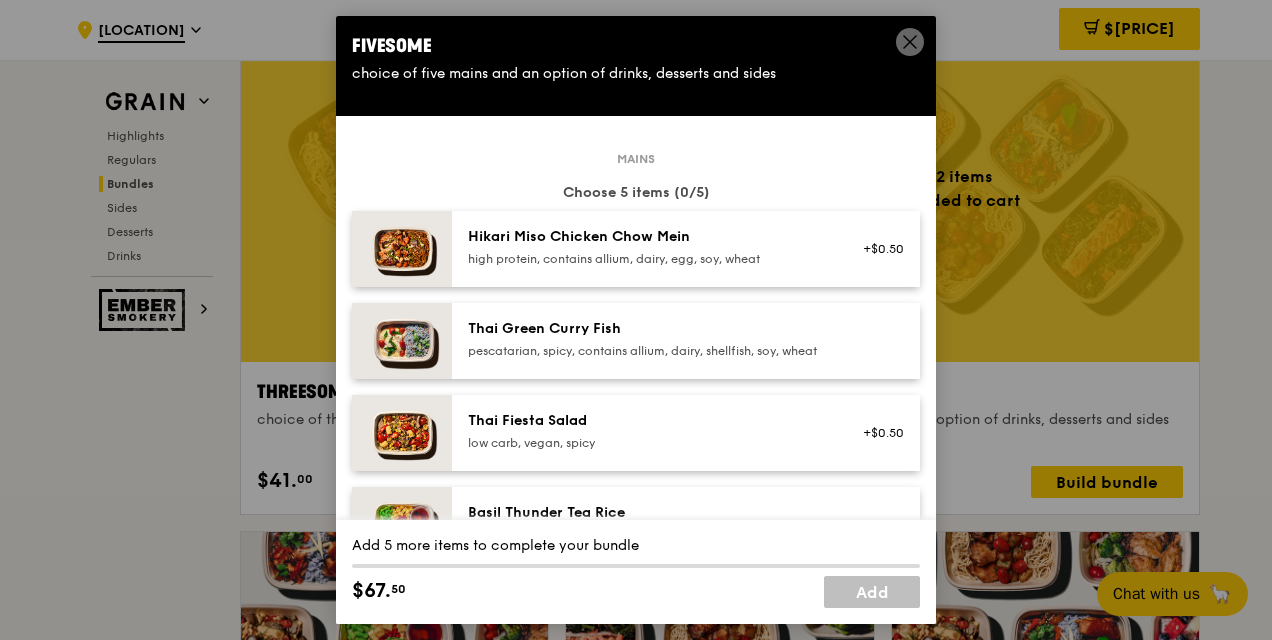 click at bounding box center [910, 42] 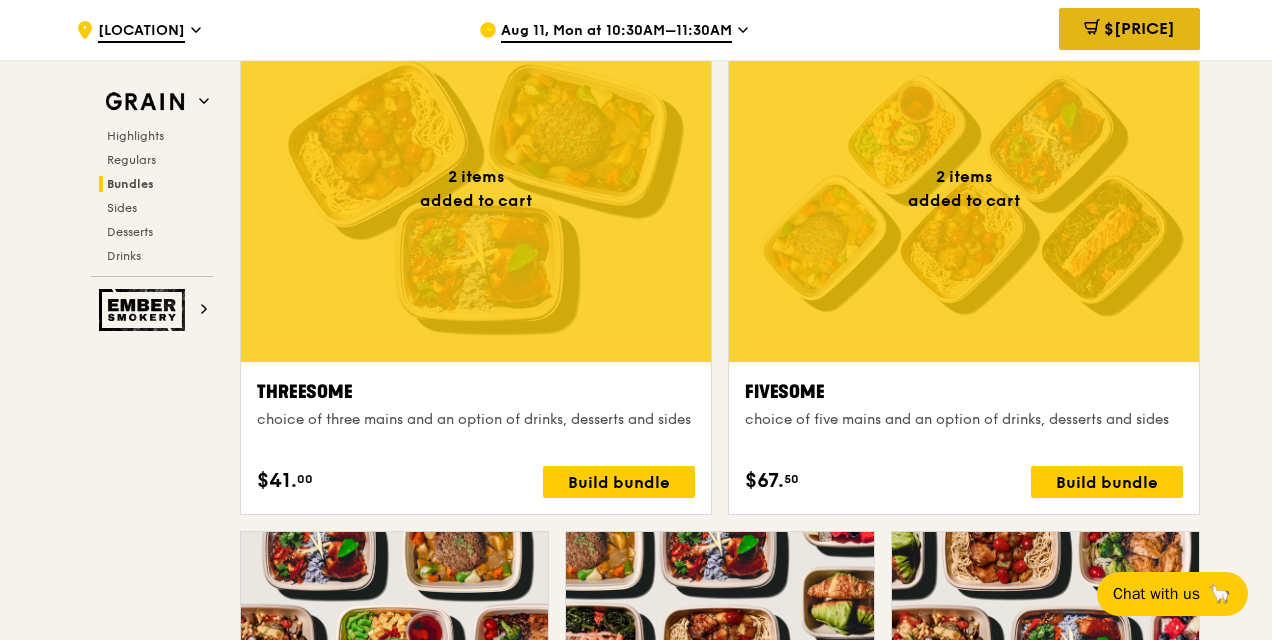click on "$[PRICE]" at bounding box center (1139, 28) 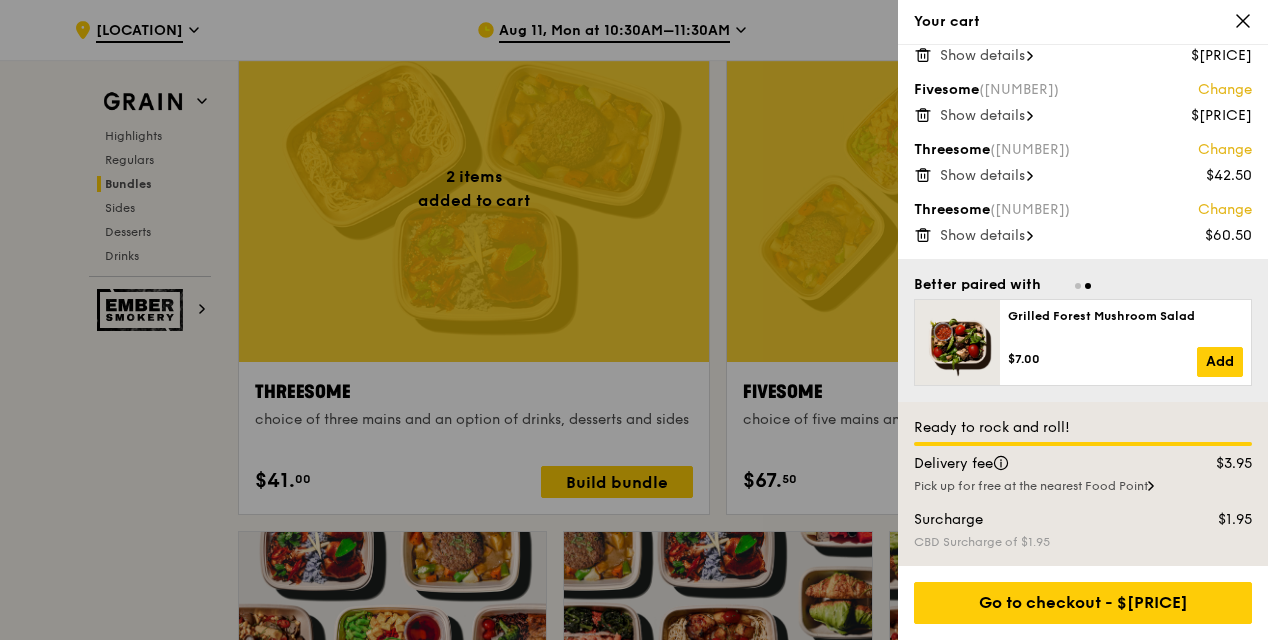 scroll, scrollTop: 360, scrollLeft: 0, axis: vertical 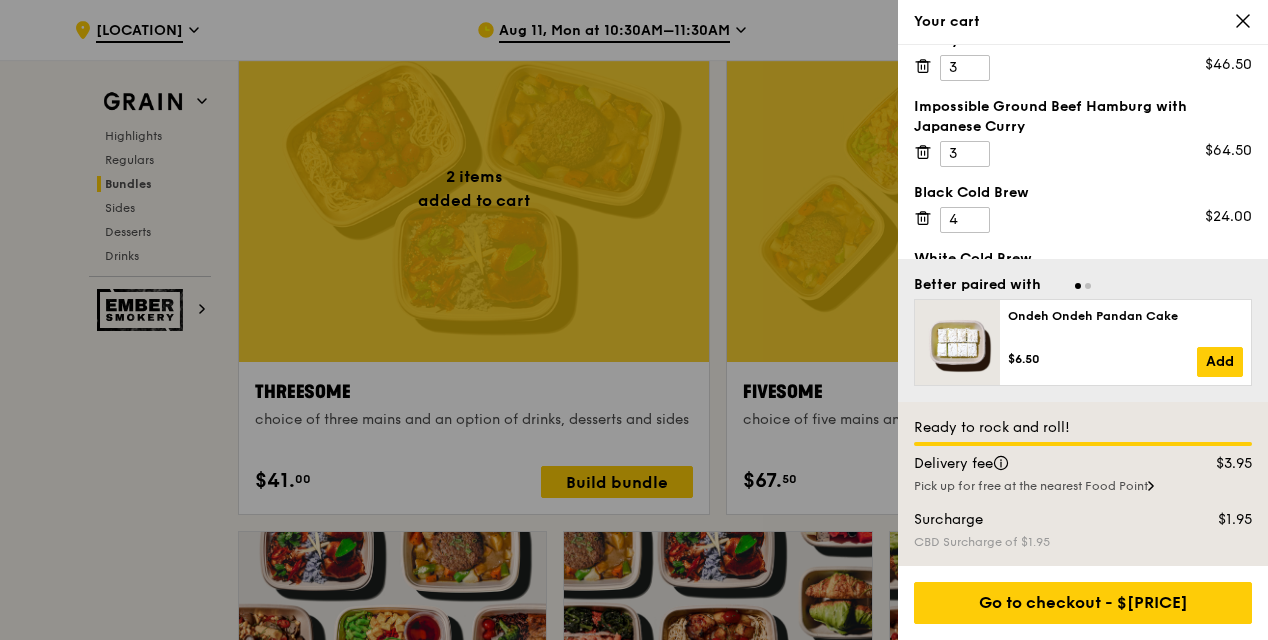 click 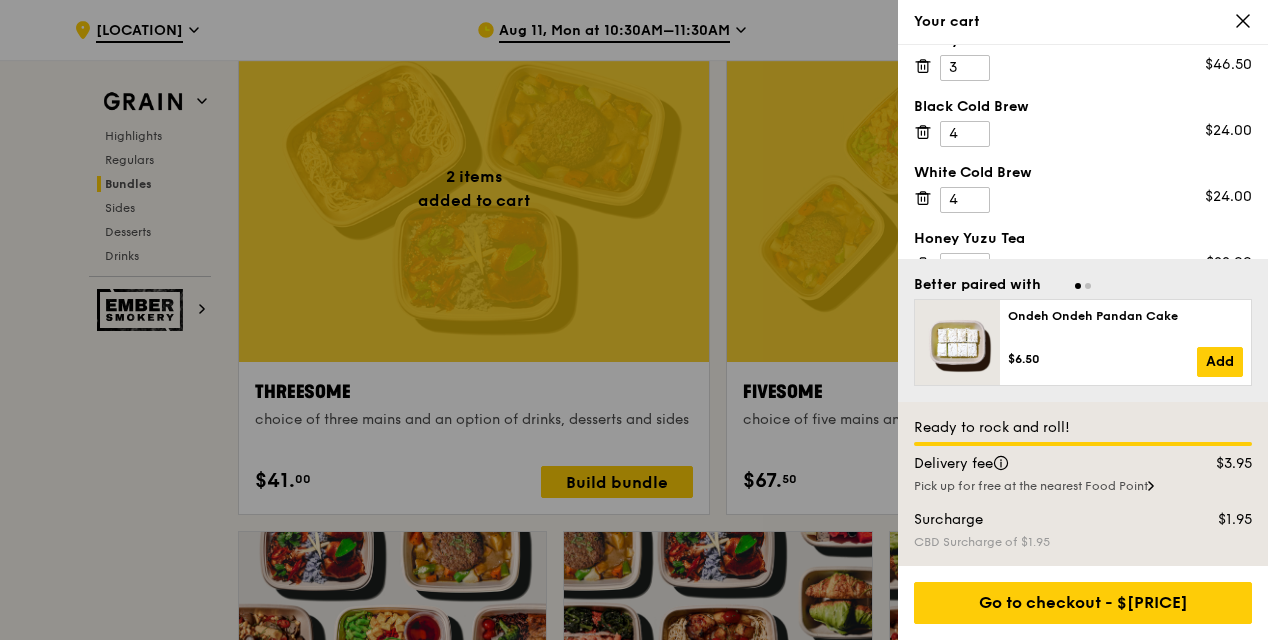 scroll, scrollTop: 0, scrollLeft: 0, axis: both 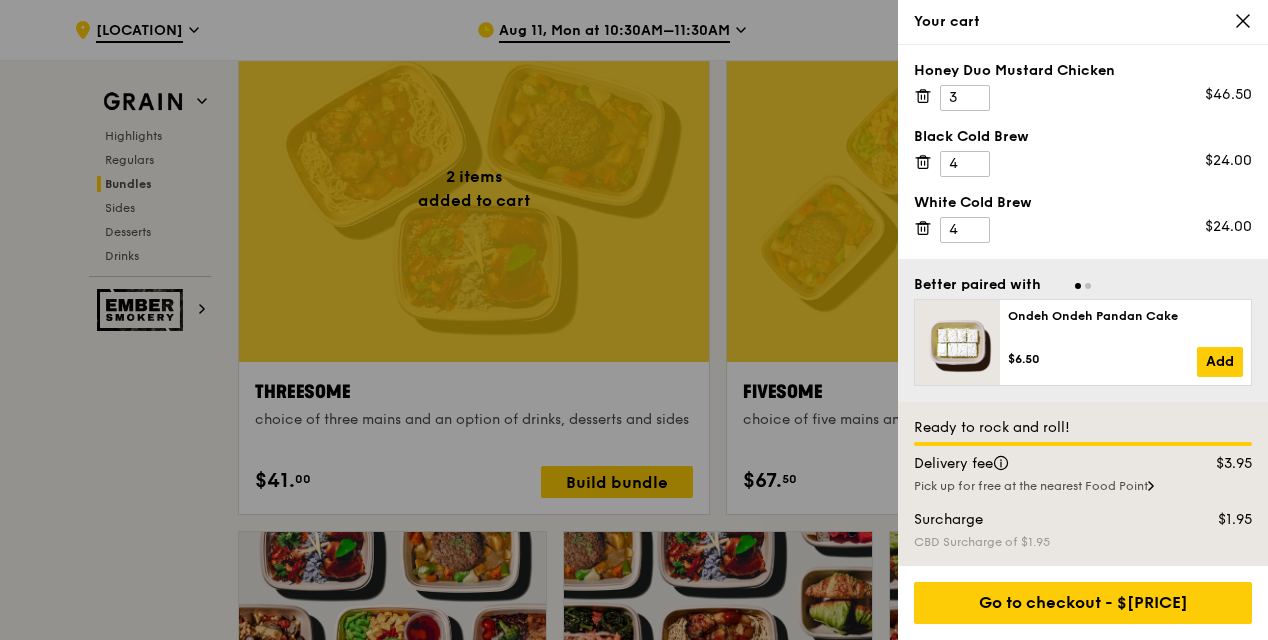 click 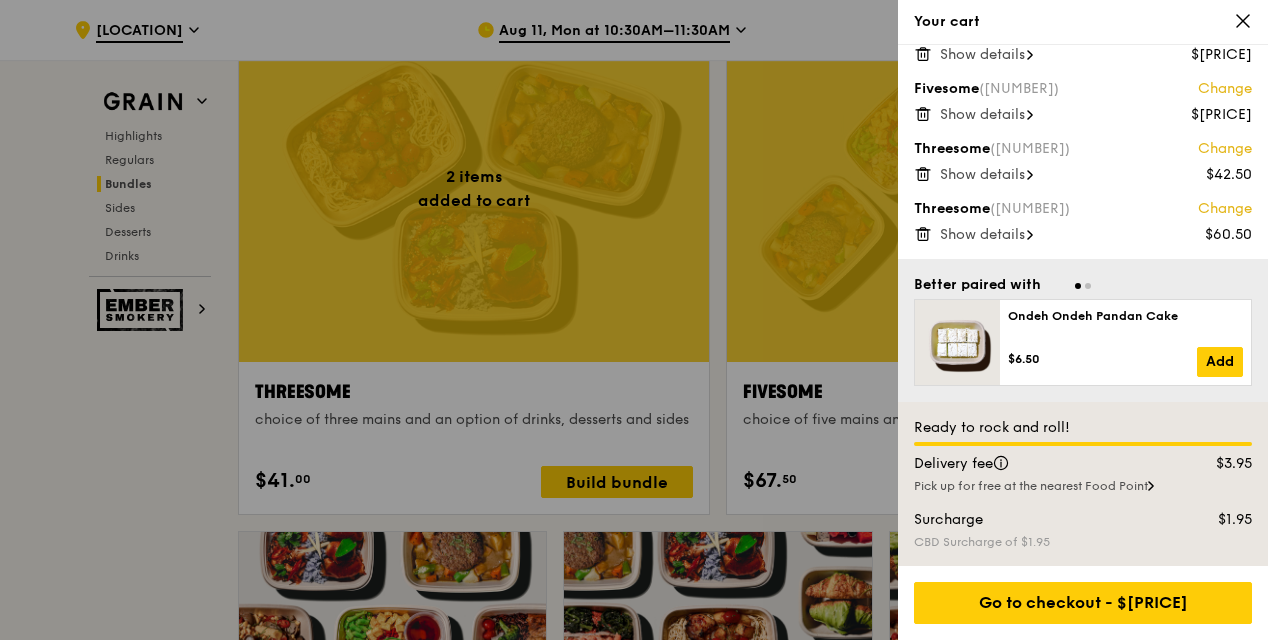 scroll, scrollTop: 336, scrollLeft: 0, axis: vertical 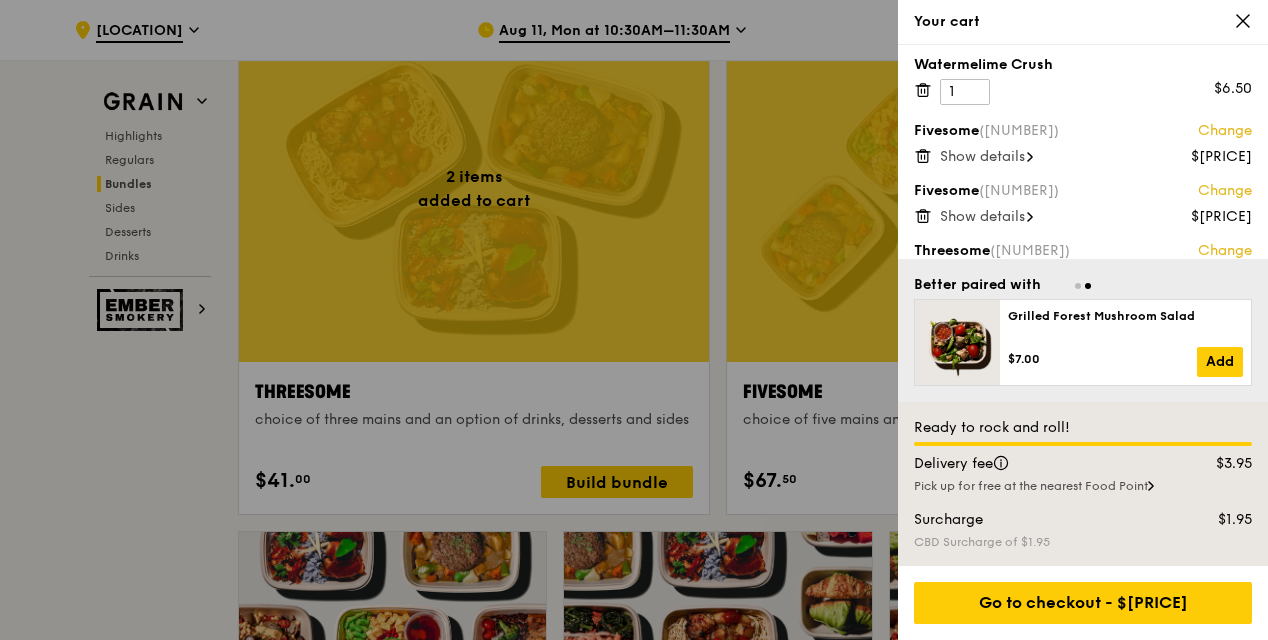 click 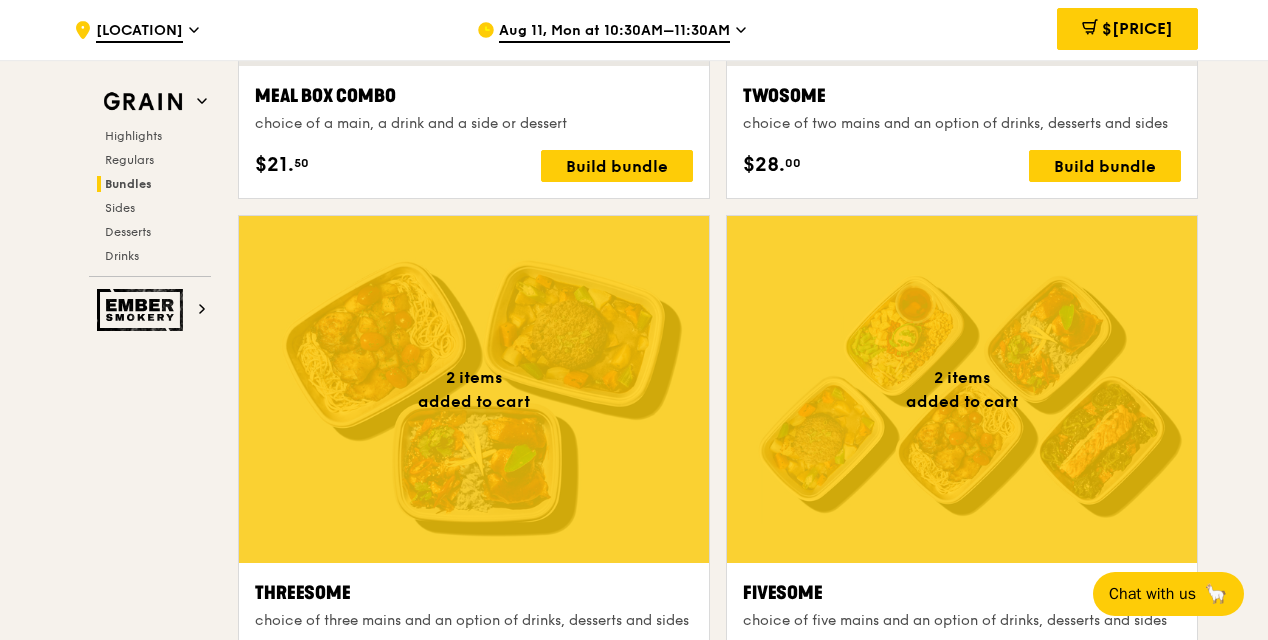 scroll, scrollTop: 4107, scrollLeft: 0, axis: vertical 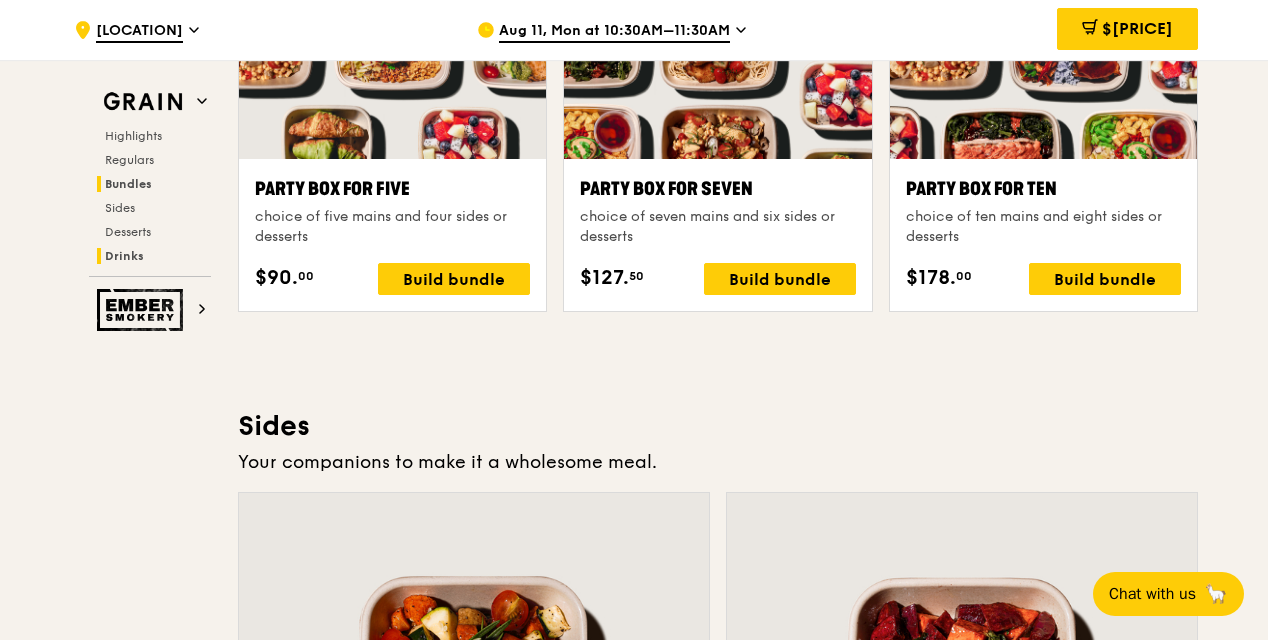 click on "Drinks" at bounding box center [154, 256] 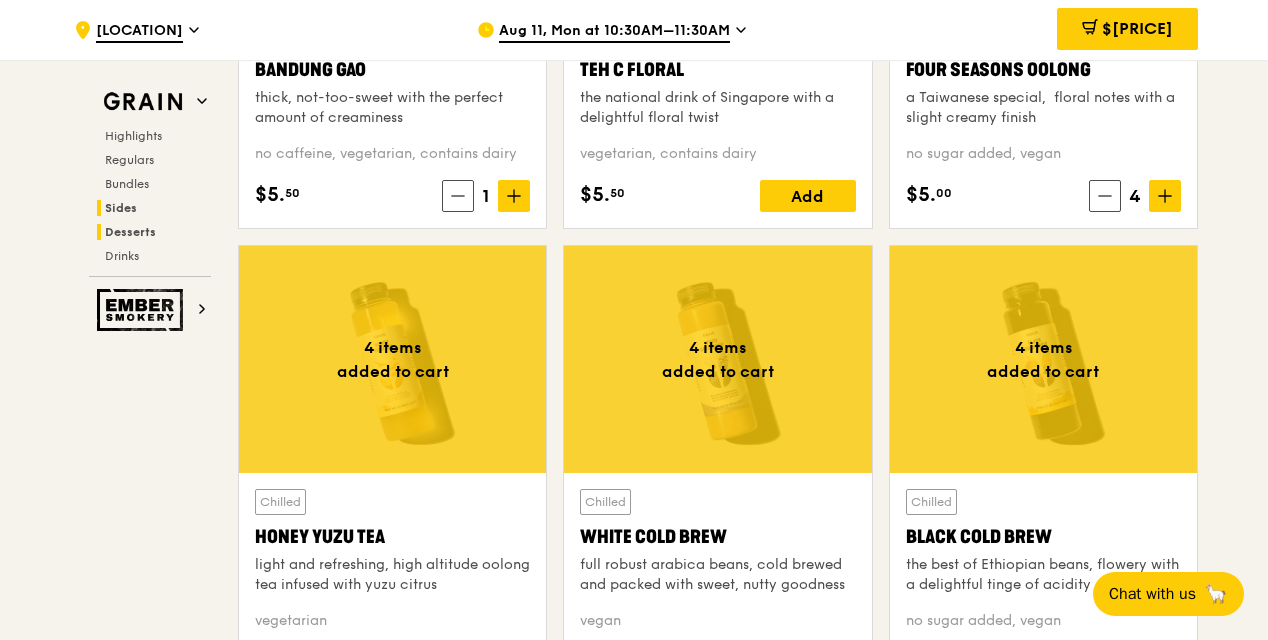 scroll, scrollTop: 5405, scrollLeft: 0, axis: vertical 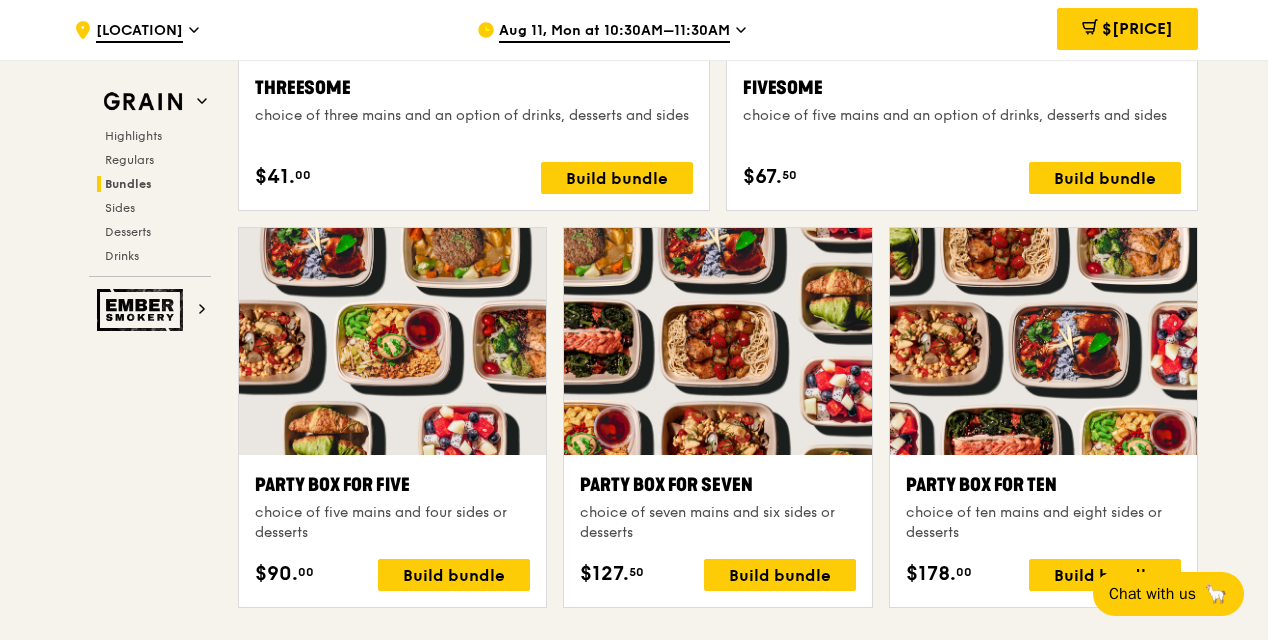 click on "Bundles" at bounding box center (128, 184) 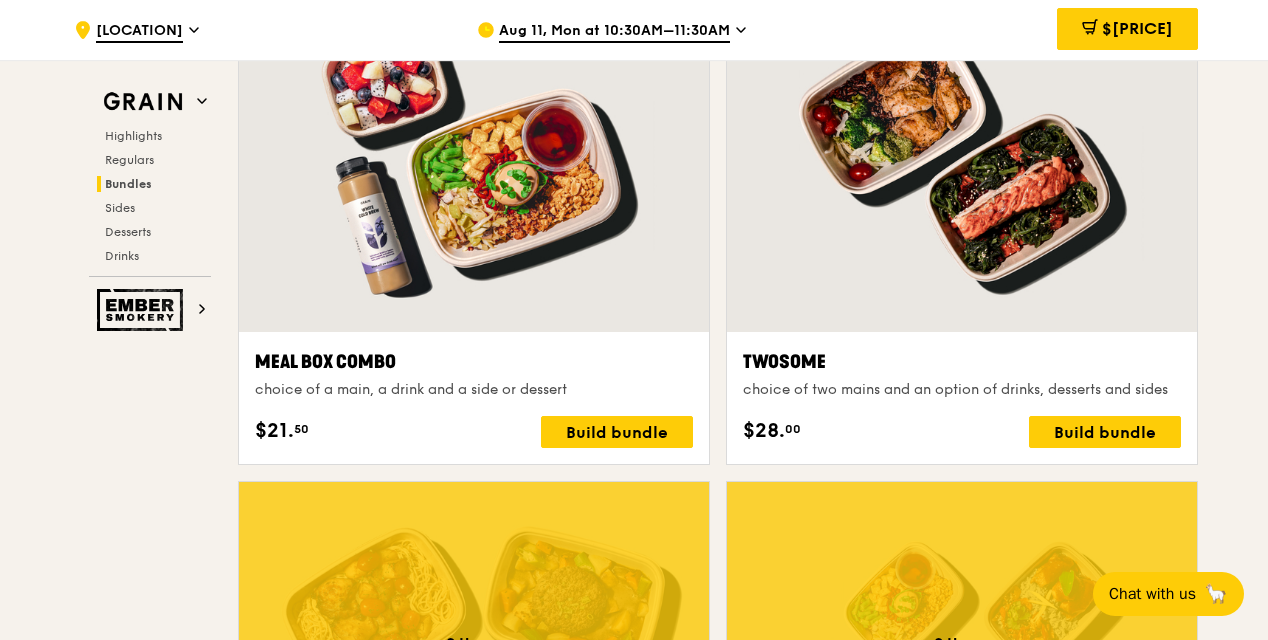 scroll, scrollTop: 3140, scrollLeft: 0, axis: vertical 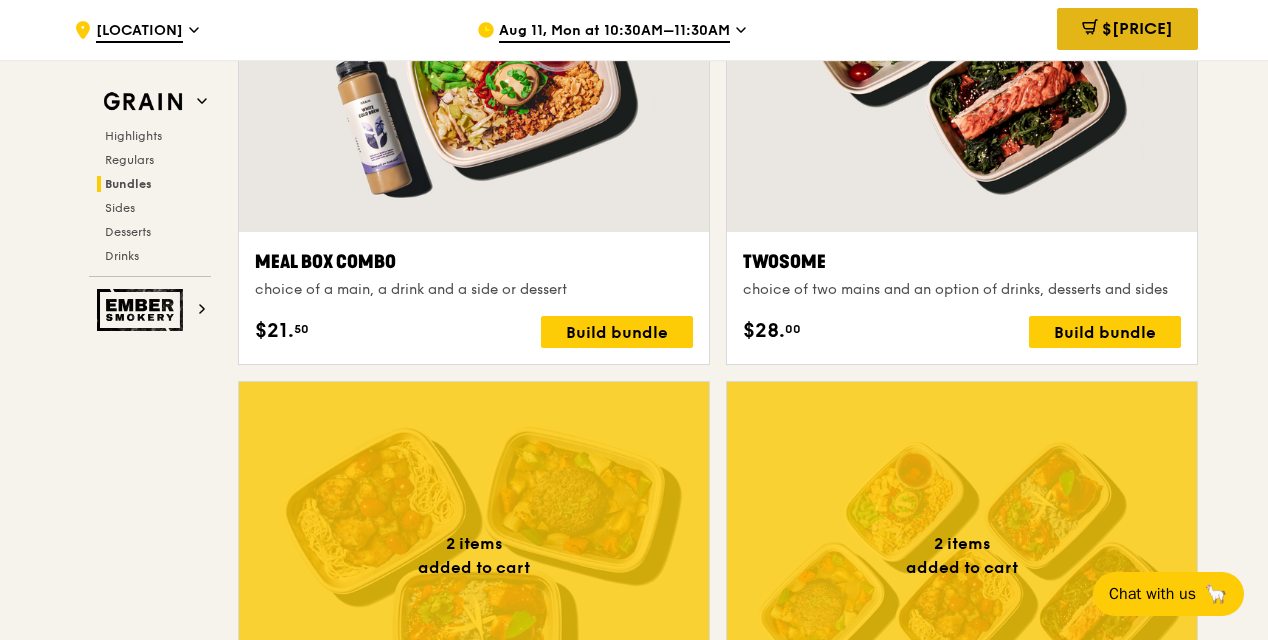 click on "$[PRICE]" at bounding box center (1137, 28) 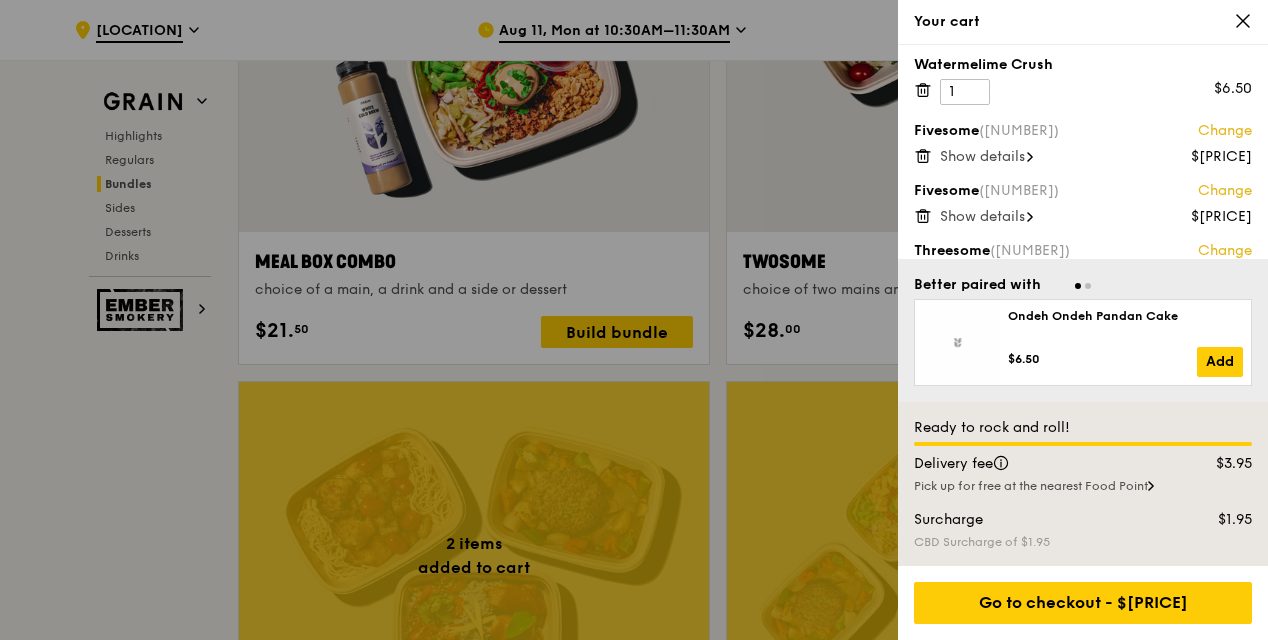 scroll, scrollTop: 438, scrollLeft: 0, axis: vertical 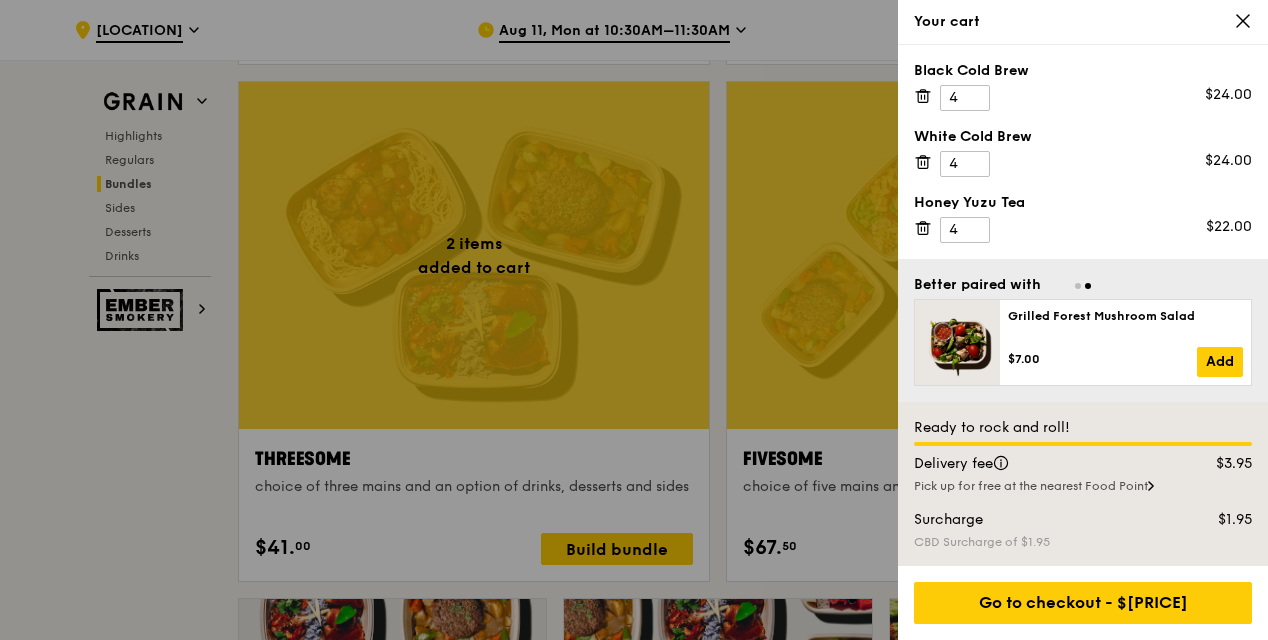 click 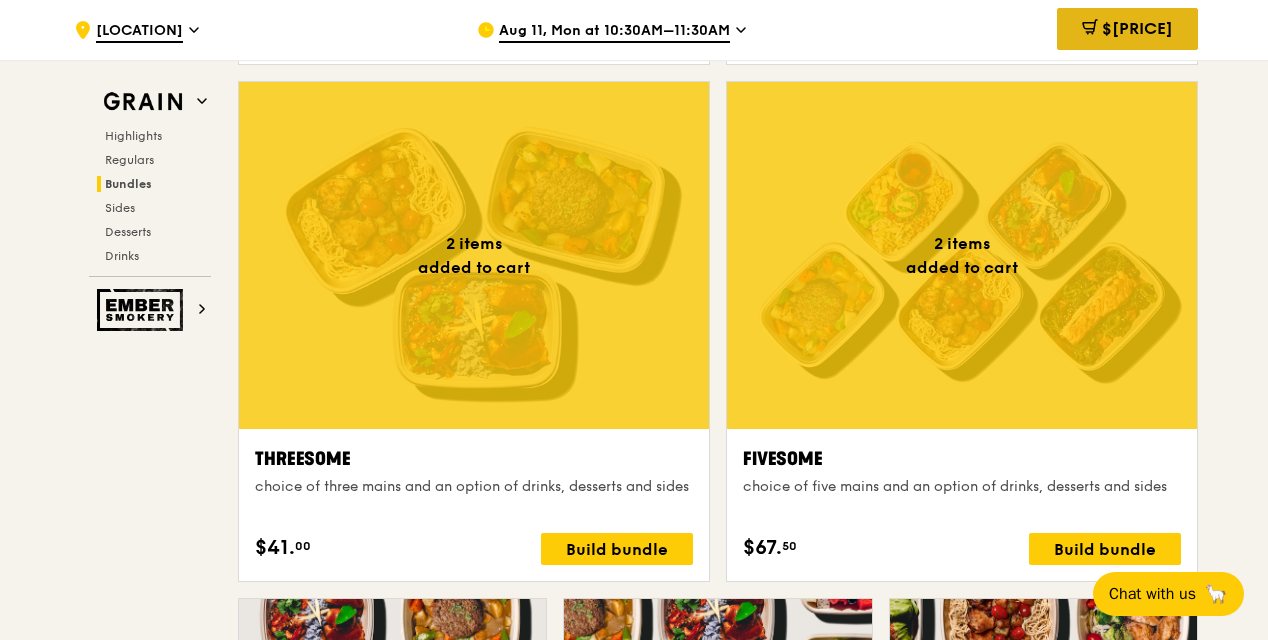 click on "$[PRICE]" at bounding box center (1127, 29) 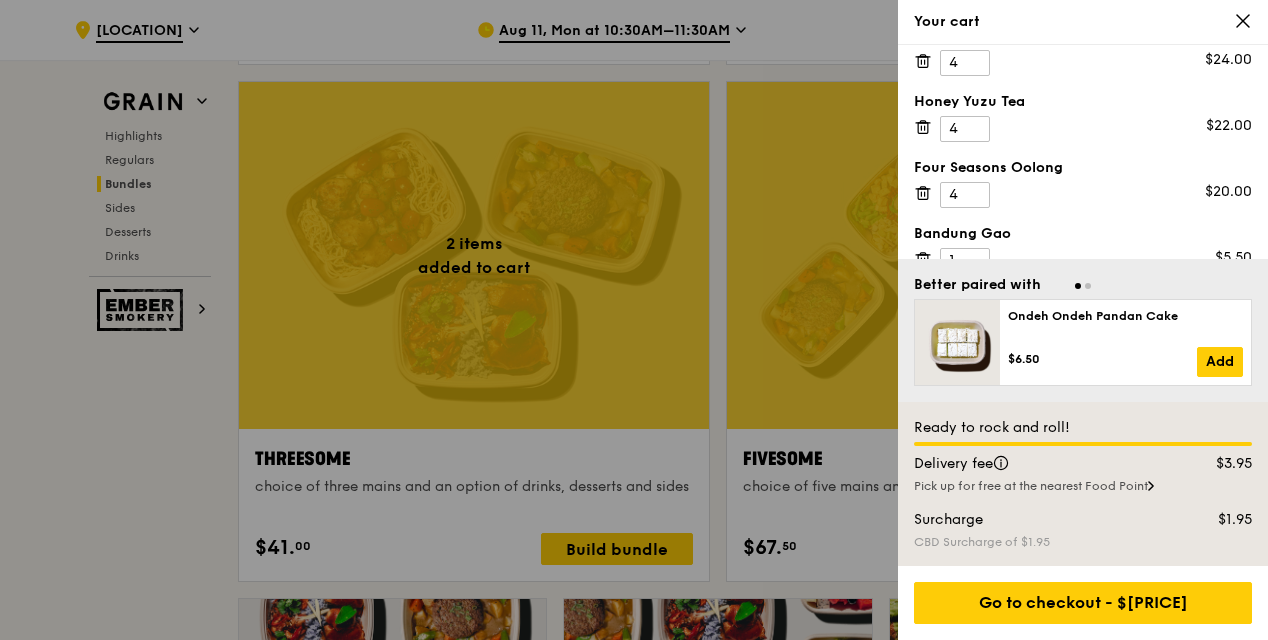 scroll, scrollTop: 405, scrollLeft: 0, axis: vertical 